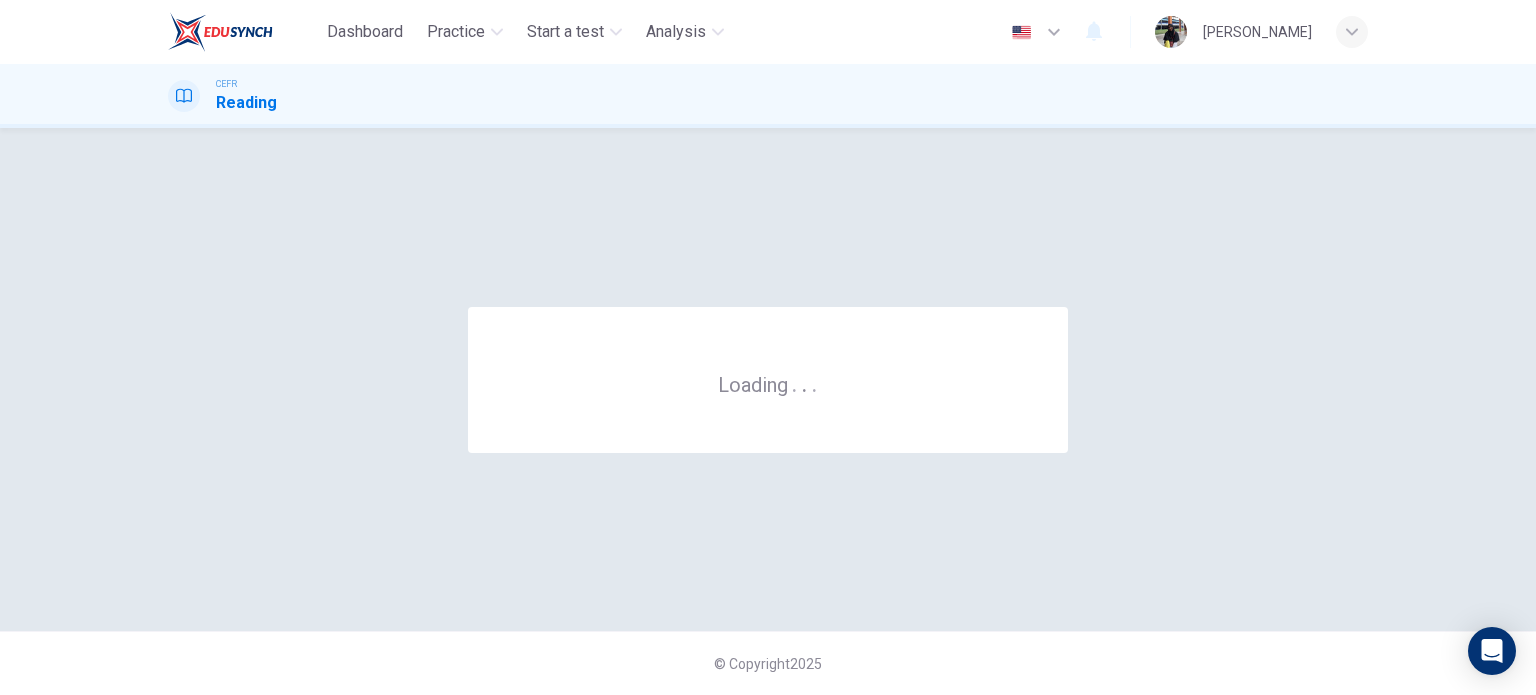 scroll, scrollTop: 0, scrollLeft: 0, axis: both 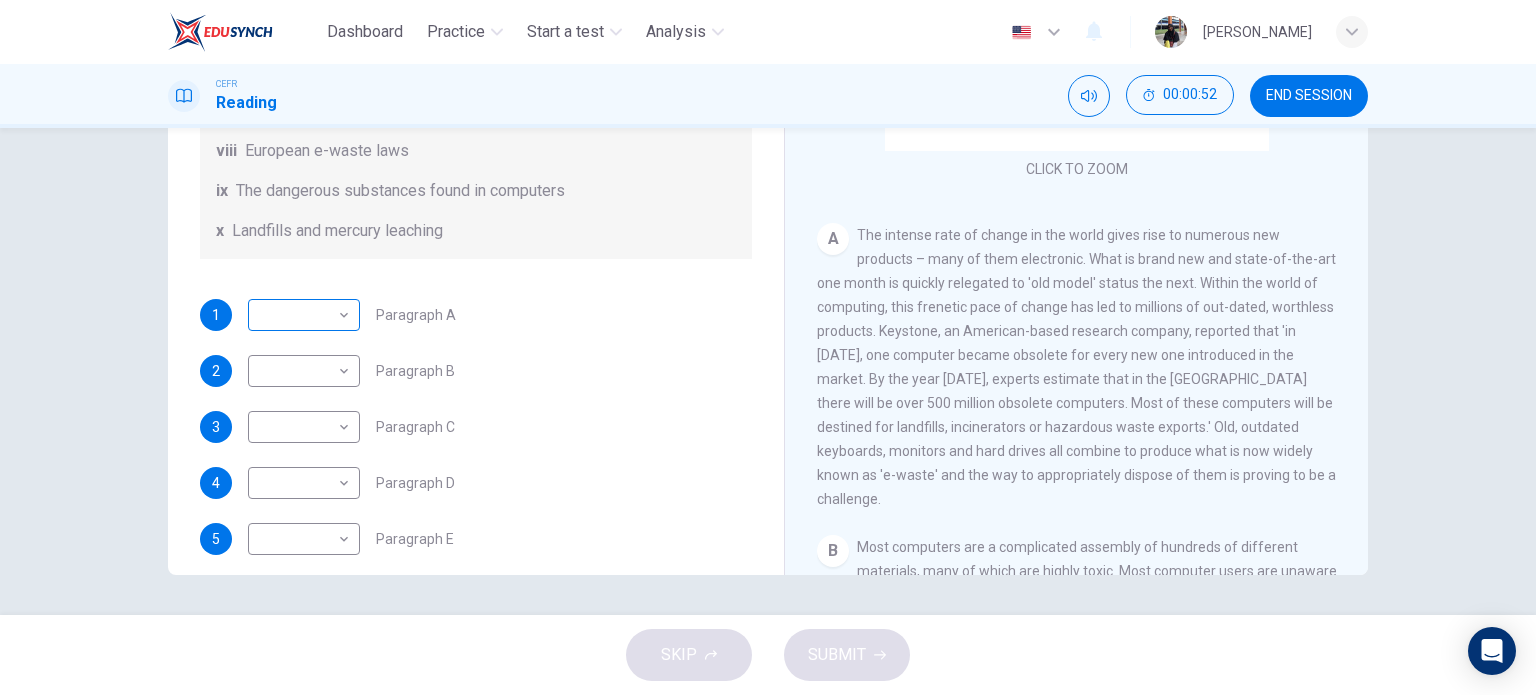 click on "Dashboard Practice Start a test Analysis English en ​ [PERSON_NAME] BINTI THAULATH CEFR Reading 00:00:52 END SESSION Questions 1 - 7 The Reading Passage has 7 paragraphs,  A-G .
Choose the correct heading for each paragraph from the list of headings below.
Write the correct number,  i-x , in the boxes below. List of Headings i Exporting e-waste ii The hazards of burning computer junk iii Blame developed countries for e-waste iv Landfills are not satisfactory v Producer’s legal responsibility vi The dangers of computer circuit boards vii Electronic changes bring waste viii European e-waste laws ix The dangerous substances found in computers x Landfills and mercury leaching 1 ​ ​ Paragraph A 2 ​ ​ Paragraph B 3 ​ ​ Paragraph C 4 ​ ​ Paragraph D 5 ​ ​ Paragraph E 6 ​ ​ Paragraph F 7 ​ ​ Paragraph G The Intense Rate of Change in the World CLICK TO ZOOM Click to Zoom A B C D E F G SKIP SUBMIT EduSynch - Online Language Proficiency Testing
Dashboard Practice Analysis" at bounding box center [768, 347] 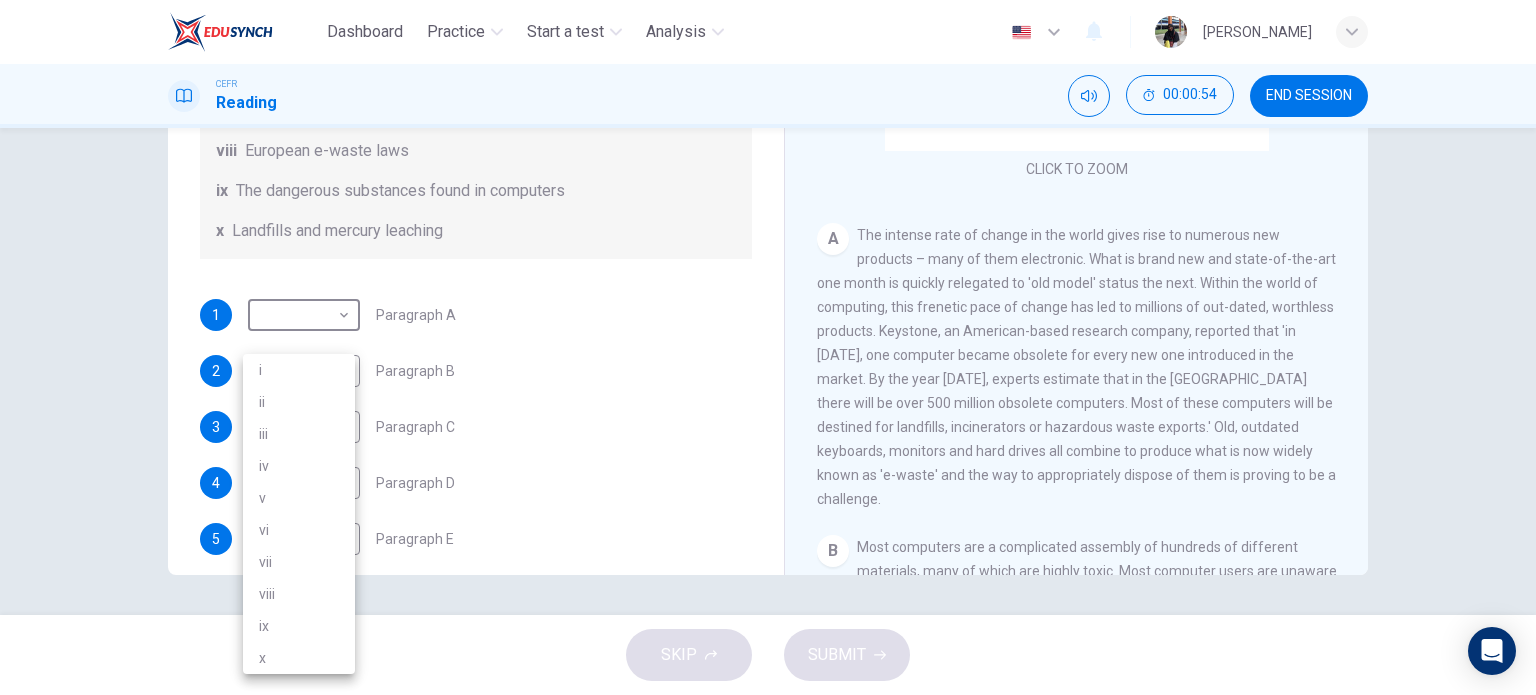 click at bounding box center (768, 347) 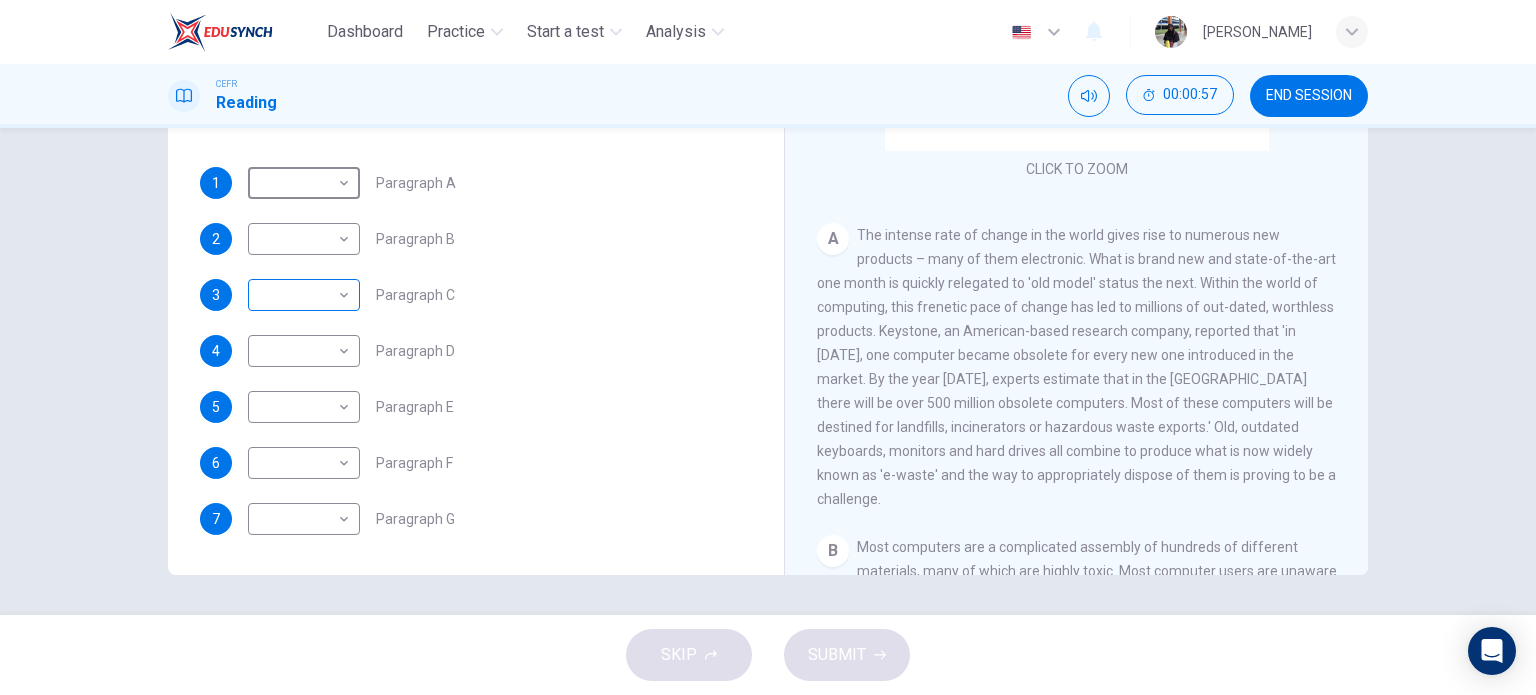 scroll, scrollTop: 488, scrollLeft: 0, axis: vertical 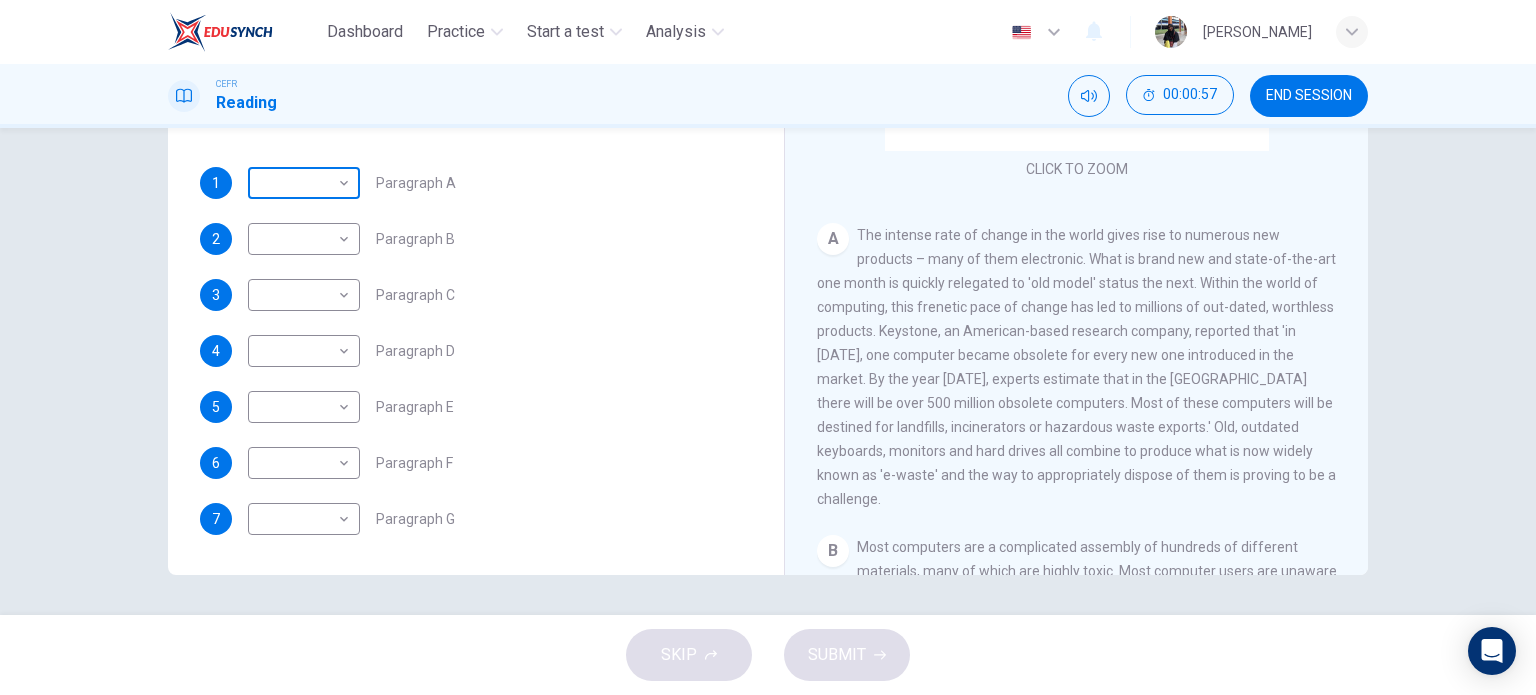 click on "Dashboard Practice Start a test Analysis English en ​ [PERSON_NAME] BINTI THAULATH CEFR Reading 00:00:57 END SESSION Questions 1 - 7 The Reading Passage has 7 paragraphs,  A-G .
Choose the correct heading for each paragraph from the list of headings below.
Write the correct number,  i-x , in the boxes below. List of Headings i Exporting e-waste ii The hazards of burning computer junk iii Blame developed countries for e-waste iv Landfills are not satisfactory v Producer’s legal responsibility vi The dangers of computer circuit boards vii Electronic changes bring waste viii European e-waste laws ix The dangerous substances found in computers x Landfills and mercury leaching 1 ​ ​ Paragraph A 2 ​ ​ Paragraph B 3 ​ ​ Paragraph C 4 ​ ​ Paragraph D 5 ​ ​ Paragraph E 6 ​ ​ Paragraph F 7 ​ ​ Paragraph G The Intense Rate of Change in the World CLICK TO ZOOM Click to Zoom A B C D E F G SKIP SUBMIT EduSynch - Online Language Proficiency Testing
Dashboard Practice Analysis" at bounding box center (768, 347) 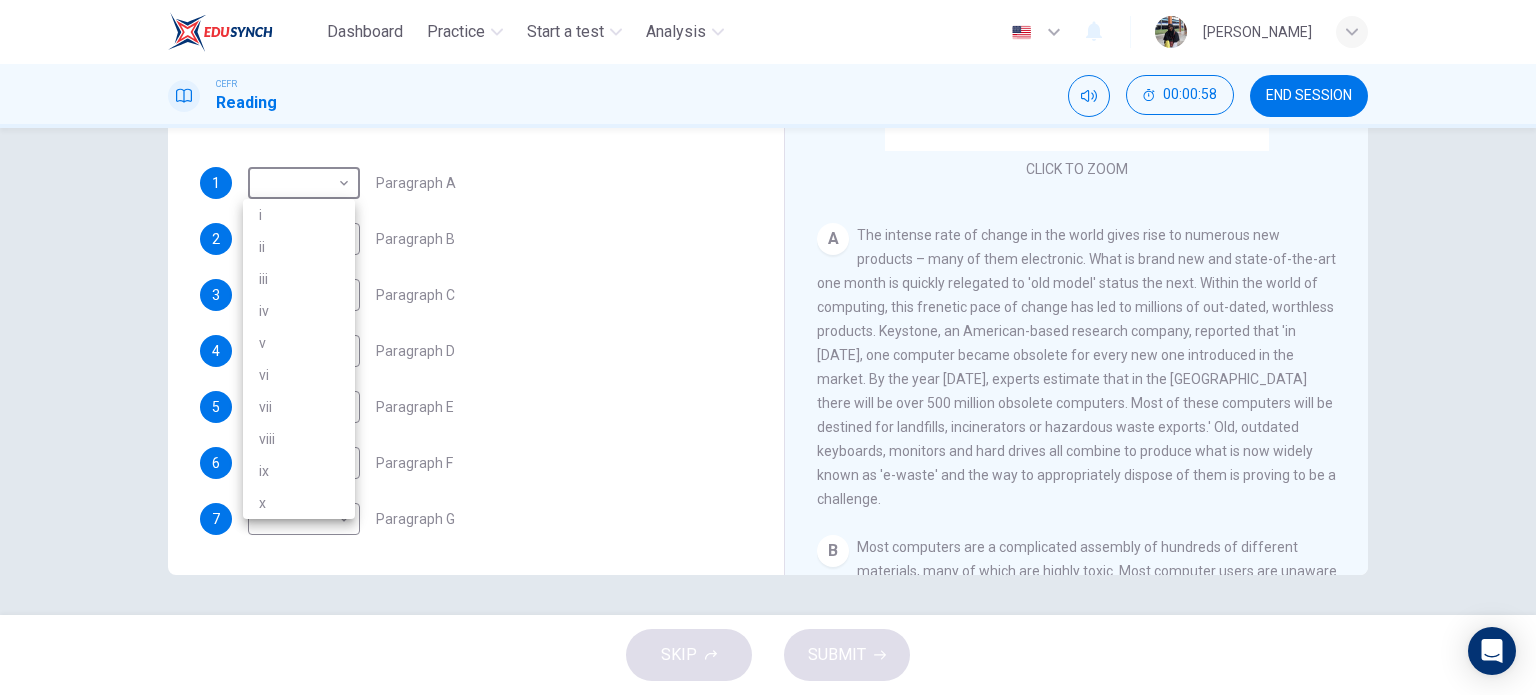 click on "iii" at bounding box center [299, 279] 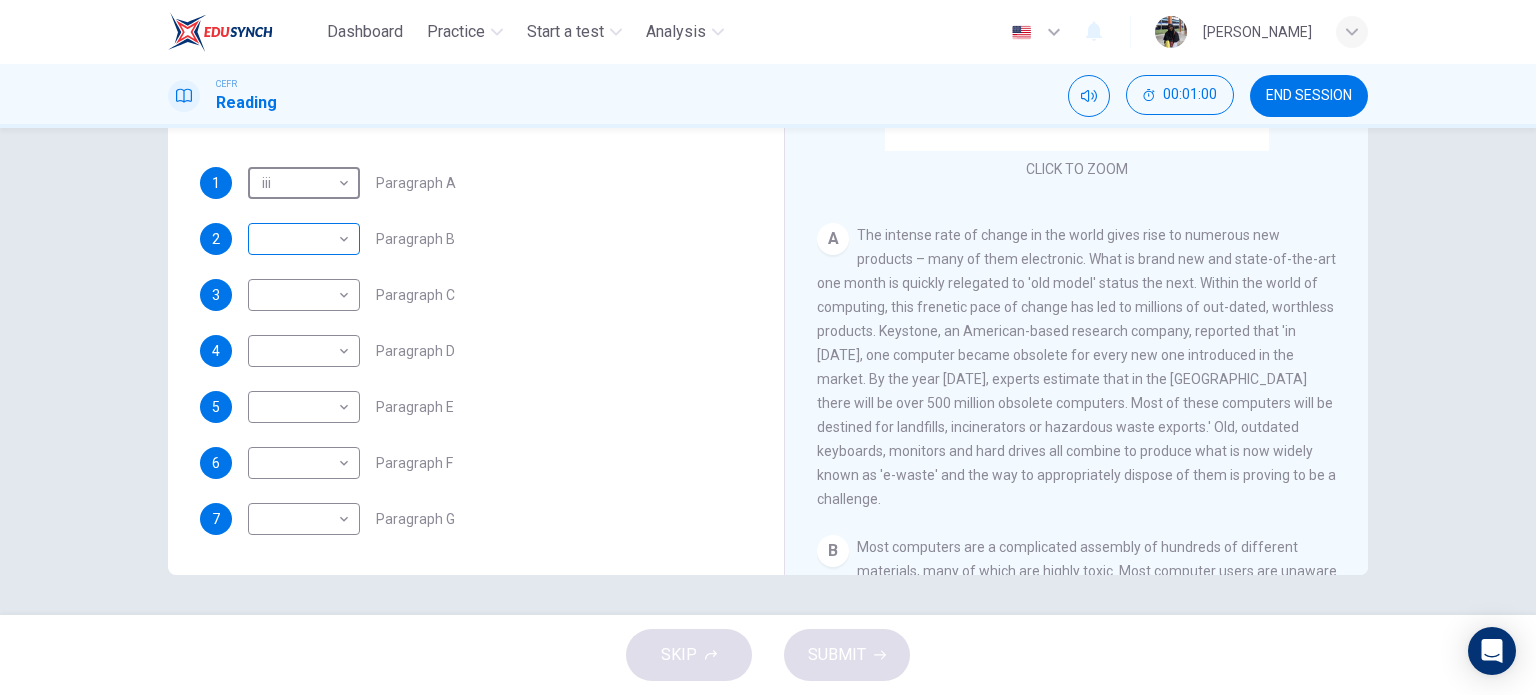click on "Dashboard Practice Start a test Analysis English en ​ [PERSON_NAME] BINTI THAULATH CEFR Reading 00:01:00 END SESSION Questions 1 - 7 The Reading Passage has 7 paragraphs,  A-G .
Choose the correct heading for each paragraph from the list of headings below.
Write the correct number,  i-x , in the boxes below. List of Headings i Exporting e-waste ii The hazards of burning computer junk iii Blame developed countries for e-waste iv Landfills are not satisfactory v Producer’s legal responsibility vi The dangers of computer circuit boards vii Electronic changes bring waste viii European e-waste laws ix The dangerous substances found in computers x Landfills and mercury leaching 1 iii iii ​ Paragraph A 2 ​ ​ Paragraph B 3 ​ ​ Paragraph C 4 ​ ​ Paragraph D 5 ​ ​ Paragraph E 6 ​ ​ Paragraph F 7 ​ ​ Paragraph G The Intense Rate of Change in the World CLICK TO ZOOM Click to Zoom A B C D E F G SKIP SUBMIT EduSynch - Online Language Proficiency Testing
Dashboard Practice 2025" at bounding box center (768, 347) 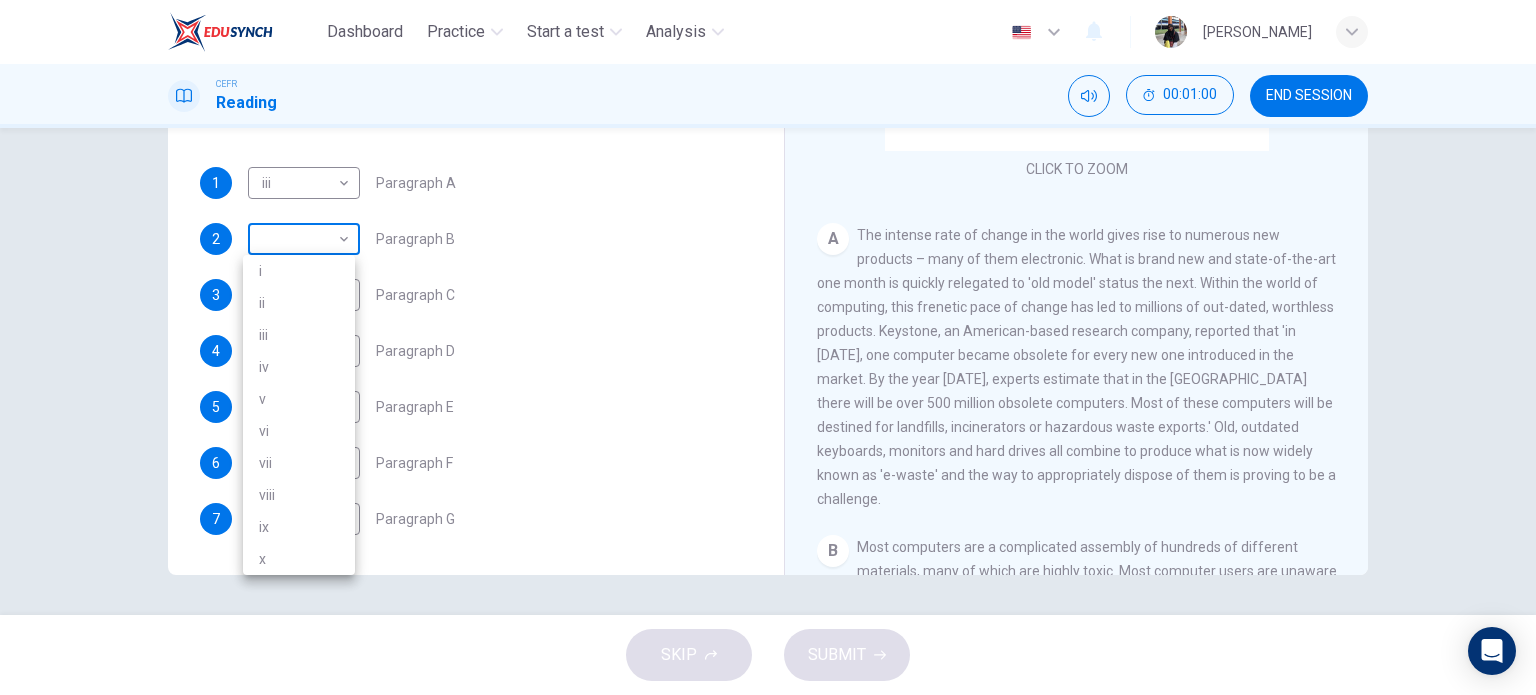 click at bounding box center (768, 347) 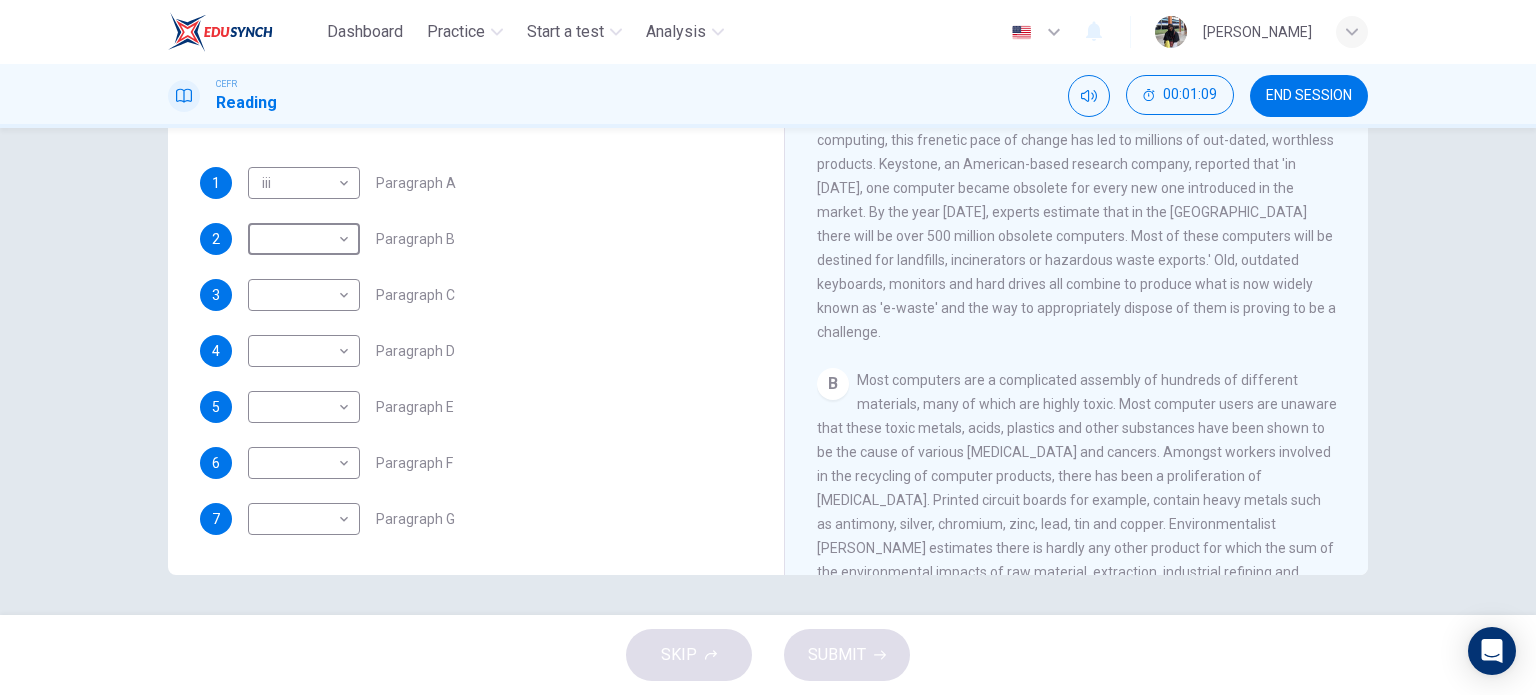 scroll, scrollTop: 500, scrollLeft: 0, axis: vertical 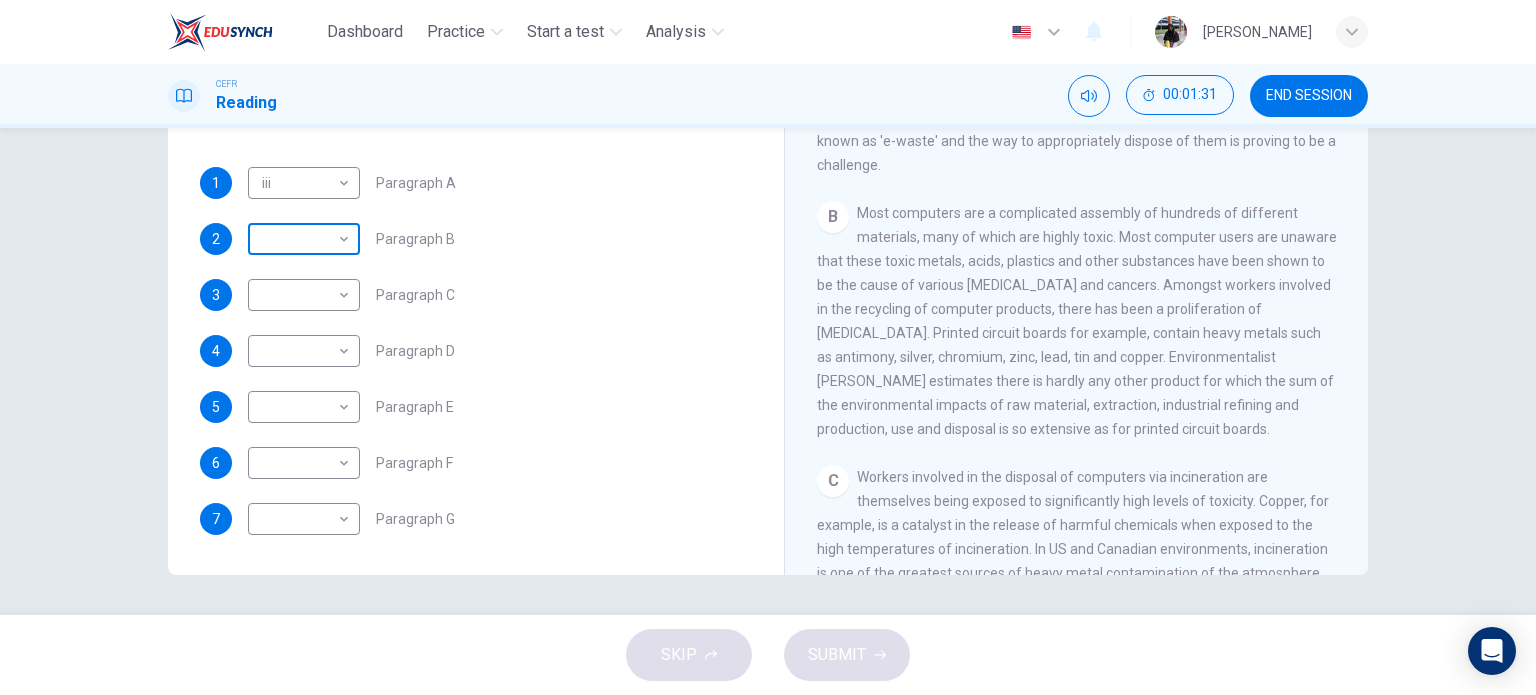 click on "Dashboard Practice Start a test Analysis English en ​ [PERSON_NAME] BINTI THAULATH CEFR Reading 00:01:31 END SESSION Questions 1 - 7 The Reading Passage has 7 paragraphs,  A-G .
Choose the correct heading for each paragraph from the list of headings below.
Write the correct number,  i-x , in the boxes below. List of Headings i Exporting e-waste ii The hazards of burning computer junk iii Blame developed countries for e-waste iv Landfills are not satisfactory v Producer’s legal responsibility vi The dangers of computer circuit boards vii Electronic changes bring waste viii European e-waste laws ix The dangerous substances found in computers x Landfills and mercury leaching 1 iii iii ​ Paragraph A 2 ​ ​ Paragraph B 3 ​ ​ Paragraph C 4 ​ ​ Paragraph D 5 ​ ​ Paragraph E 6 ​ ​ Paragraph F 7 ​ ​ Paragraph G The Intense Rate of Change in the World CLICK TO ZOOM Click to Zoom A B C D E F G SKIP SUBMIT EduSynch - Online Language Proficiency Testing
Dashboard Practice 2025" at bounding box center (768, 347) 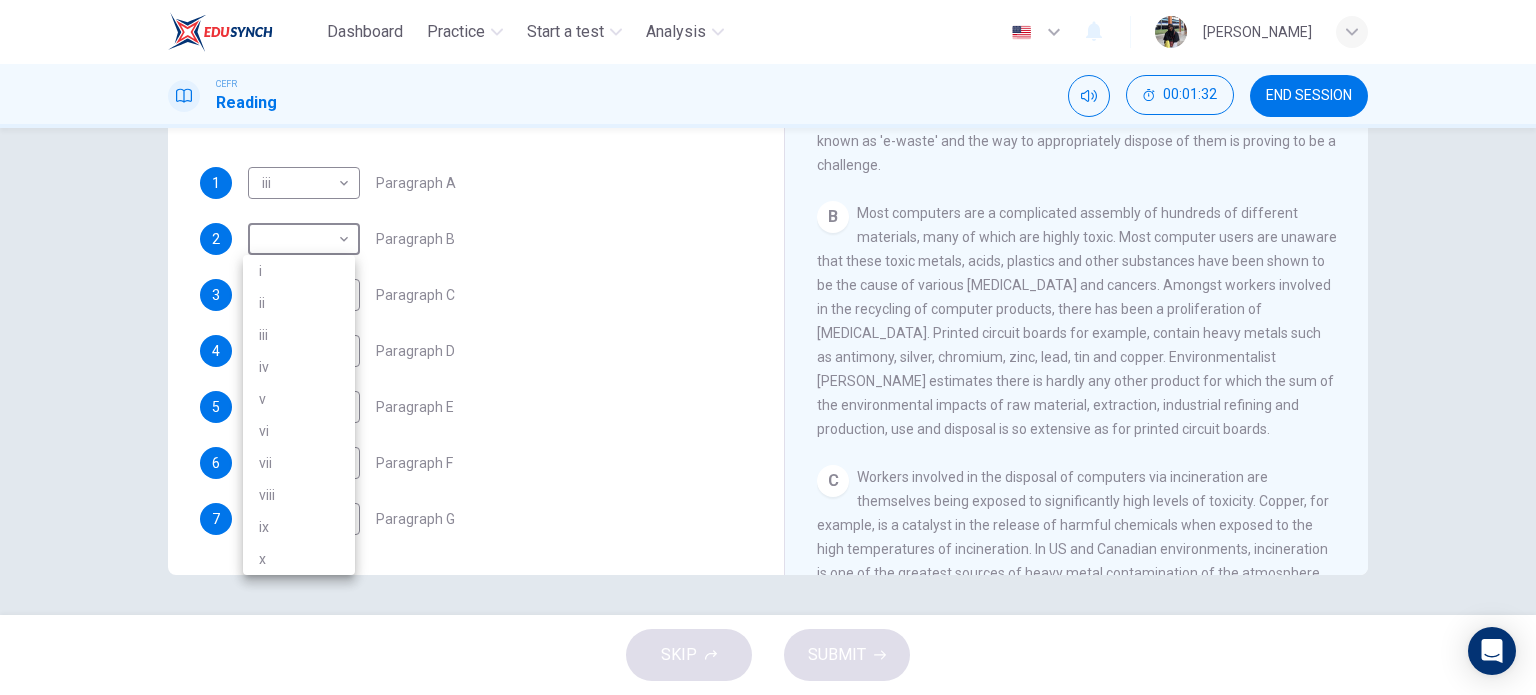 click on "ix" at bounding box center (299, 527) 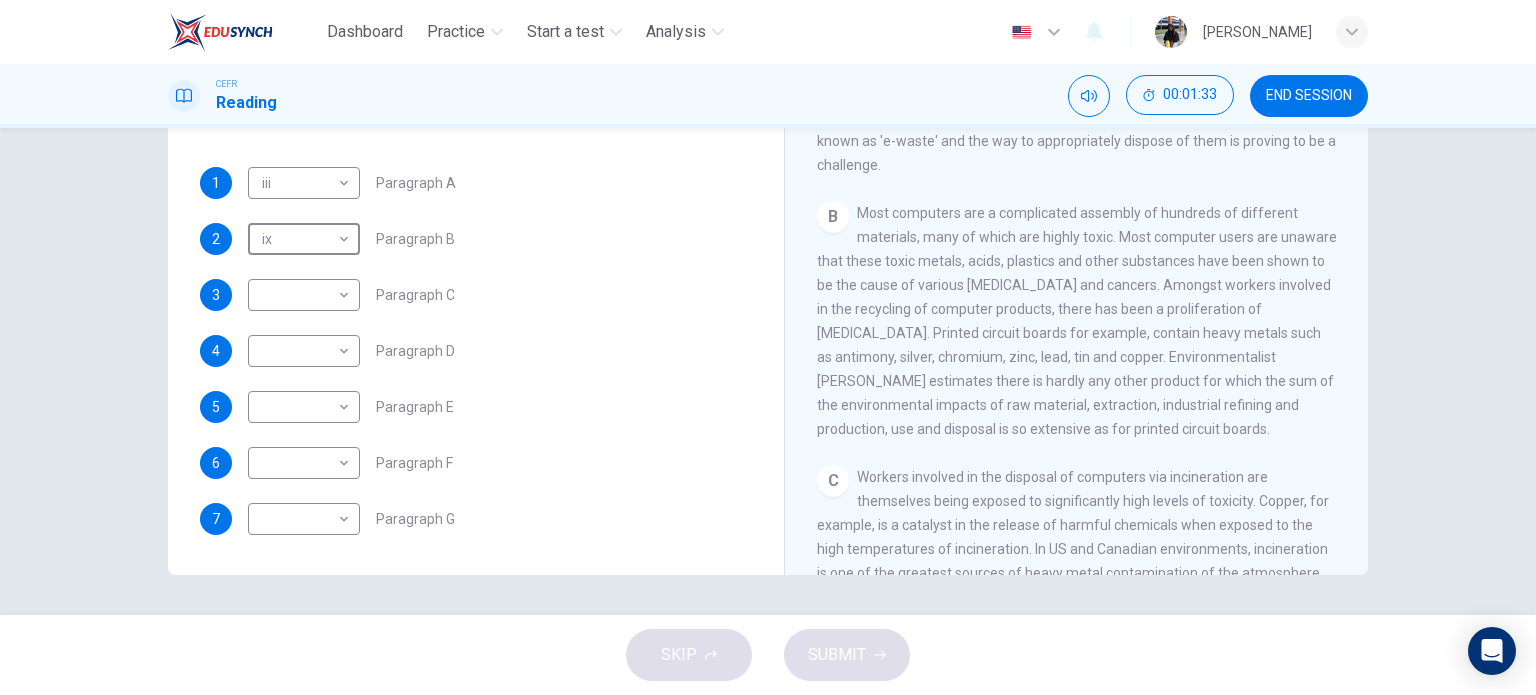 scroll, scrollTop: 666, scrollLeft: 0, axis: vertical 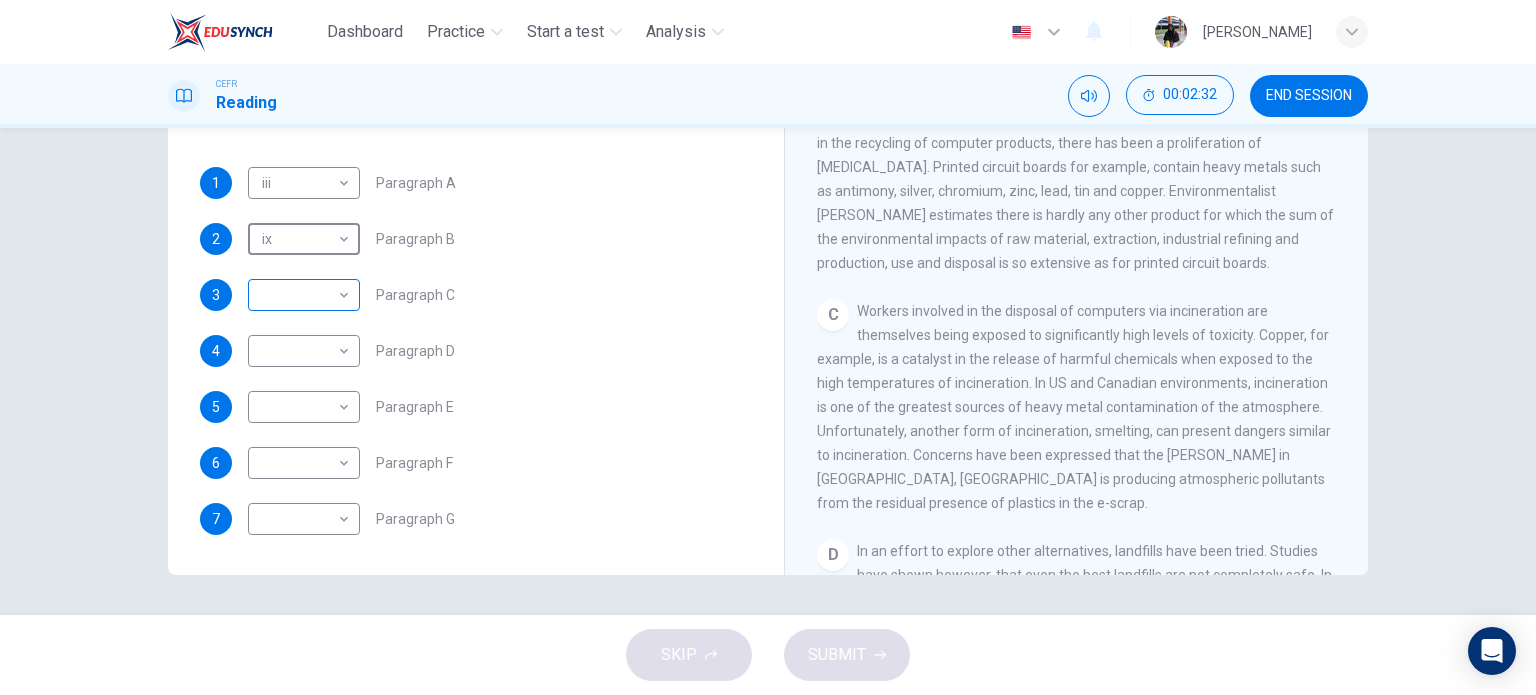 click on "Dashboard Practice Start a test Analysis English en ​ [PERSON_NAME] BINTI THAULATH CEFR Reading 00:02:32 END SESSION Questions 1 - 7 The Reading Passage has 7 paragraphs,  A-G .
Choose the correct heading for each paragraph from the list of headings below.
Write the correct number,  i-x , in the boxes below. List of Headings i Exporting e-waste ii The hazards of burning computer junk iii Blame developed countries for e-waste iv Landfills are not satisfactory v Producer’s legal responsibility vi The dangers of computer circuit boards vii Electronic changes bring waste viii European e-waste laws ix The dangerous substances found in computers x Landfills and mercury leaching 1 iii iii ​ Paragraph A 2 ix ix ​ Paragraph B 3 ​ ​ Paragraph C 4 ​ ​ Paragraph D 5 ​ ​ Paragraph E 6 ​ ​ Paragraph F 7 ​ ​ Paragraph G The Intense Rate of Change in the World CLICK TO ZOOM Click to Zoom A B C D E F G SKIP SUBMIT EduSynch - Online Language Proficiency Testing
Dashboard Practice 2025" at bounding box center [768, 347] 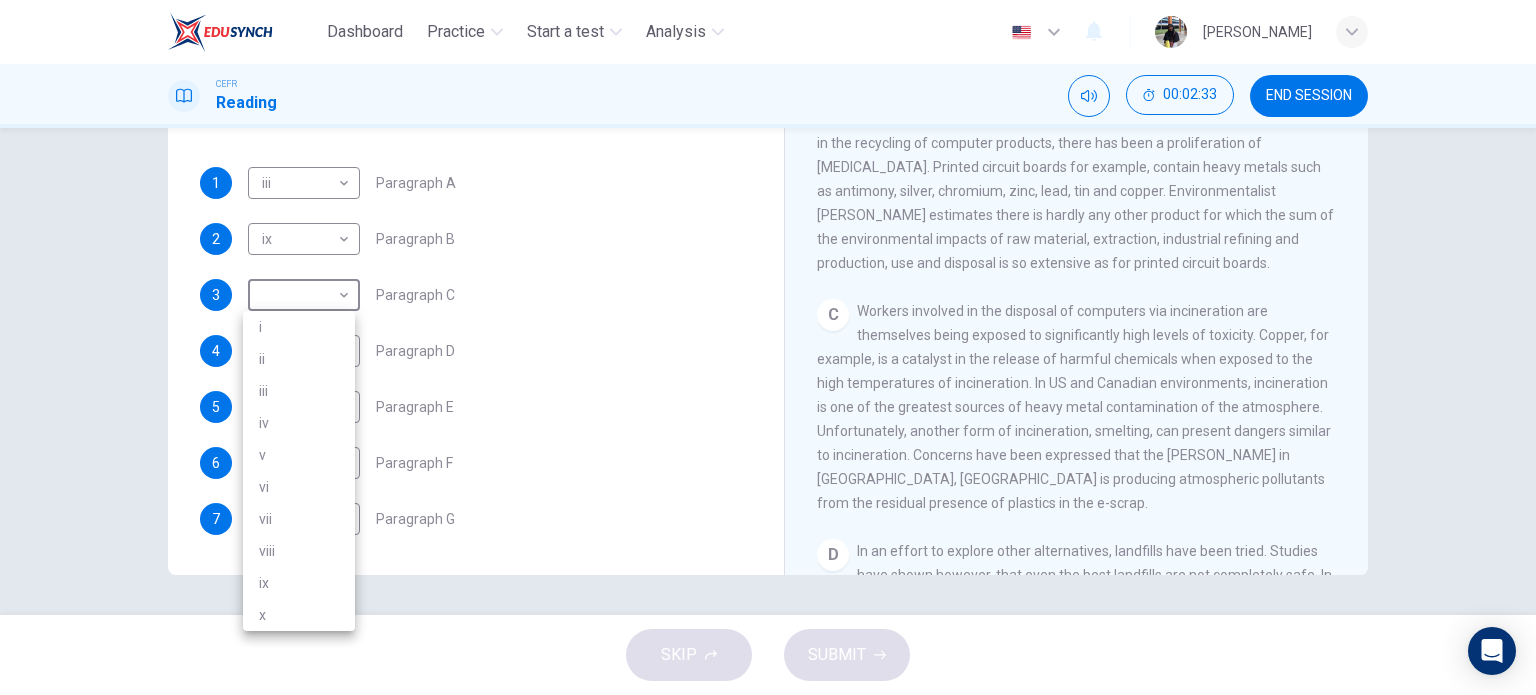 click on "ii" at bounding box center (299, 359) 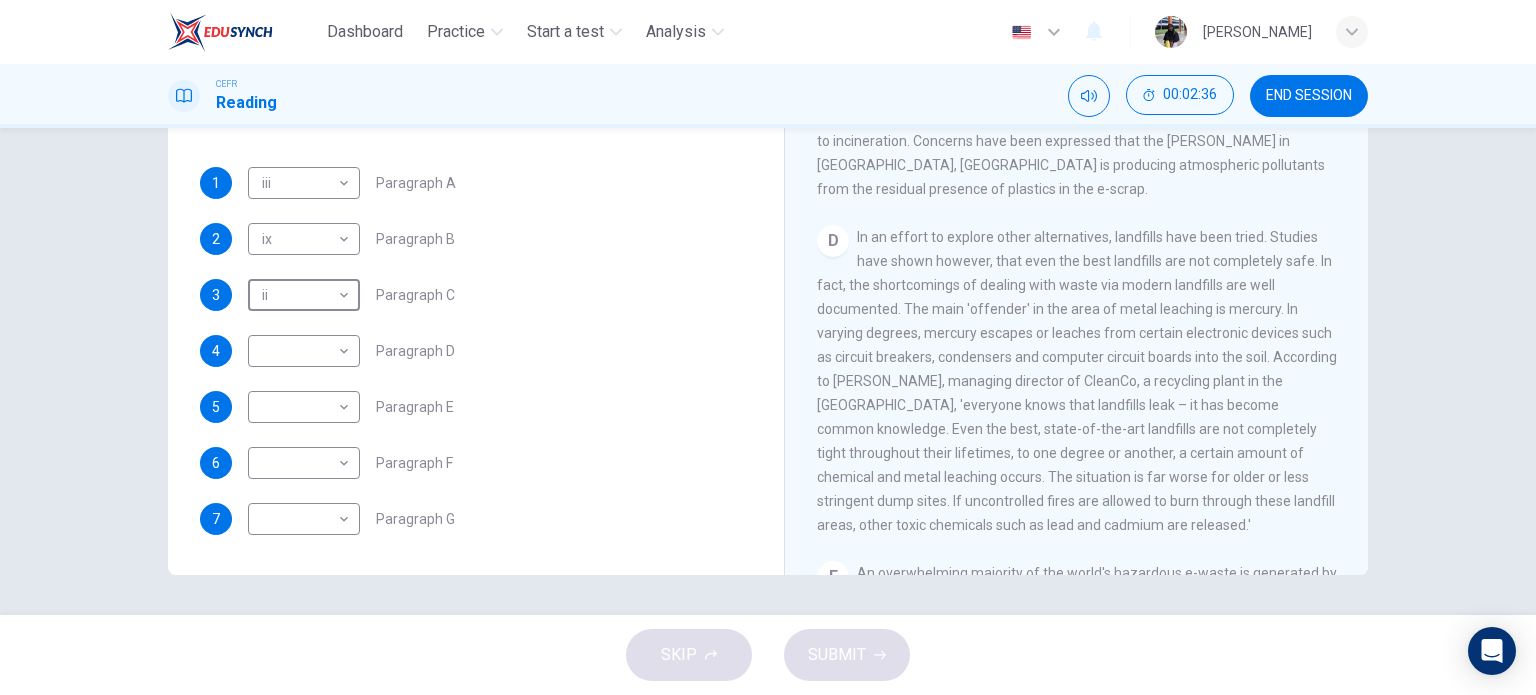 scroll, scrollTop: 1000, scrollLeft: 0, axis: vertical 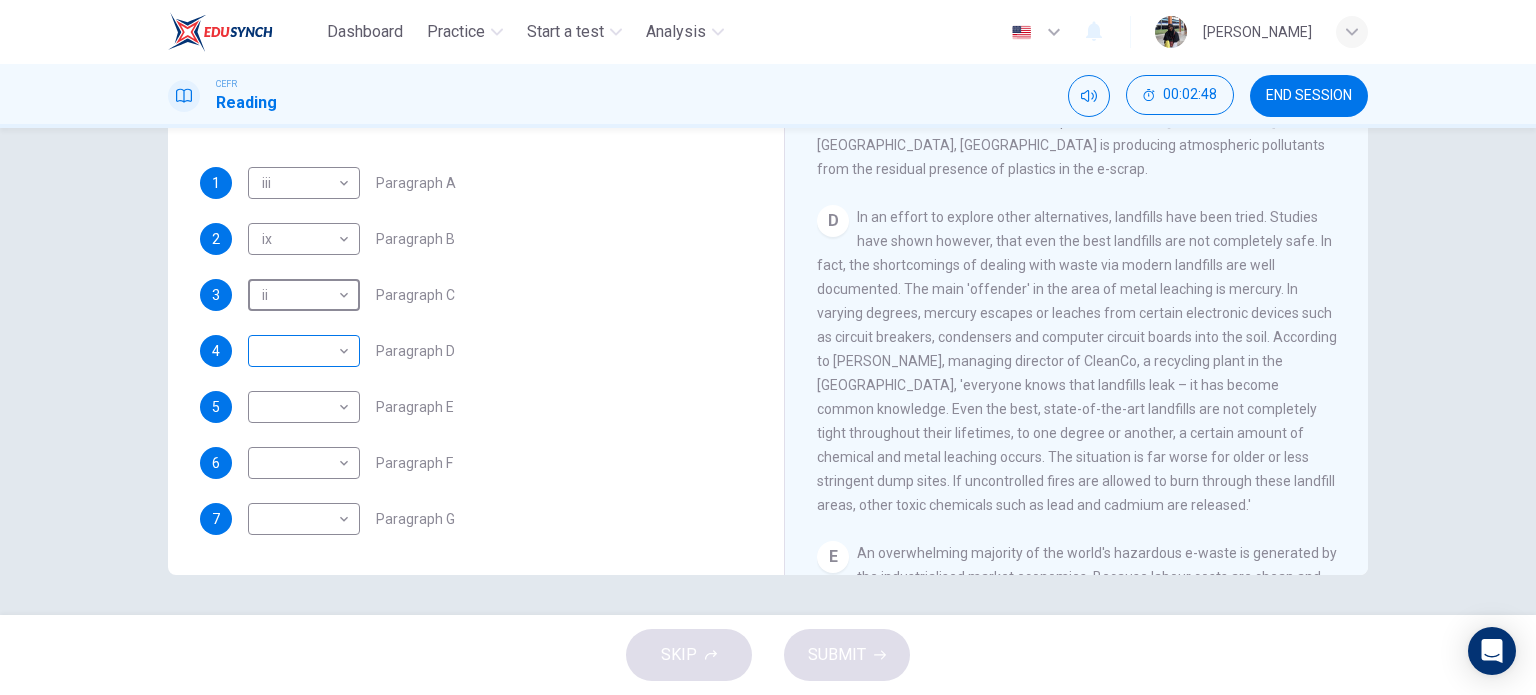click on "Dashboard Practice Start a test Analysis English en ​ [PERSON_NAME] BINTI THAULATH CEFR Reading 00:02:48 END SESSION Questions 1 - 7 The Reading Passage has 7 paragraphs,  A-G .
Choose the correct heading for each paragraph from the list of headings below.
Write the correct number,  i-x , in the boxes below. List of Headings i Exporting e-waste ii The hazards of burning computer junk iii Blame developed countries for e-waste iv Landfills are not satisfactory v Producer’s legal responsibility vi The dangers of computer circuit boards vii Electronic changes bring waste viii European e-waste laws ix The dangerous substances found in computers x Landfills and mercury leaching 1 iii iii ​ Paragraph A 2 ix ix ​ Paragraph B 3 ii ii ​ Paragraph C 4 ​ ​ Paragraph D 5 ​ ​ Paragraph E 6 ​ ​ Paragraph F 7 ​ ​ Paragraph G The Intense Rate of Change in the World CLICK TO ZOOM Click to Zoom A B C D E F G SKIP SUBMIT EduSynch - Online Language Proficiency Testing
Dashboard Practice" at bounding box center (768, 347) 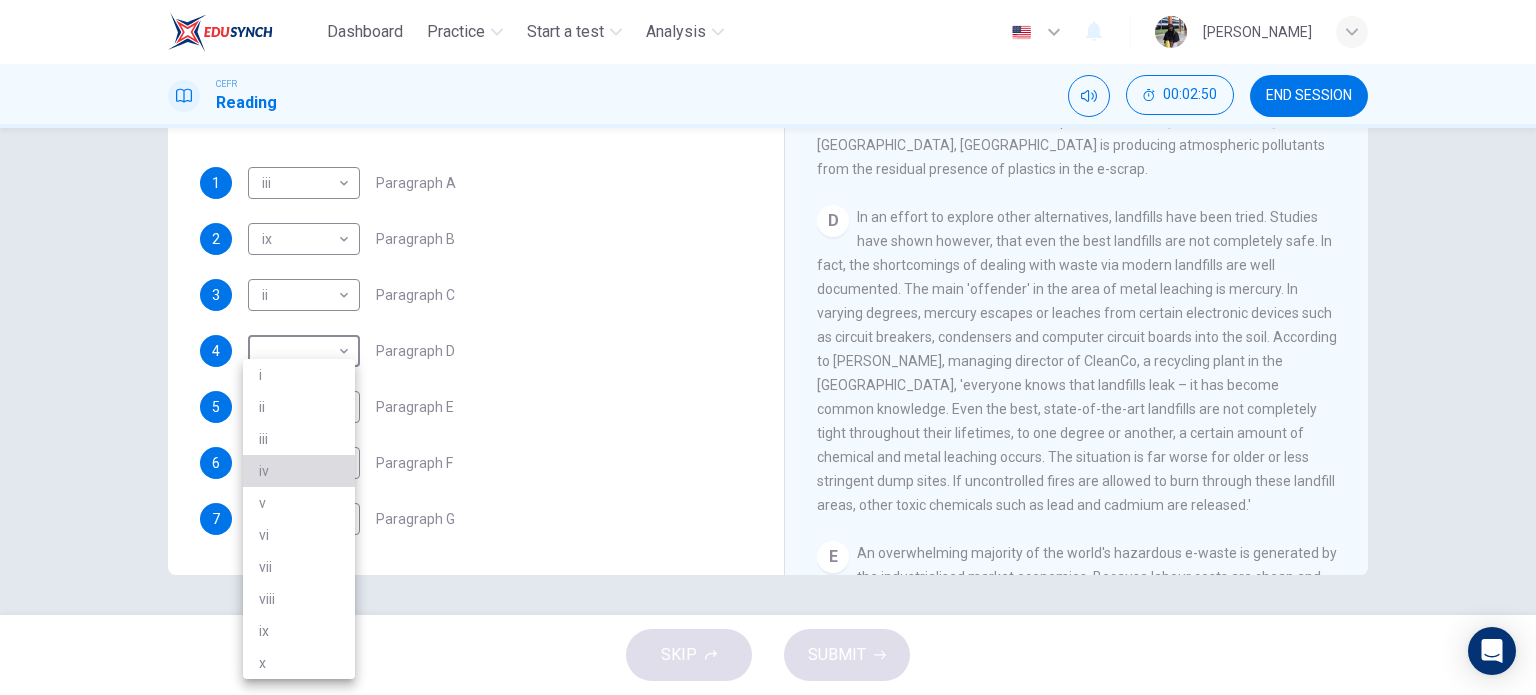 click on "iv" at bounding box center (299, 471) 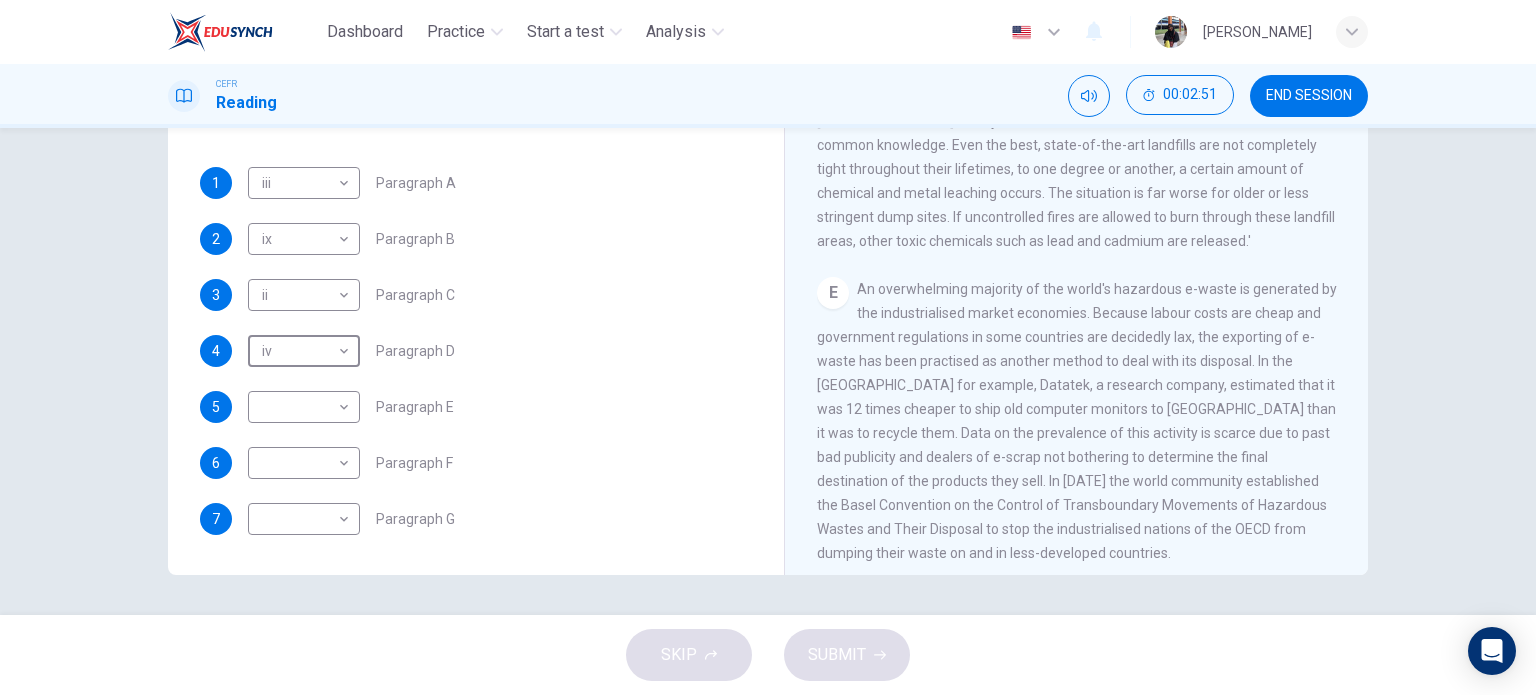 scroll, scrollTop: 1333, scrollLeft: 0, axis: vertical 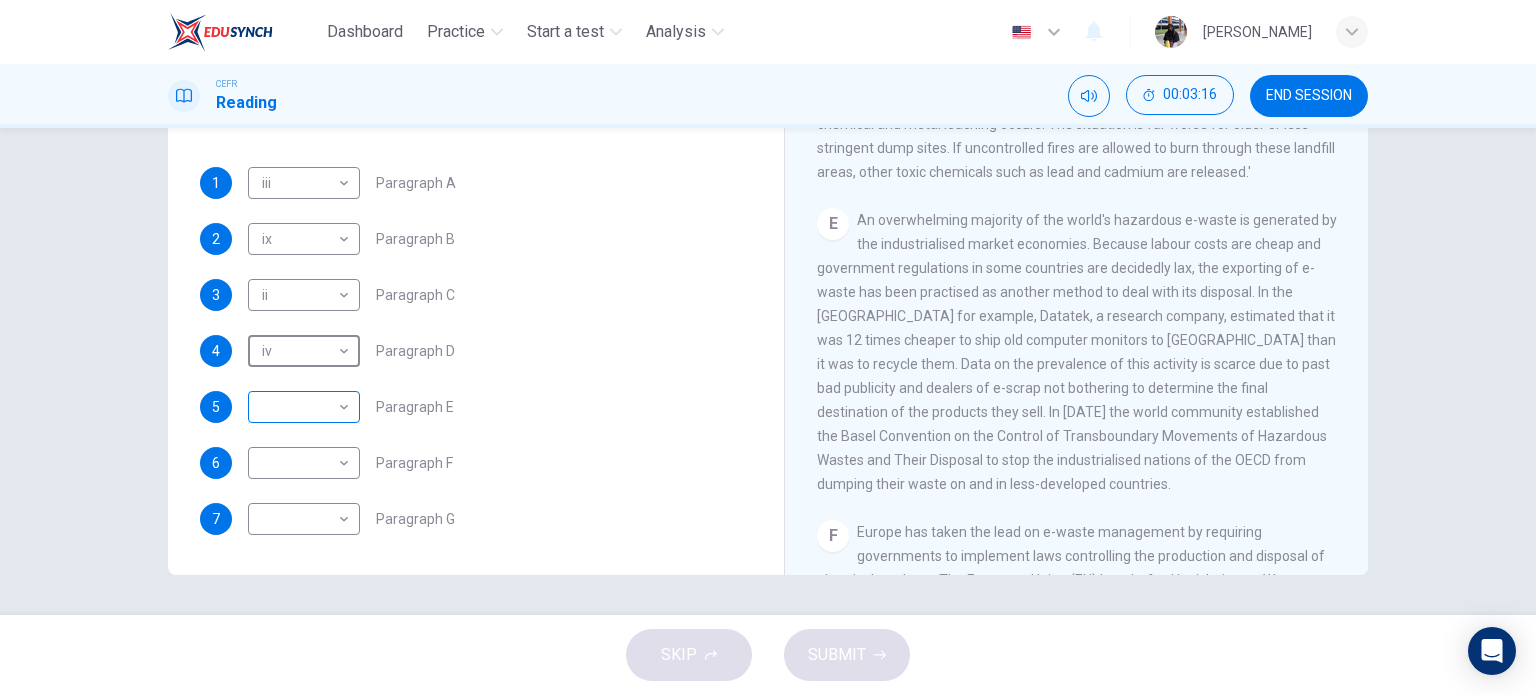 click on "Dashboard Practice Start a test Analysis English en ​ [PERSON_NAME] BINTI THAULATH CEFR Reading 00:03:16 END SESSION Questions 1 - 7 The Reading Passage has 7 paragraphs,  A-G .
Choose the correct heading for each paragraph from the list of headings below.
Write the correct number,  i-x , in the boxes below. List of Headings i Exporting e-waste ii The hazards of burning computer junk iii Blame developed countries for e-waste iv Landfills are not satisfactory v Producer’s legal responsibility vi The dangers of computer circuit boards vii Electronic changes bring waste viii European e-waste laws ix The dangerous substances found in computers x Landfills and mercury leaching 1 iii iii ​ Paragraph A 2 ix ix ​ Paragraph B 3 ii ii ​ Paragraph C 4 iv iv ​ Paragraph D 5 ​ ​ Paragraph E 6 ​ ​ Paragraph F 7 ​ ​ Paragraph G The Intense Rate of Change in the World CLICK TO ZOOM Click to Zoom A B C D E F G SKIP SUBMIT EduSynch - Online Language Proficiency Testing
Dashboard Practice" at bounding box center [768, 347] 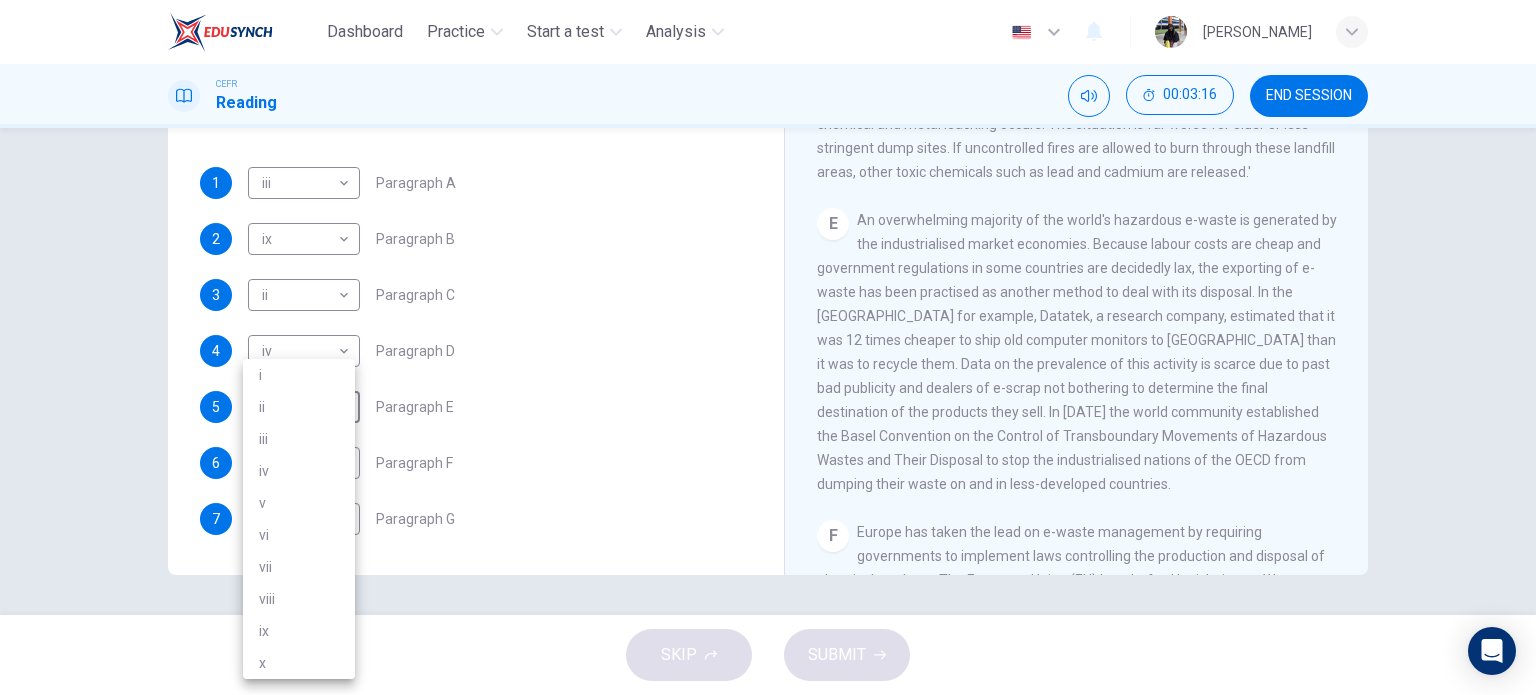 click on "i" at bounding box center [299, 375] 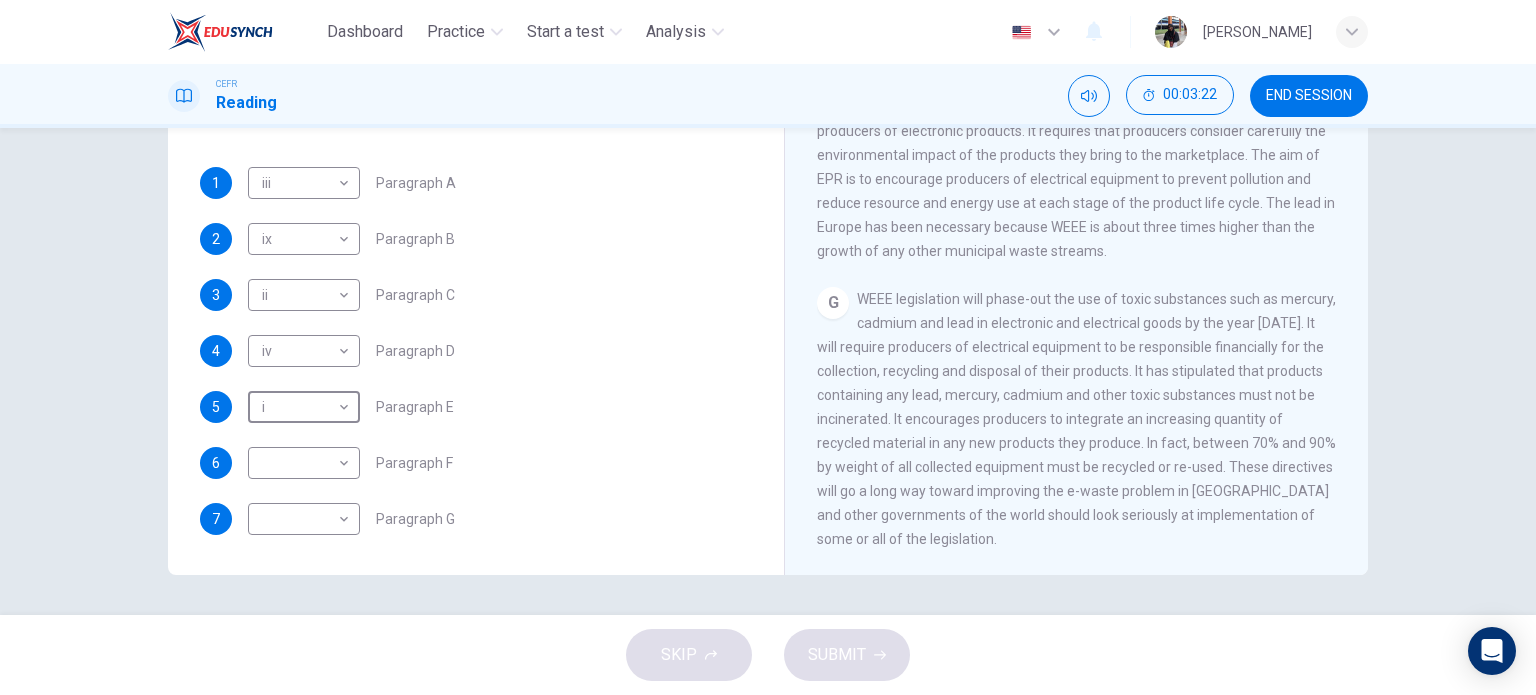scroll, scrollTop: 1582, scrollLeft: 0, axis: vertical 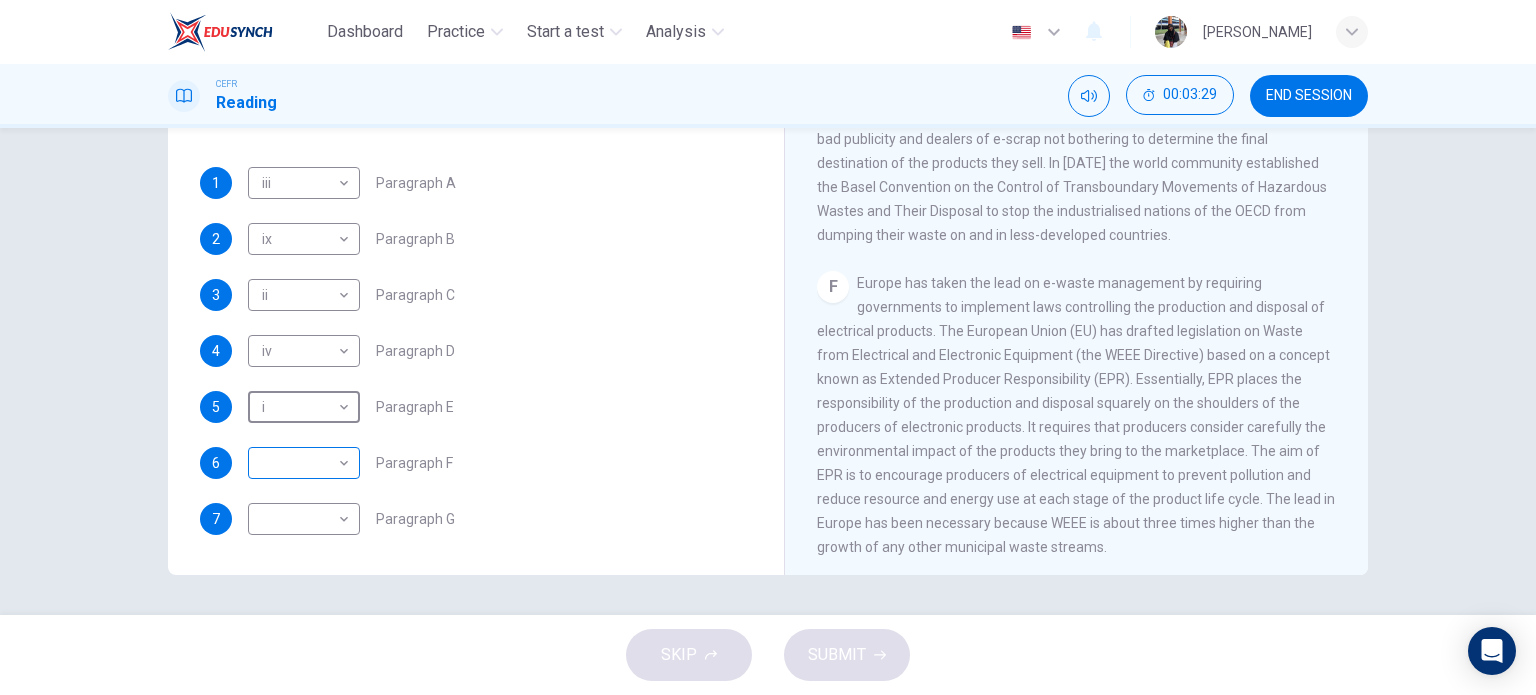 click on "Dashboard Practice Start a test Analysis English en ​ [PERSON_NAME] BINTI THAULATH CEFR Reading 00:03:29 END SESSION Questions 1 - 7 The Reading Passage has 7 paragraphs,  A-G .
Choose the correct heading for each paragraph from the list of headings below.
Write the correct number,  i-x , in the boxes below. List of Headings i Exporting e-waste ii The hazards of burning computer junk iii Blame developed countries for e-waste iv Landfills are not satisfactory v Producer’s legal responsibility vi The dangers of computer circuit boards vii Electronic changes bring waste viii European e-waste laws ix The dangerous substances found in computers x Landfills and mercury leaching 1 iii iii ​ Paragraph A 2 ix ix ​ Paragraph B 3 ii ii ​ Paragraph C 4 iv iv ​ Paragraph D 5 i i ​ Paragraph E 6 ​ ​ Paragraph F 7 ​ ​ Paragraph G The Intense Rate of Change in the World CLICK TO ZOOM Click to Zoom A B C D E F G SKIP SUBMIT EduSynch - Online Language Proficiency Testing
Dashboard Practice" at bounding box center (768, 347) 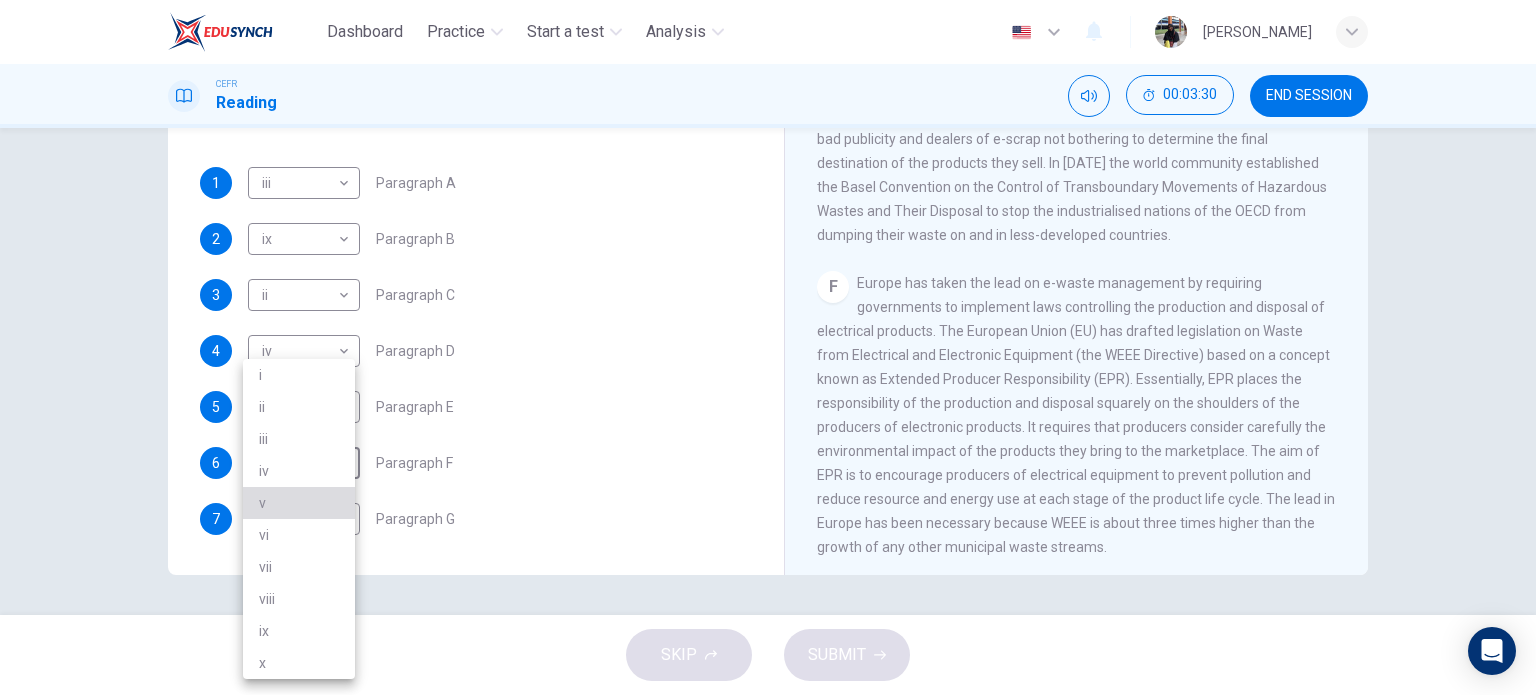 click on "v" at bounding box center [299, 503] 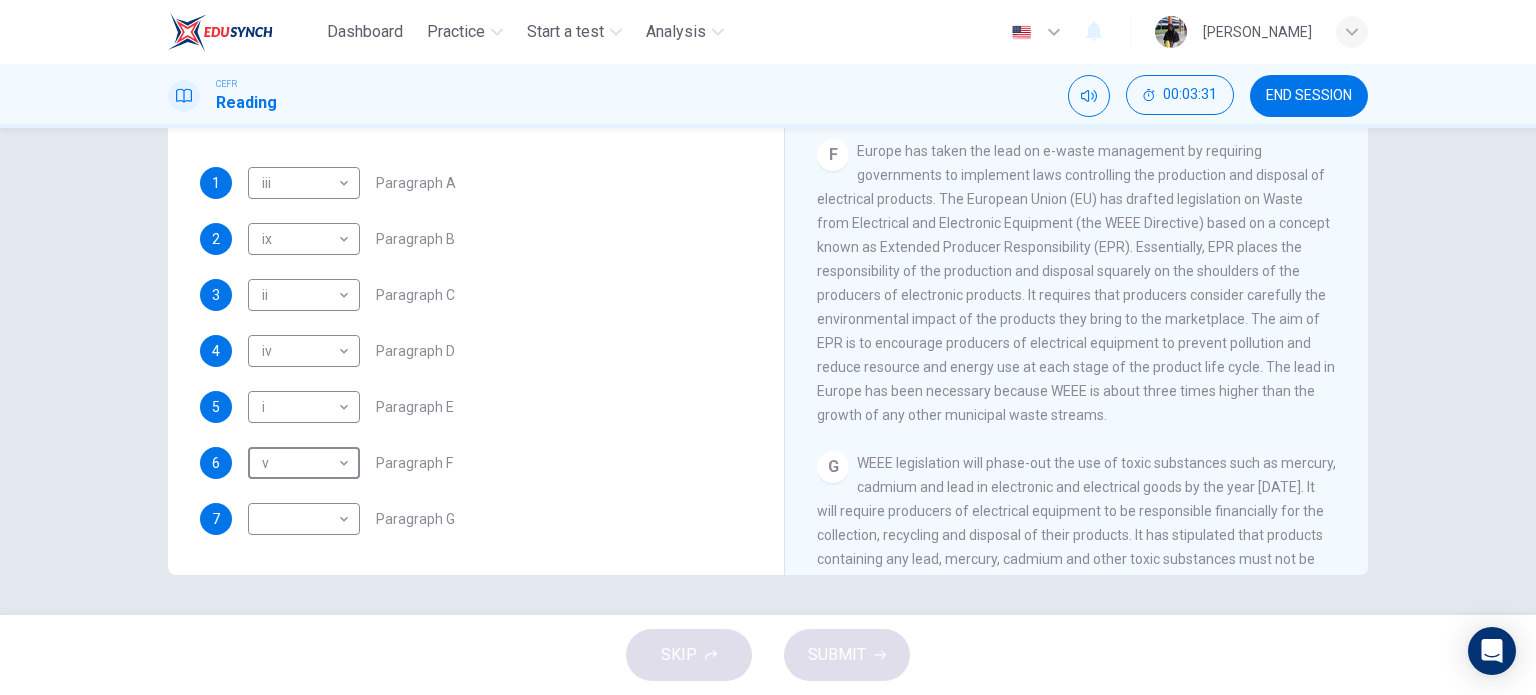 scroll, scrollTop: 1916, scrollLeft: 0, axis: vertical 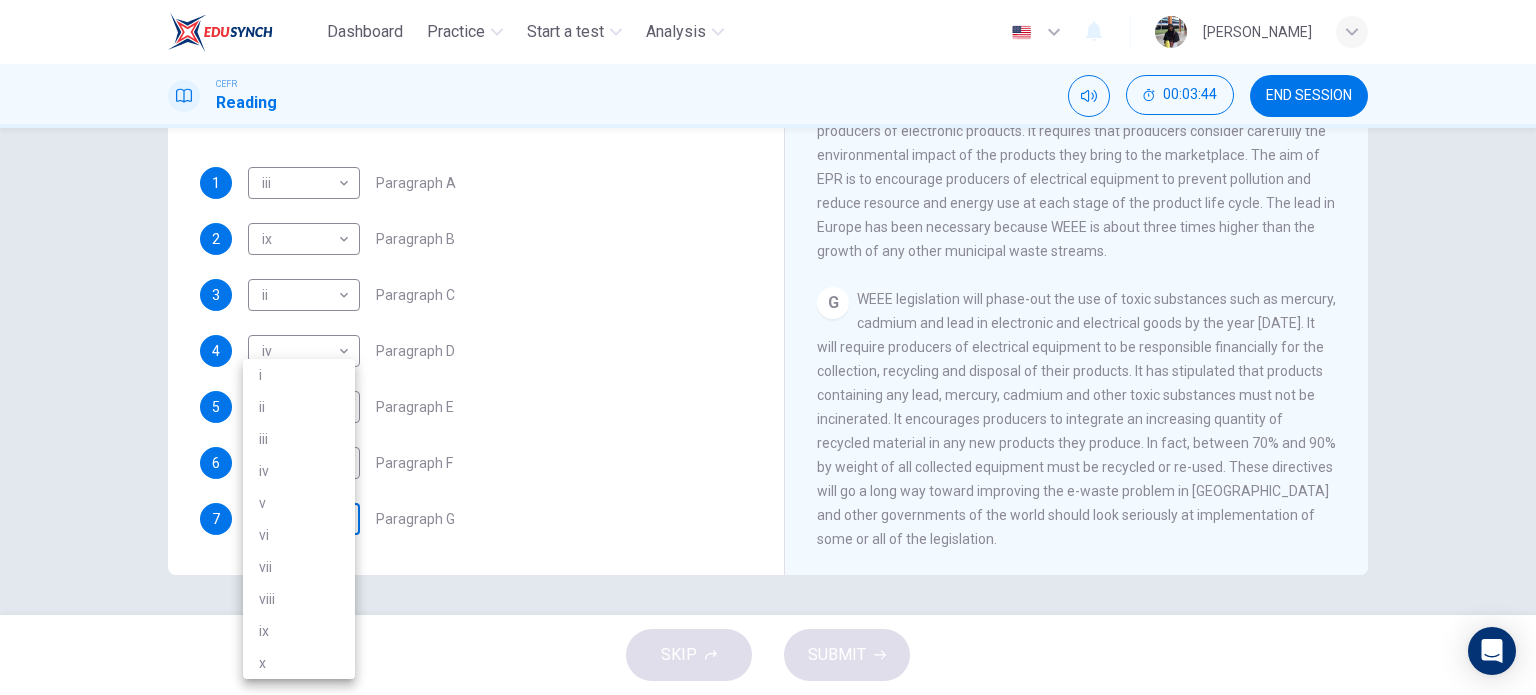 click on "Dashboard Practice Start a test Analysis English en ​ [PERSON_NAME] BINTI THAULATH CEFR Reading 00:03:44 END SESSION Questions 1 - 7 The Reading Passage has 7 paragraphs,  A-G .
Choose the correct heading for each paragraph from the list of headings below.
Write the correct number,  i-x , in the boxes below. List of Headings i Exporting e-waste ii The hazards of burning computer junk iii Blame developed countries for e-waste iv Landfills are not satisfactory v Producer’s legal responsibility vi The dangers of computer circuit boards vii Electronic changes bring waste viii European e-waste laws ix The dangerous substances found in computers x Landfills and mercury leaching 1 iii iii ​ Paragraph A 2 ix ix ​ Paragraph B 3 ii ii ​ Paragraph C 4 iv iv ​ Paragraph D 5 i i ​ Paragraph E 6 v v ​ Paragraph F 7 ​ ​ Paragraph G The Intense Rate of Change in the World CLICK TO ZOOM Click to Zoom A B C D E F G SKIP SUBMIT EduSynch - Online Language Proficiency Testing
Dashboard Practice i" at bounding box center [768, 347] 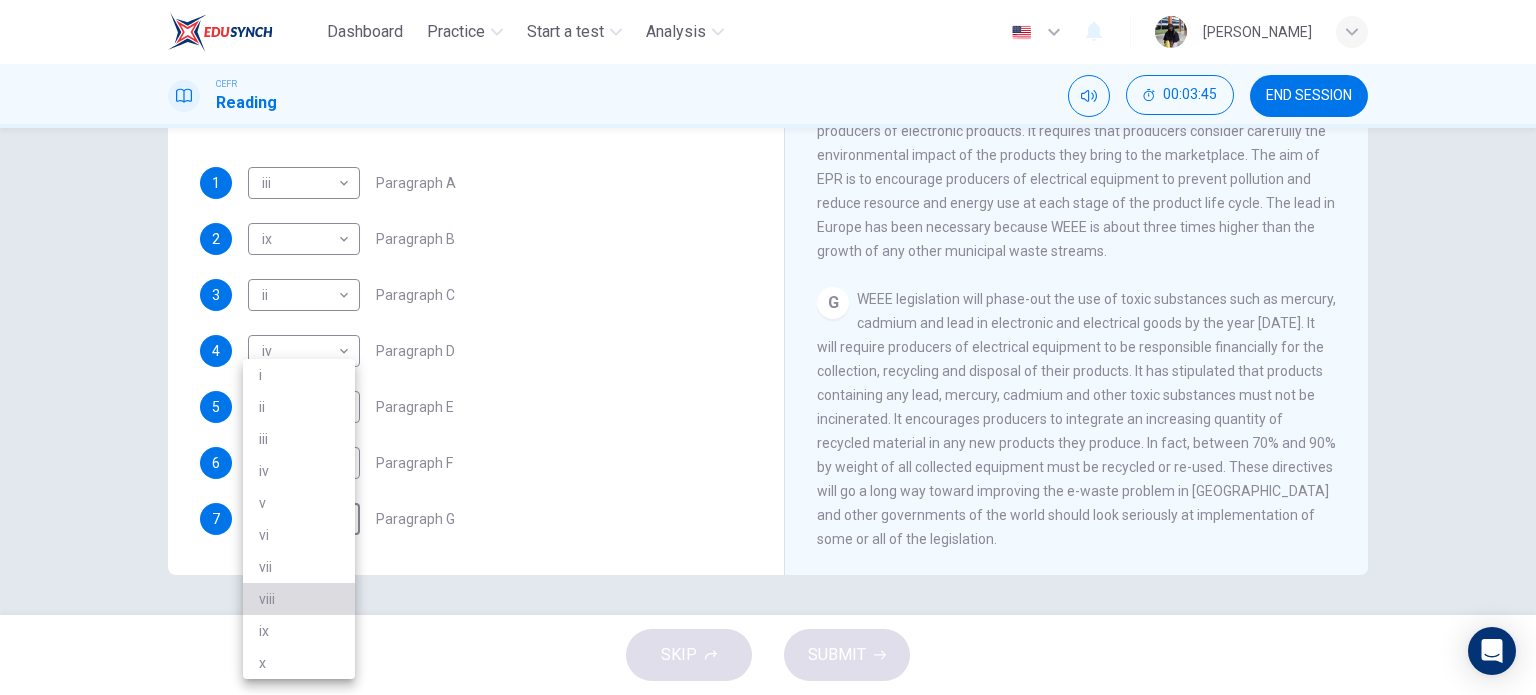 click on "viii" at bounding box center (299, 599) 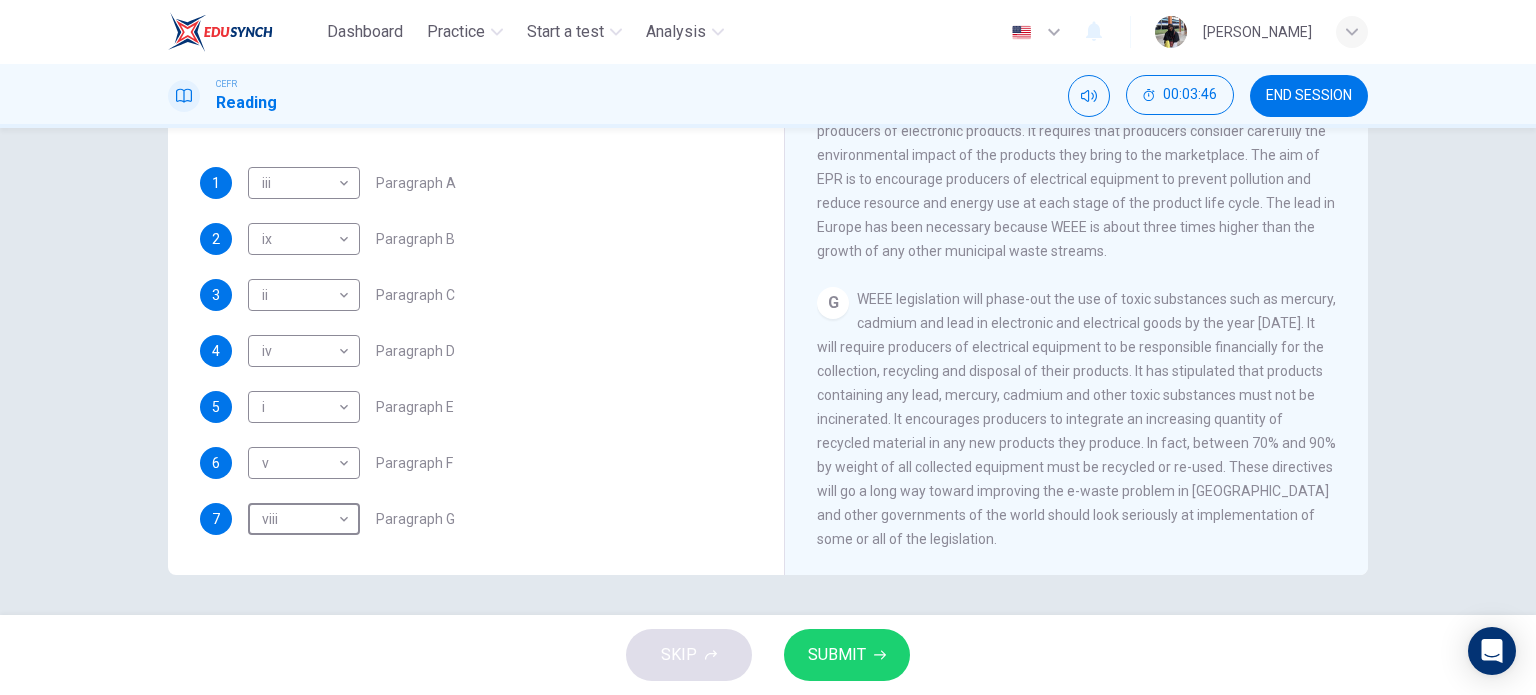 click on "SUBMIT" at bounding box center (837, 655) 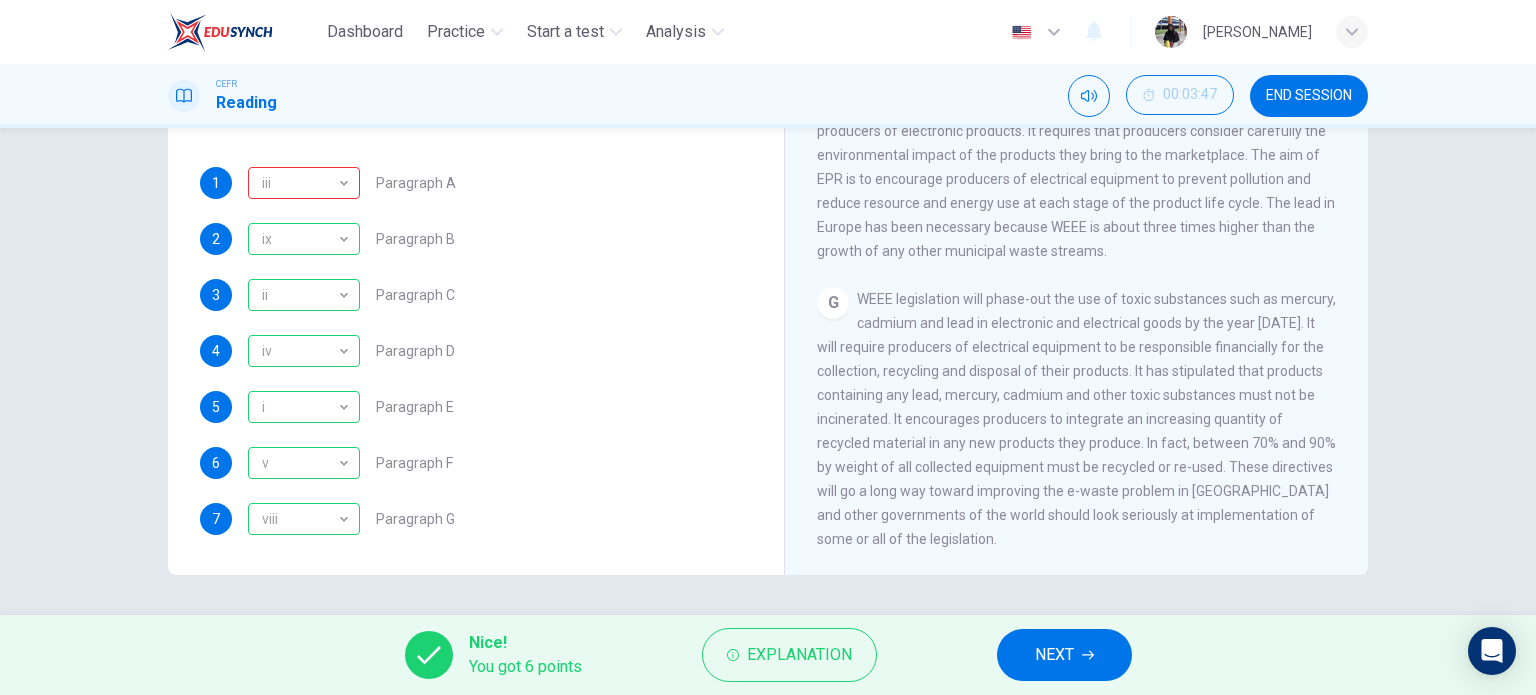 scroll, scrollTop: 322, scrollLeft: 0, axis: vertical 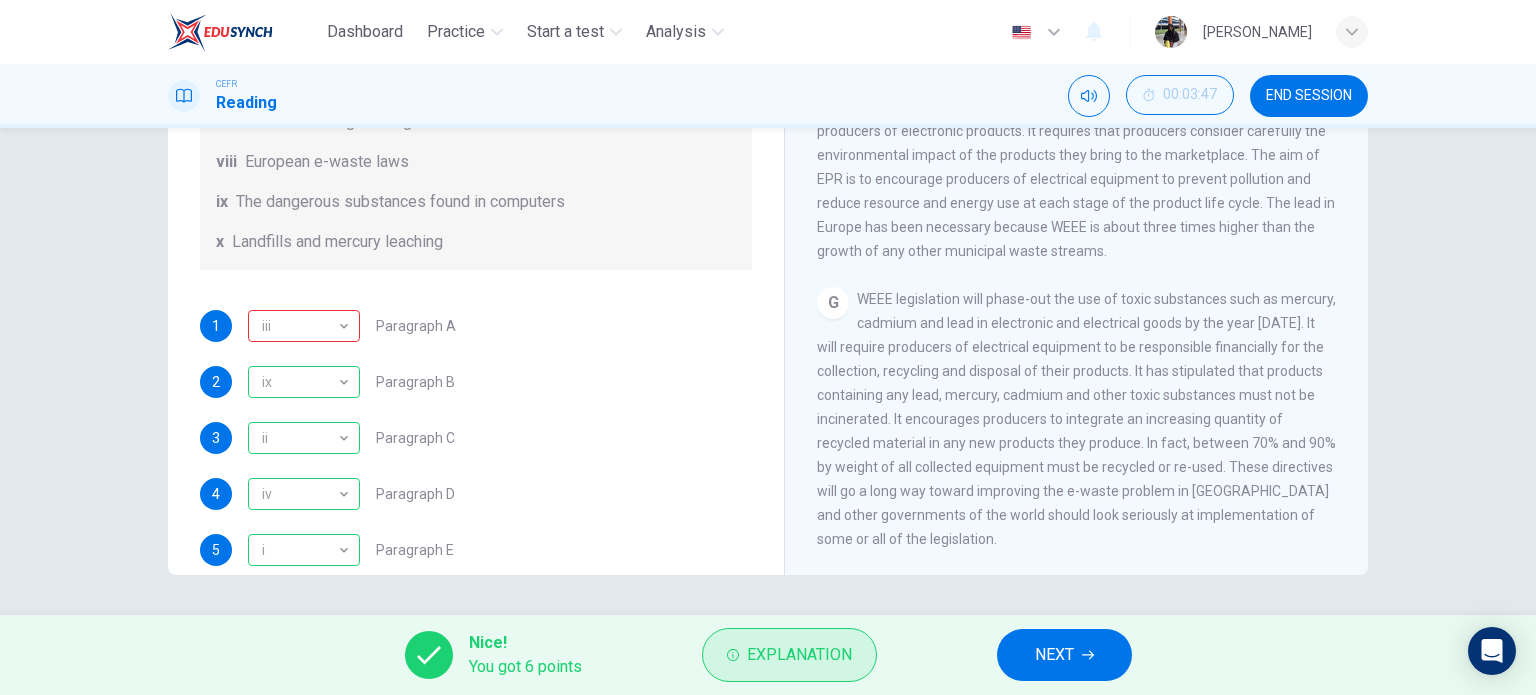 click on "Explanation" at bounding box center [799, 655] 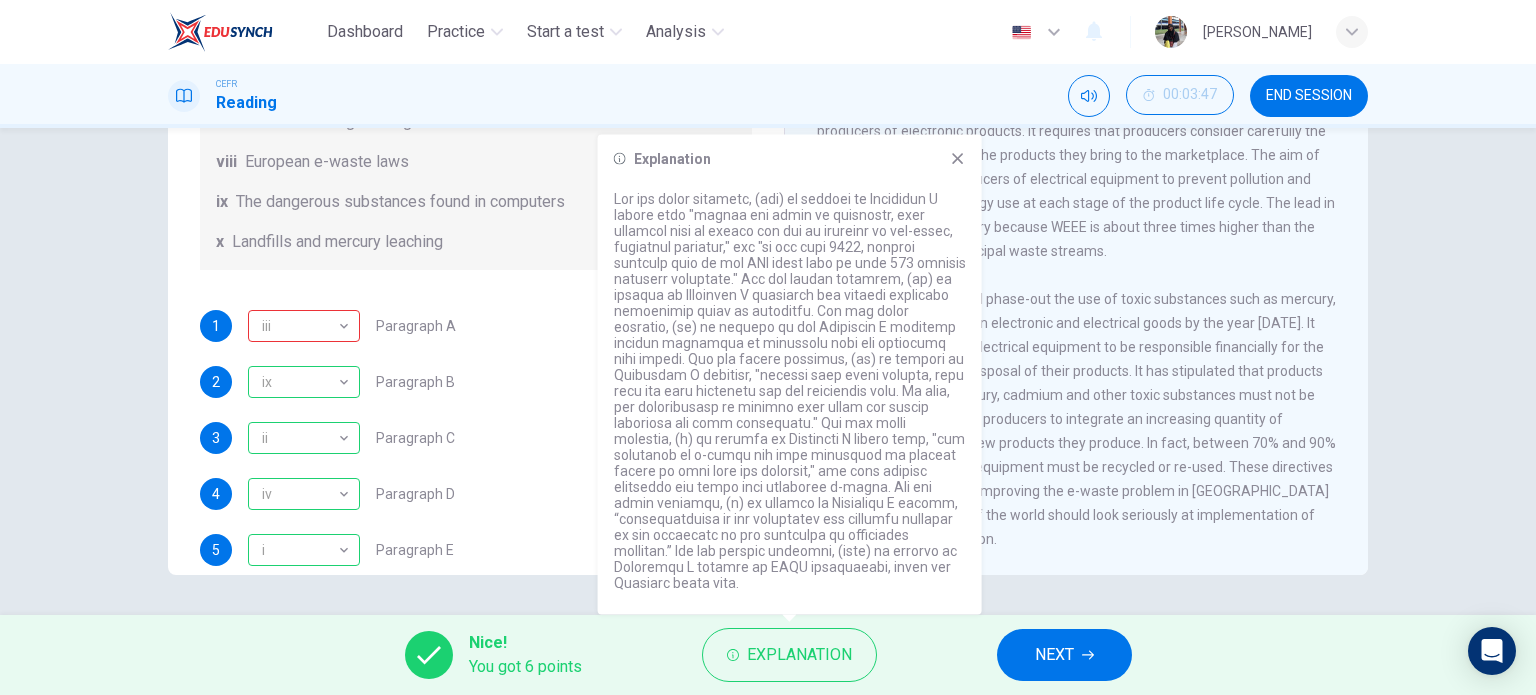 click 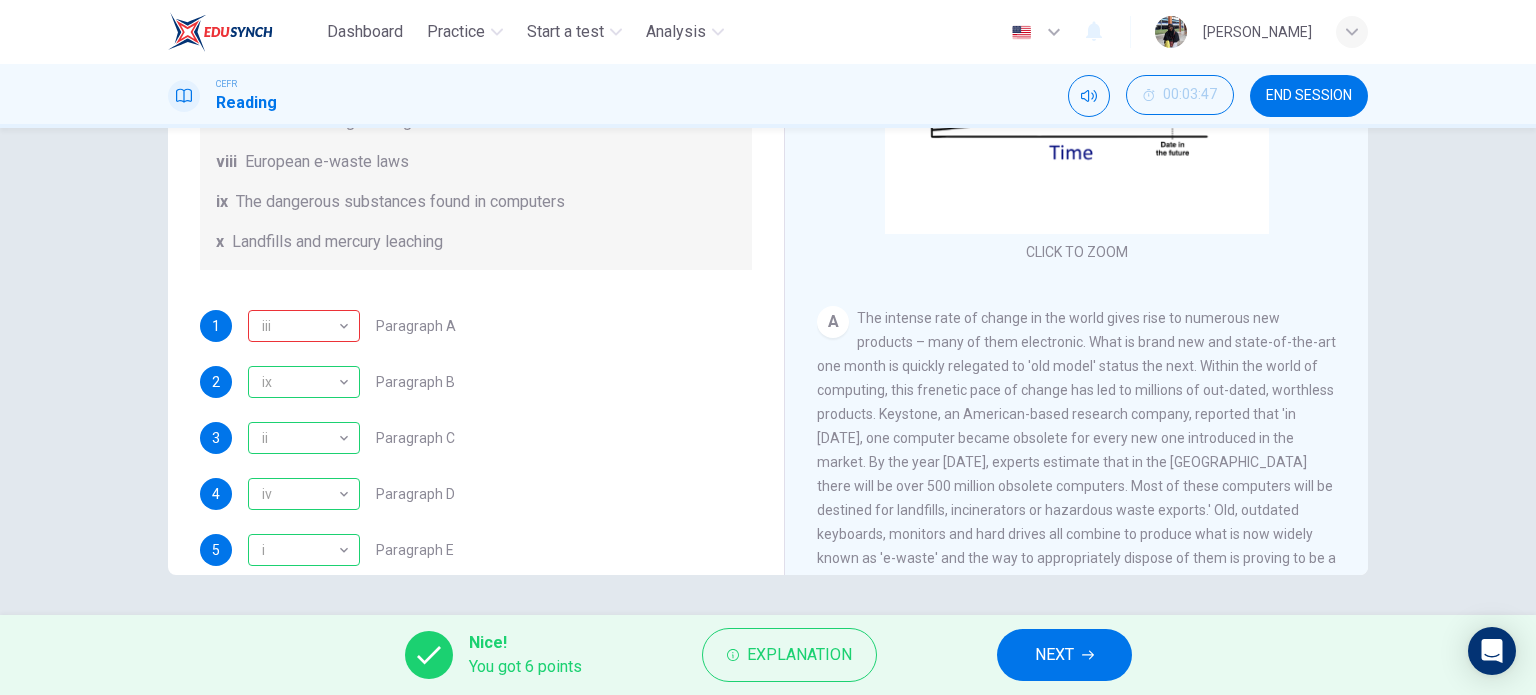 scroll, scrollTop: 82, scrollLeft: 0, axis: vertical 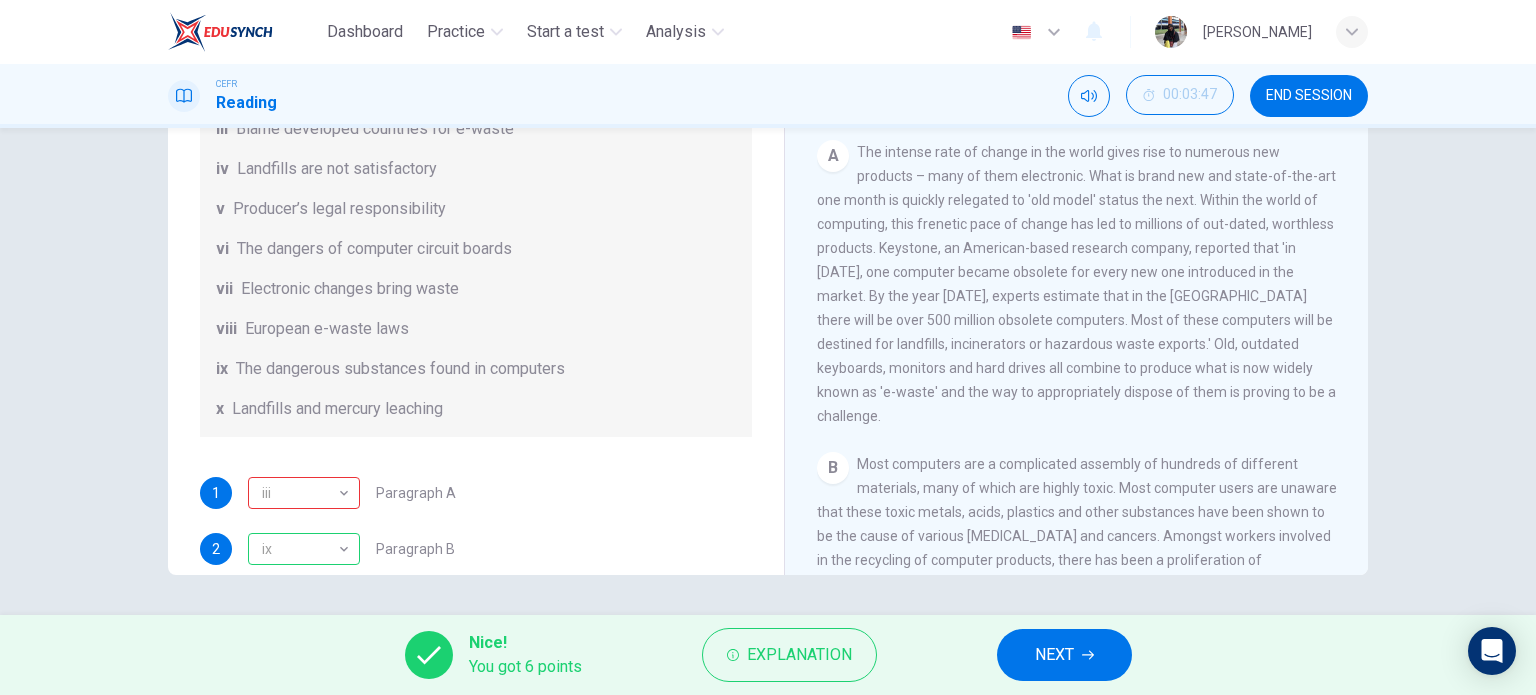 click on "NEXT" at bounding box center (1064, 655) 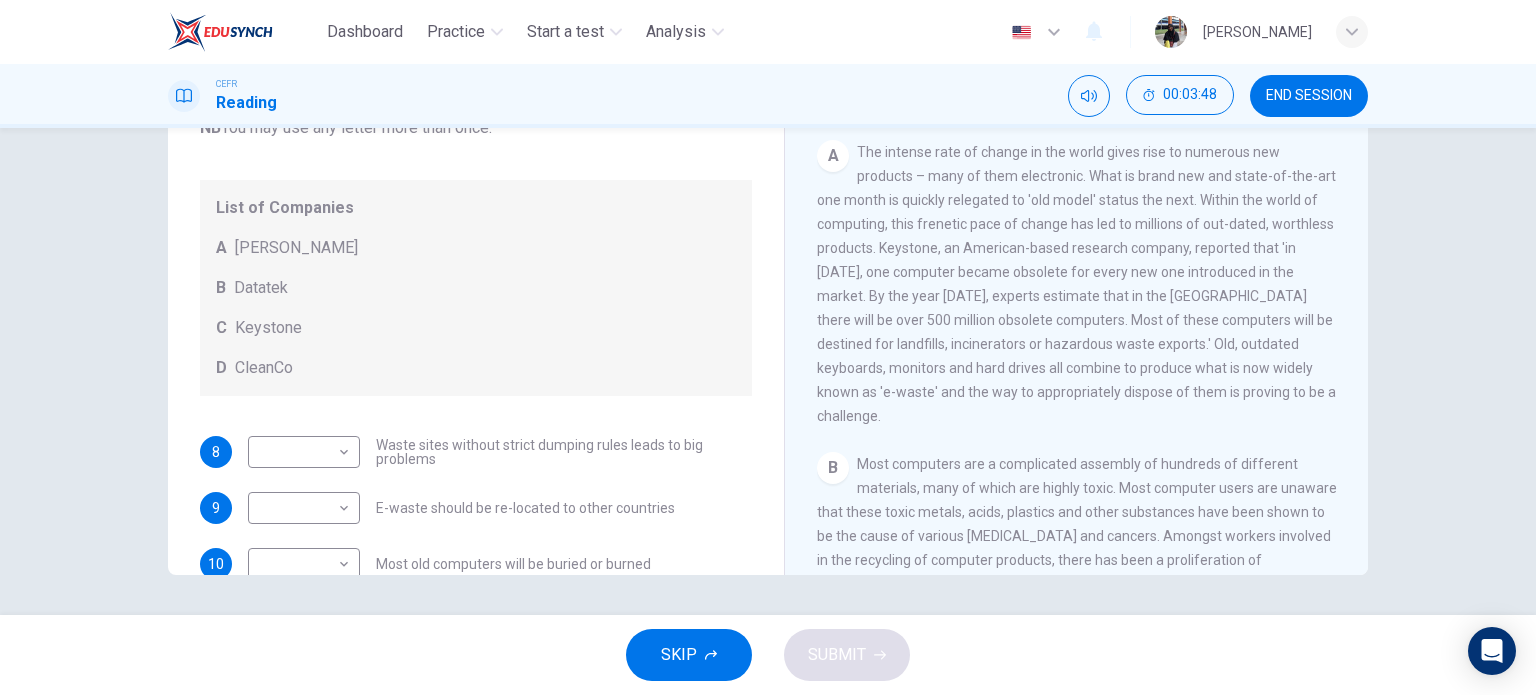 scroll, scrollTop: 0, scrollLeft: 0, axis: both 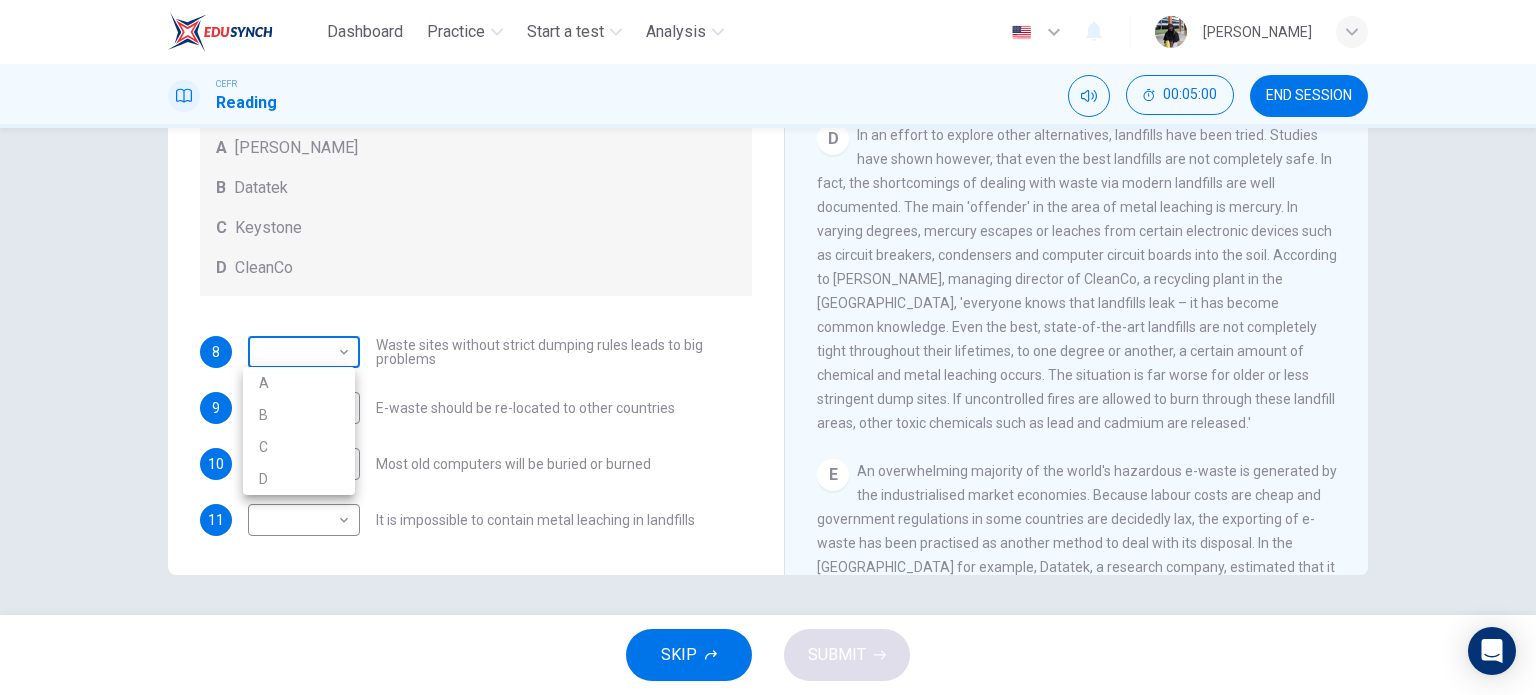 click on "Dashboard Practice Start a test Analysis English en ​ [PERSON_NAME] BINTI THAULATH CEFR Reading 00:05:00 END SESSION Questions 8 - 11 Look at the following list of statements and the list of
companies below.
Match each statement with the correct company. Write the correct letter A-D in the boxes below on your answer sheet.
NB  You may use any letter more than once. List of Companies A Noranda Smelter B Datatek C Keystone D CleanCo 8 ​ ​ Waste sites without strict dumping rules leads to big problems 9 ​ ​ E-waste should be re-located to other countries 10 ​ ​ Most old computers will be buried or burned 11 ​ ​ It is impossible to contain metal leaching in landfills The Intense Rate of Change in the World CLICK TO ZOOM Click to Zoom A B C D E F G SKIP SUBMIT EduSynch - Online Language Proficiency Testing
Dashboard Practice Start a test Analysis Notifications © Copyright  2025 A B C D" at bounding box center [768, 347] 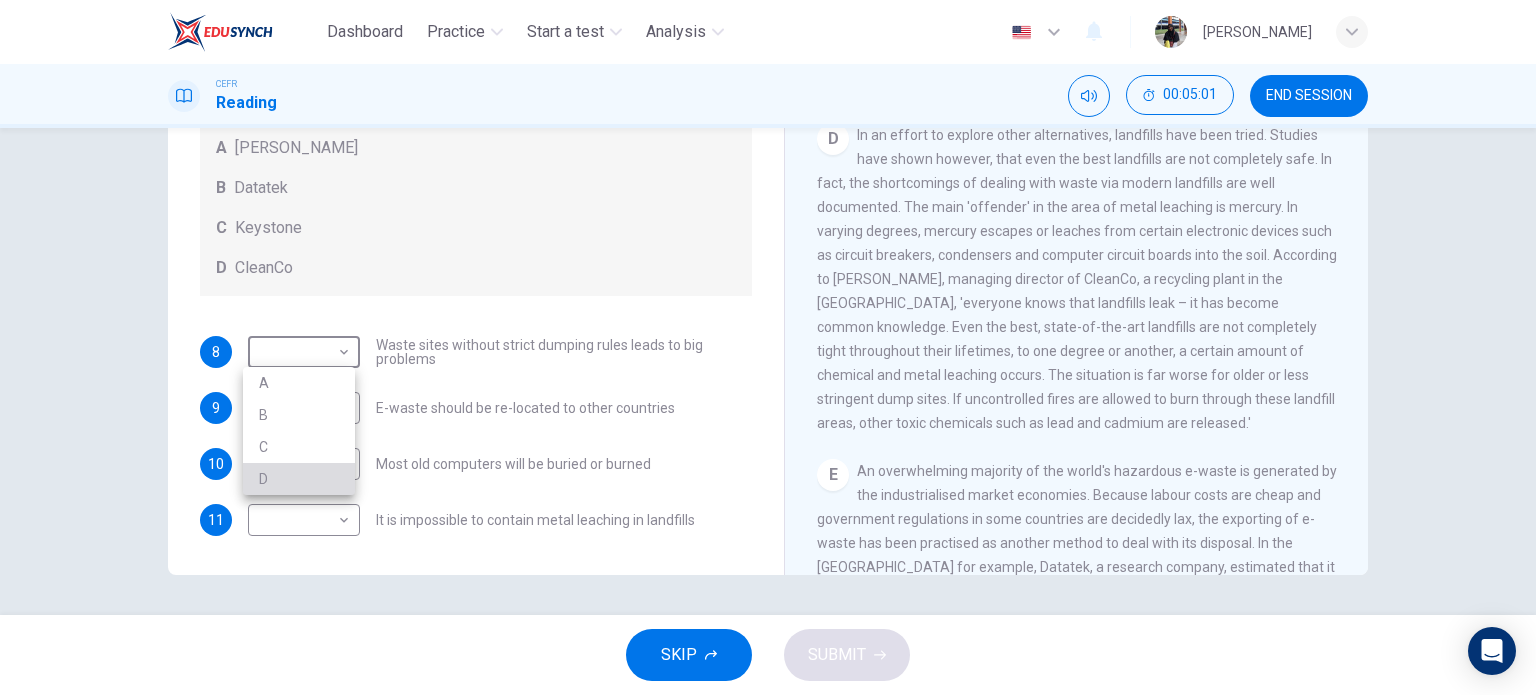 click on "D" at bounding box center [299, 479] 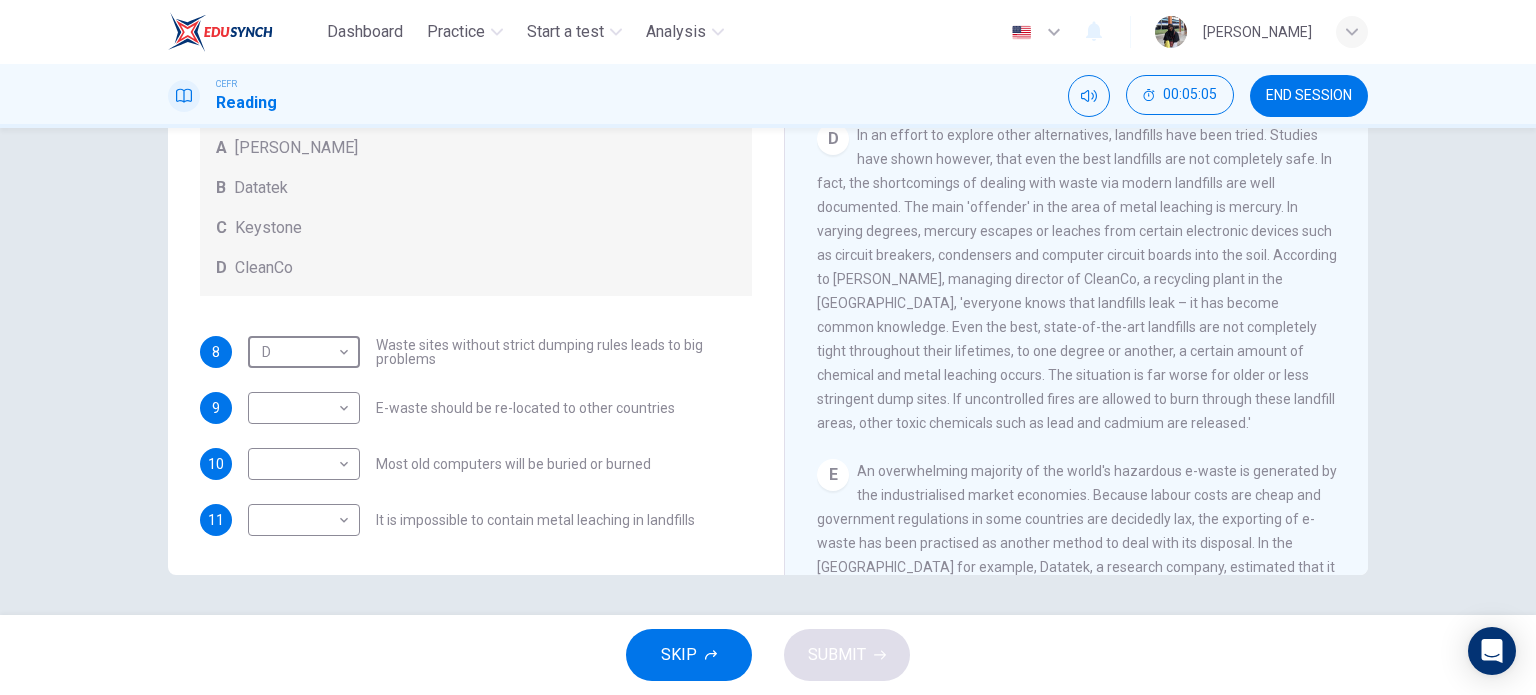 scroll, scrollTop: 1249, scrollLeft: 0, axis: vertical 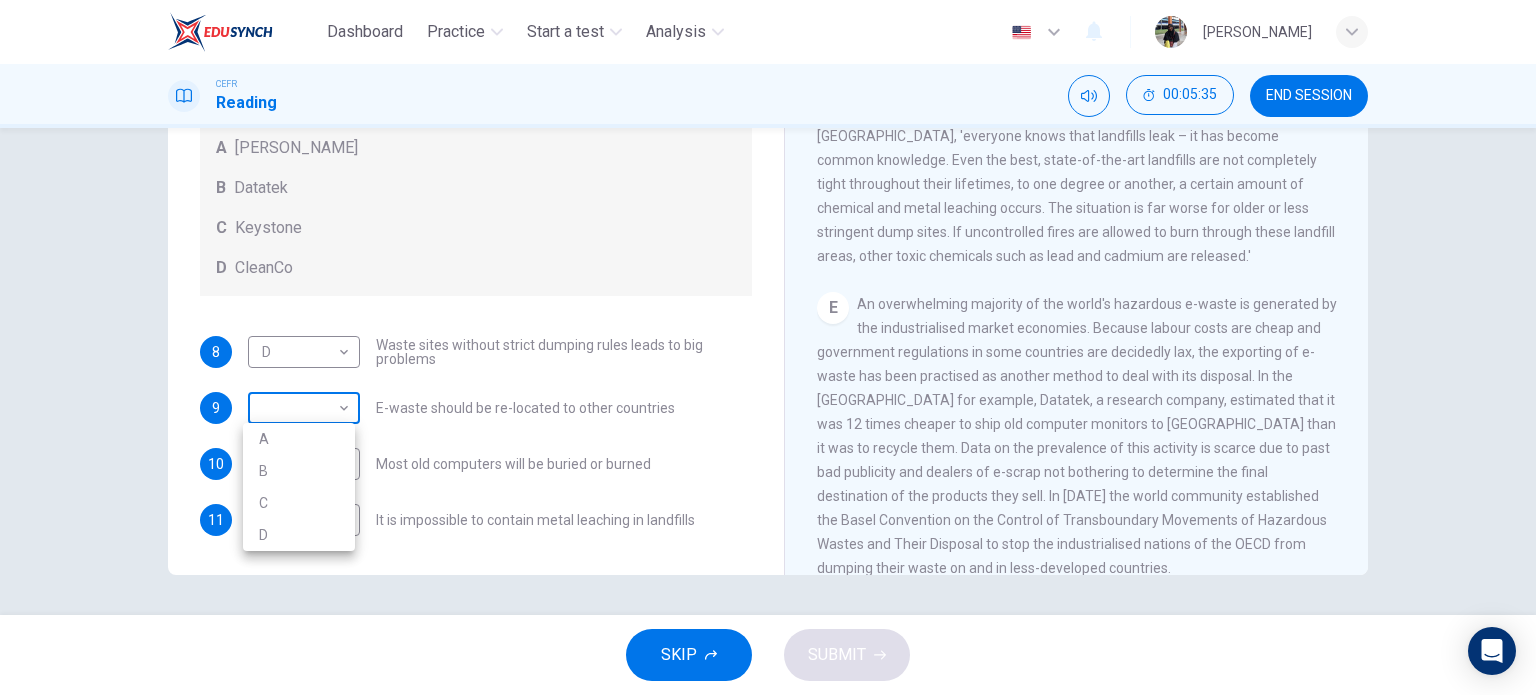 click on "Dashboard Practice Start a test Analysis English en ​ [PERSON_NAME] BINTI THAULATH CEFR Reading 00:05:35 END SESSION Questions 8 - 11 Look at the following list of statements and the list of
companies below.
Match each statement with the correct company. Write the correct letter A-D in the boxes below on your answer sheet.
NB  You may use any letter more than once. List of Companies A Noranda Smelter B Datatek C Keystone D CleanCo 8 D D ​ Waste sites without strict dumping rules leads to big problems 9 ​ ​ E-waste should be re-located to other countries 10 ​ ​ Most old computers will be buried or burned 11 ​ ​ It is impossible to contain metal leaching in landfills The Intense Rate of Change in the World CLICK TO ZOOM Click to Zoom A B C D E F G SKIP SUBMIT EduSynch - Online Language Proficiency Testing
Dashboard Practice Start a test Analysis Notifications © Copyright  2025 A B C D" at bounding box center (768, 347) 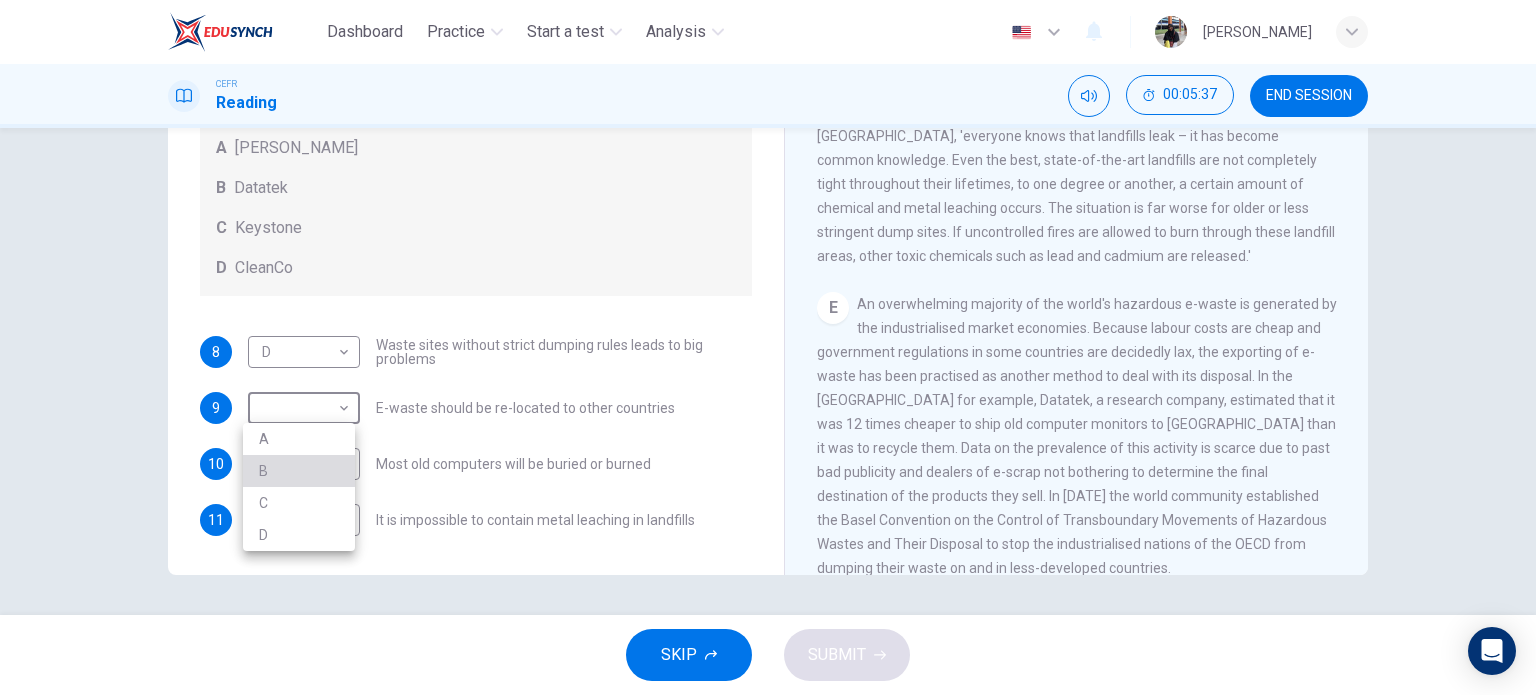 click on "B" at bounding box center [299, 471] 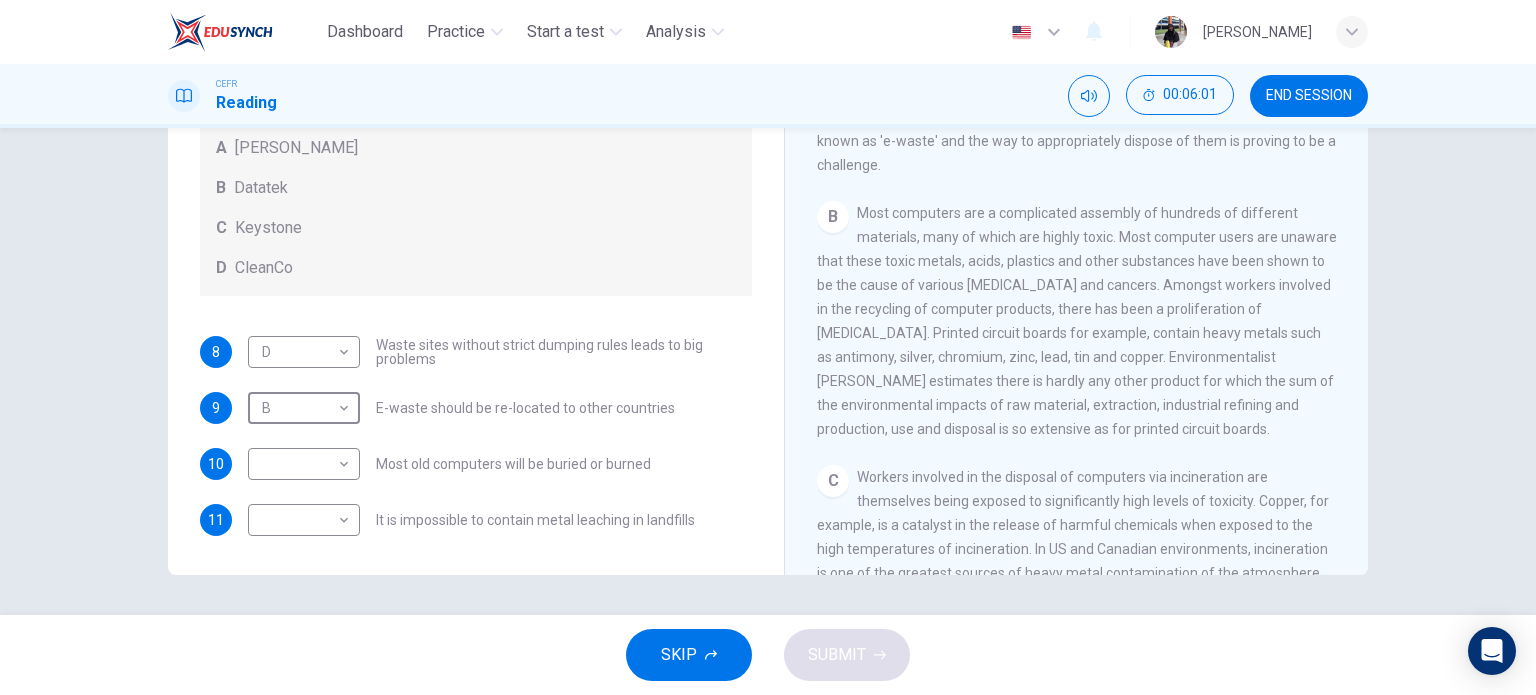 scroll, scrollTop: 666, scrollLeft: 0, axis: vertical 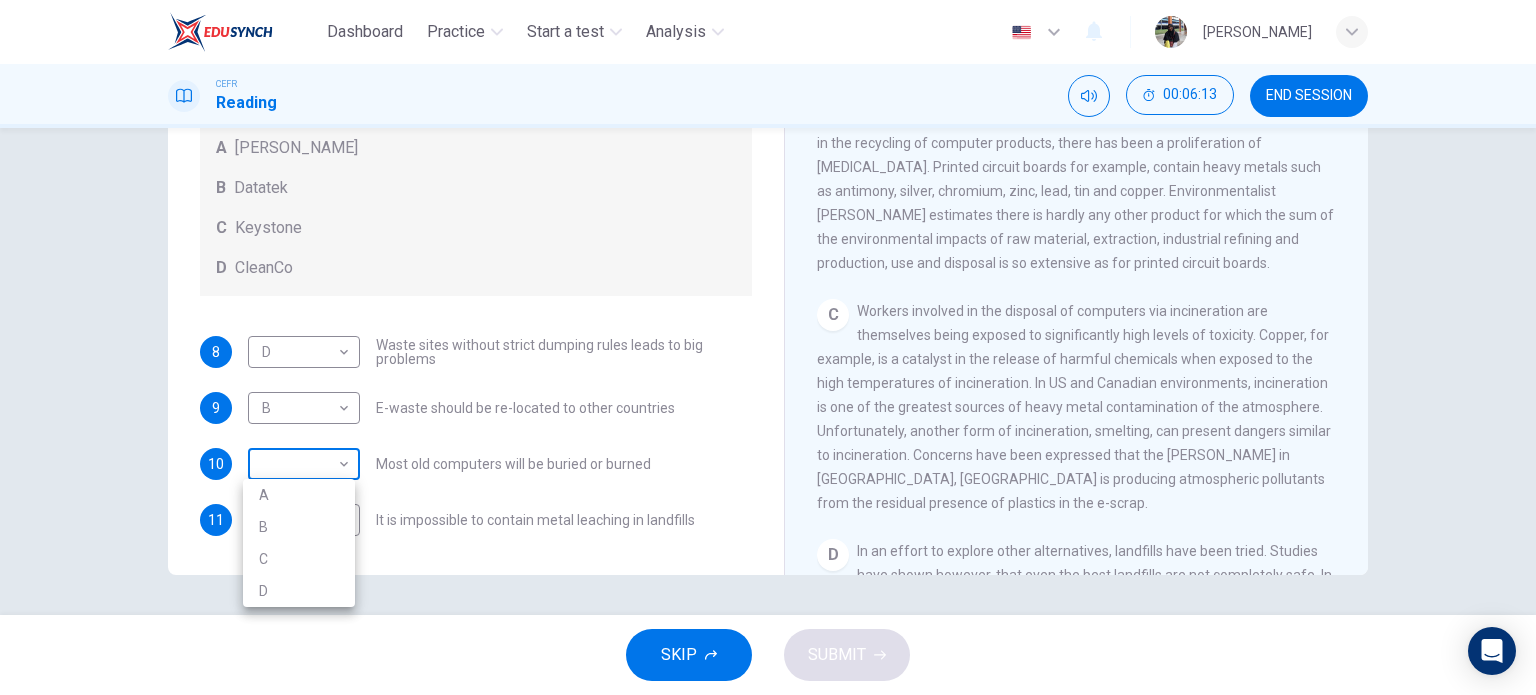 click on "Dashboard Practice Start a test Analysis English en ​ [PERSON_NAME] BINTI THAULATH CEFR Reading 00:06:13 END SESSION Questions 8 - 11 Look at the following list of statements and the list of
companies below.
Match each statement with the correct company. Write the correct letter A-D in the boxes below on your answer sheet.
NB  You may use any letter more than once. List of Companies A Noranda Smelter B Datatek C Keystone D CleanCo 8 D D ​ Waste sites without strict dumping rules leads to big problems 9 B B ​ E-waste should be re-located to other countries 10 ​ ​ Most old computers will be buried or burned 11 ​ ​ It is impossible to contain metal leaching in landfills The Intense Rate of Change in the World CLICK TO ZOOM Click to Zoom A B C D E F G SKIP SUBMIT EduSynch - Online Language Proficiency Testing
Dashboard Practice Start a test Analysis Notifications © Copyright  2025 A B C D" at bounding box center [768, 347] 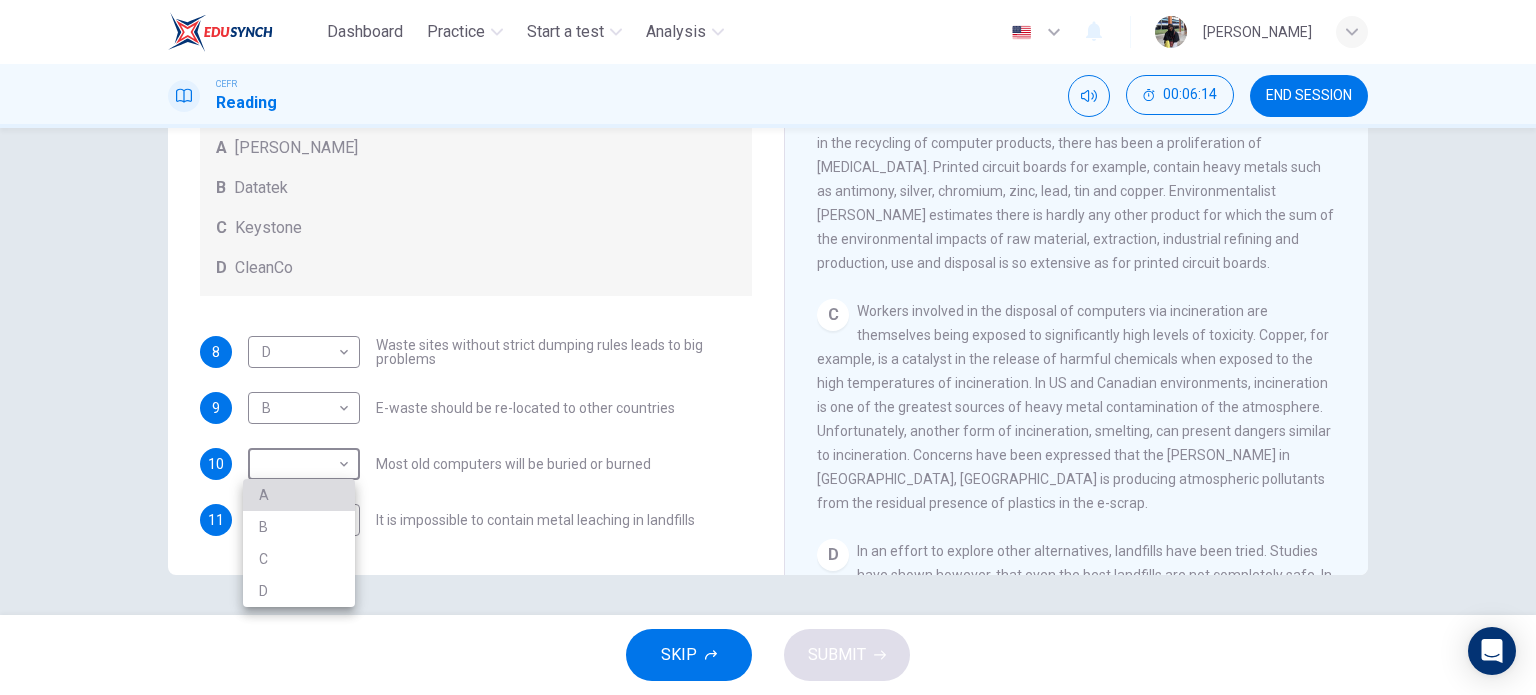 click on "A" at bounding box center [299, 495] 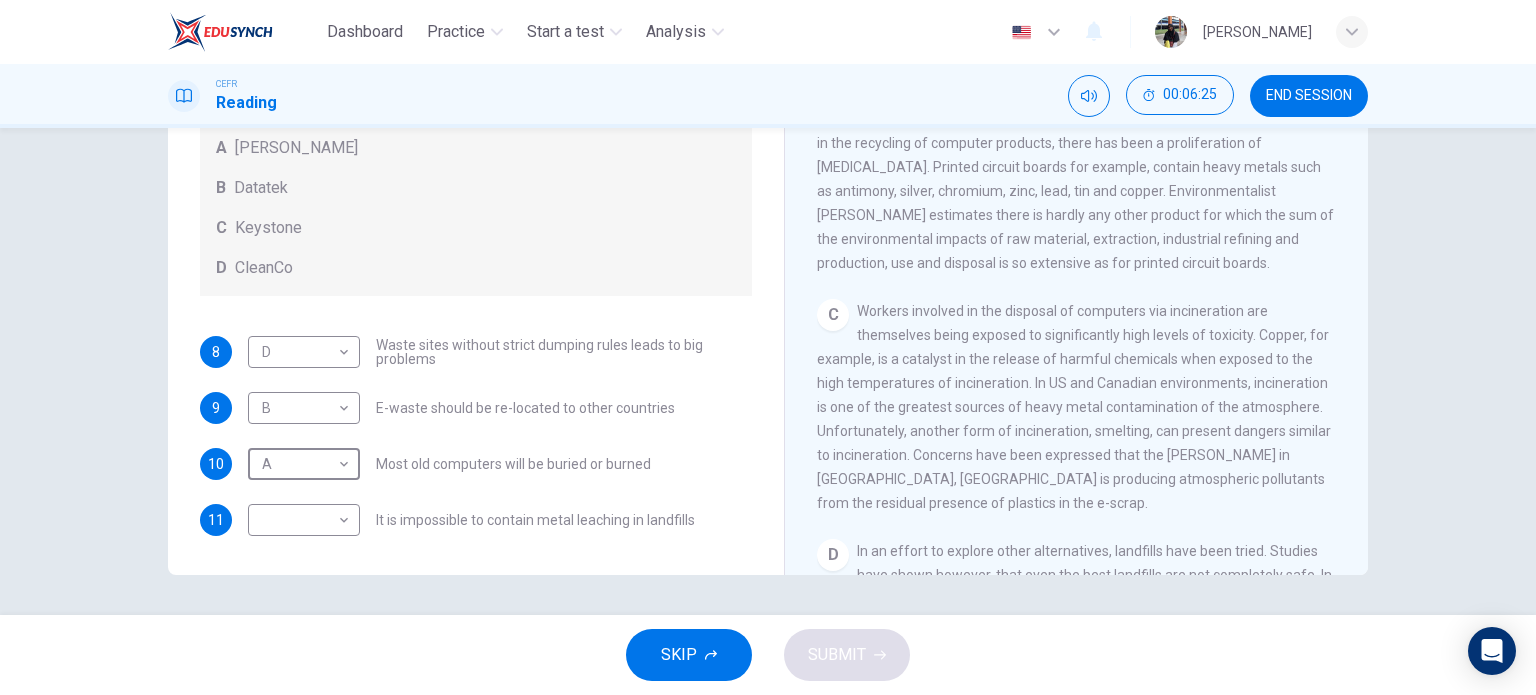 scroll, scrollTop: 833, scrollLeft: 0, axis: vertical 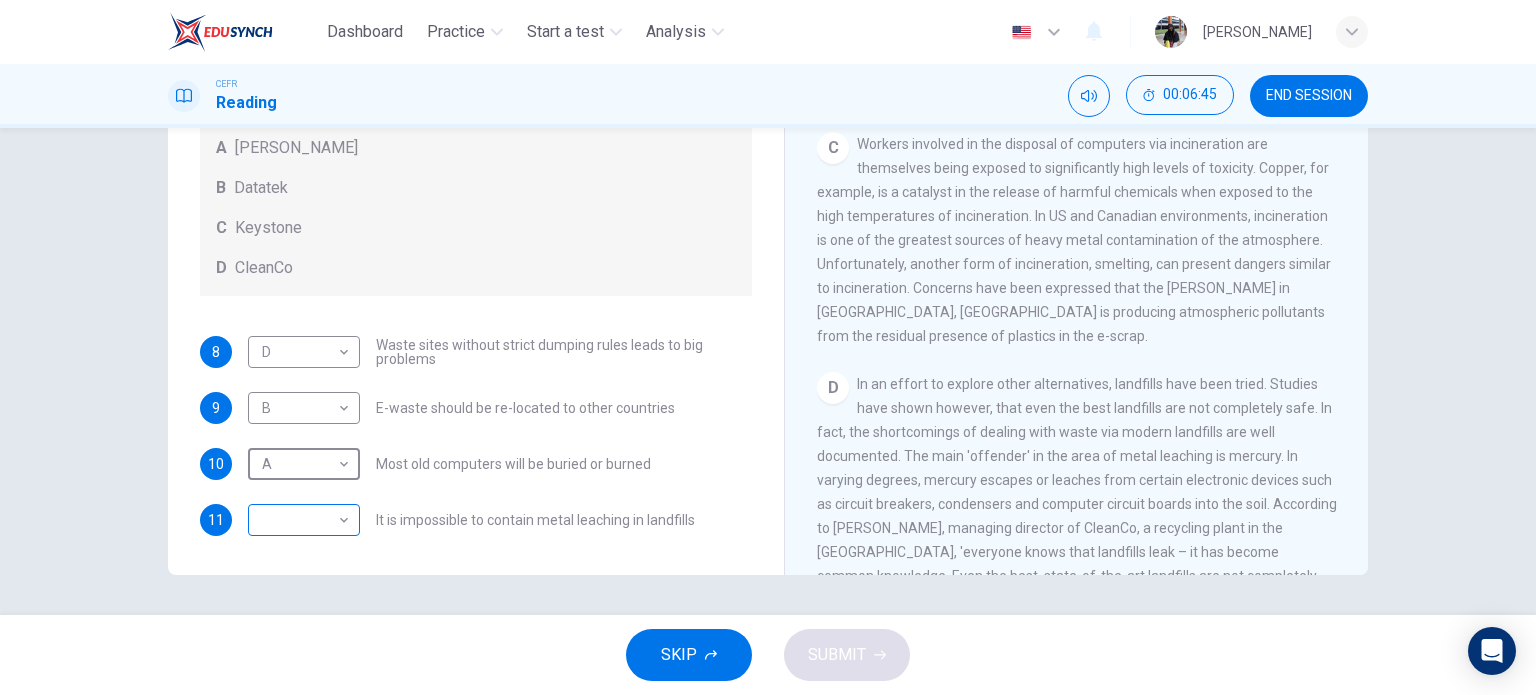 click on "Dashboard Practice Start a test Analysis English en ​ [PERSON_NAME] BINTI THAULATH CEFR Reading 00:06:45 END SESSION Questions 8 - 11 Look at the following list of statements and the list of
companies below.
Match each statement with the correct company. Write the correct letter A-D in the boxes below on your answer sheet.
NB  You may use any letter more than once. List of Companies A Noranda Smelter B Datatek C Keystone D CleanCo 8 D D ​ Waste sites without strict dumping rules leads to big problems 9 B B ​ E-waste should be re-located to other countries 10 A A ​ Most old computers will be buried or burned 11 ​ ​ It is impossible to contain metal leaching in landfills The Intense Rate of Change in the World CLICK TO ZOOM Click to Zoom A B C D E F G SKIP SUBMIT EduSynch - Online Language Proficiency Testing
Dashboard Practice Start a test Analysis Notifications © Copyright  2025" at bounding box center [768, 347] 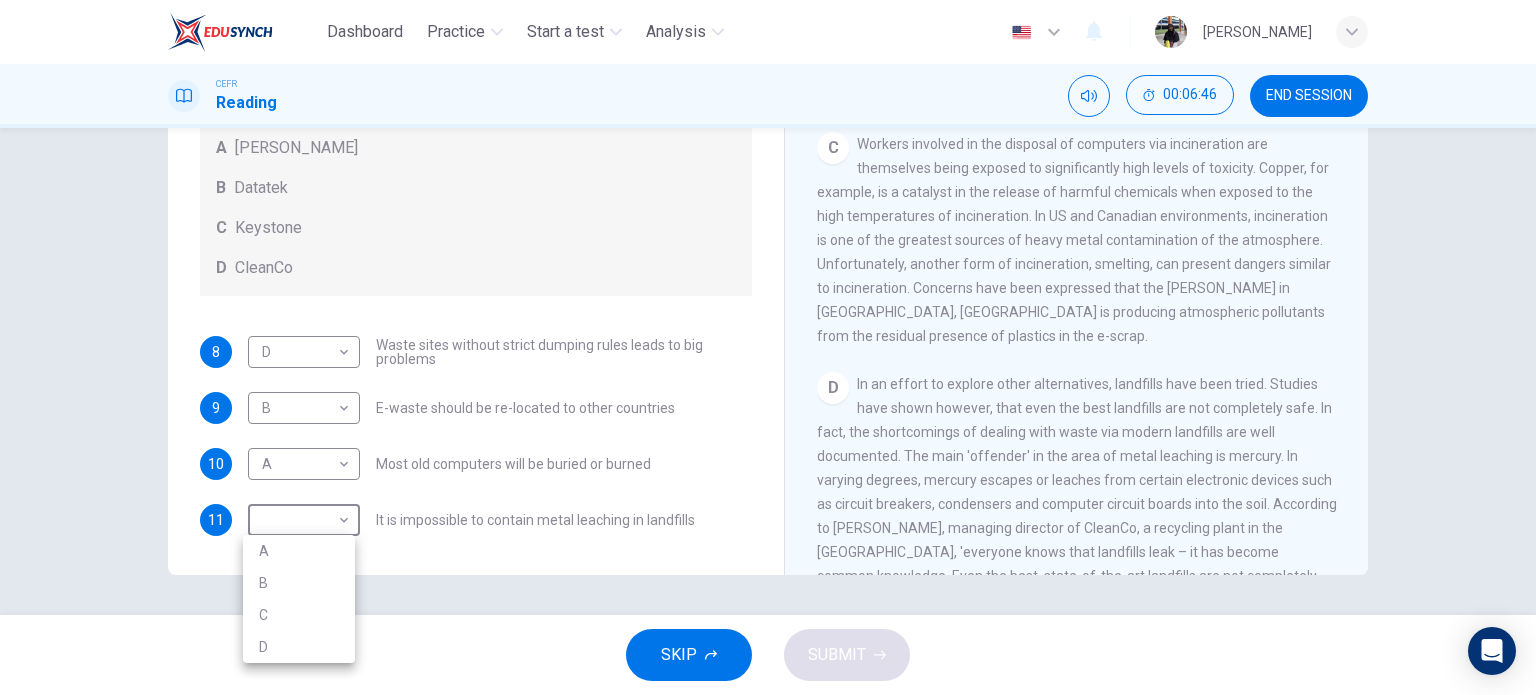 click on "D" at bounding box center [299, 647] 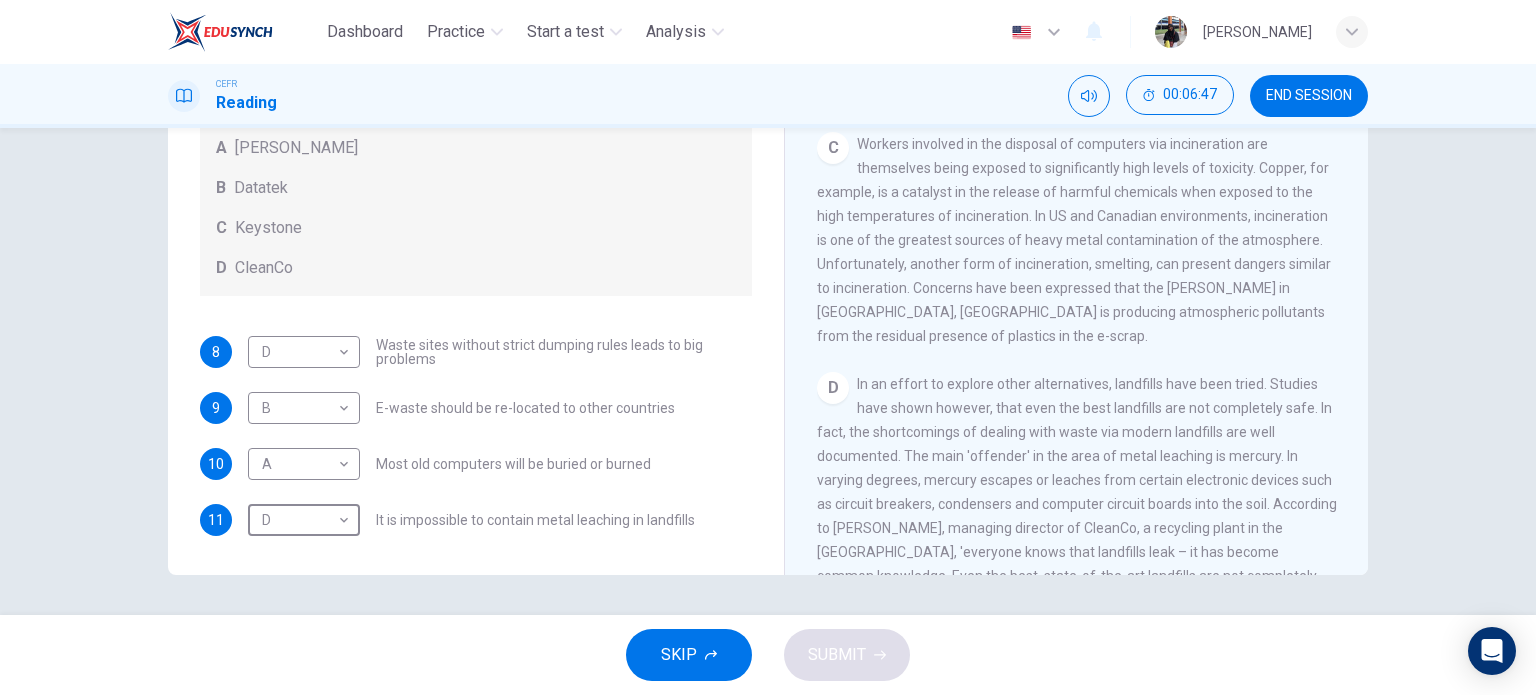 type on "D" 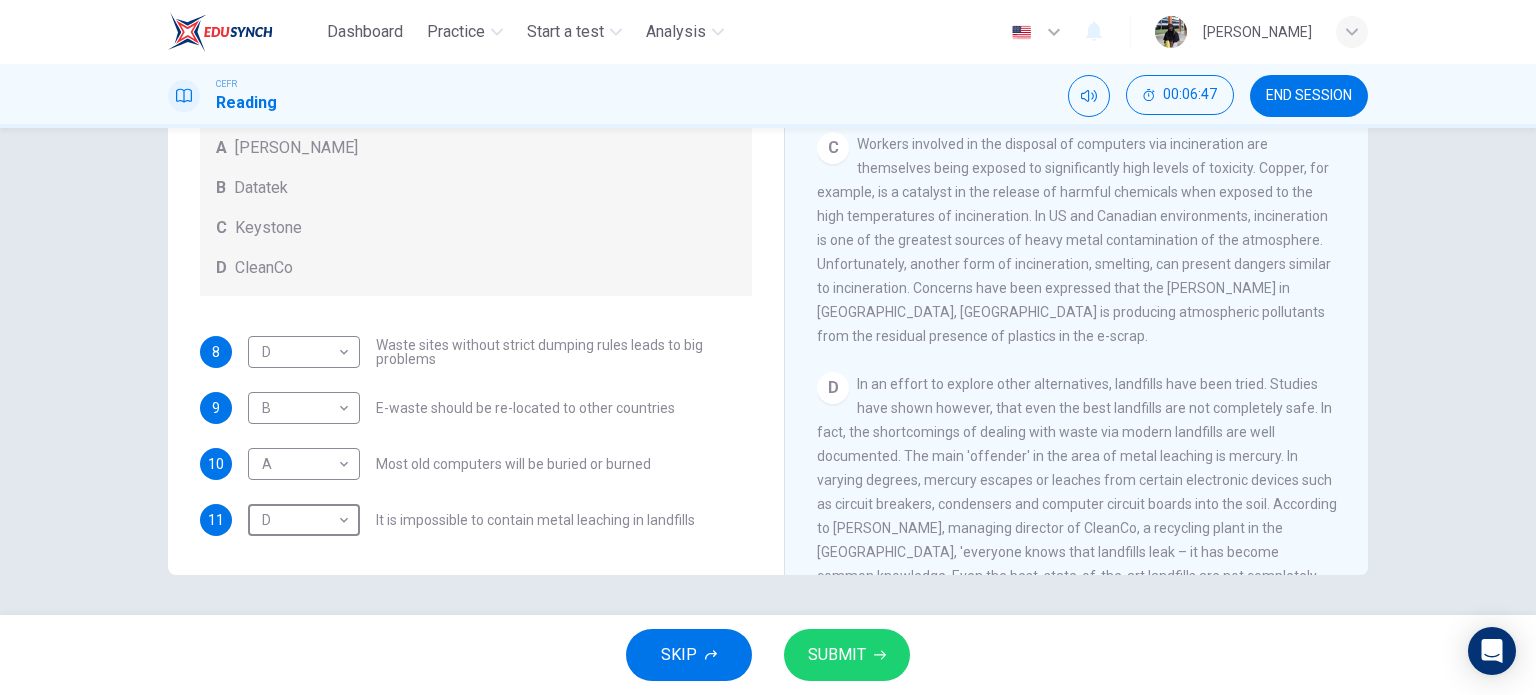 click on "SUBMIT" at bounding box center (847, 655) 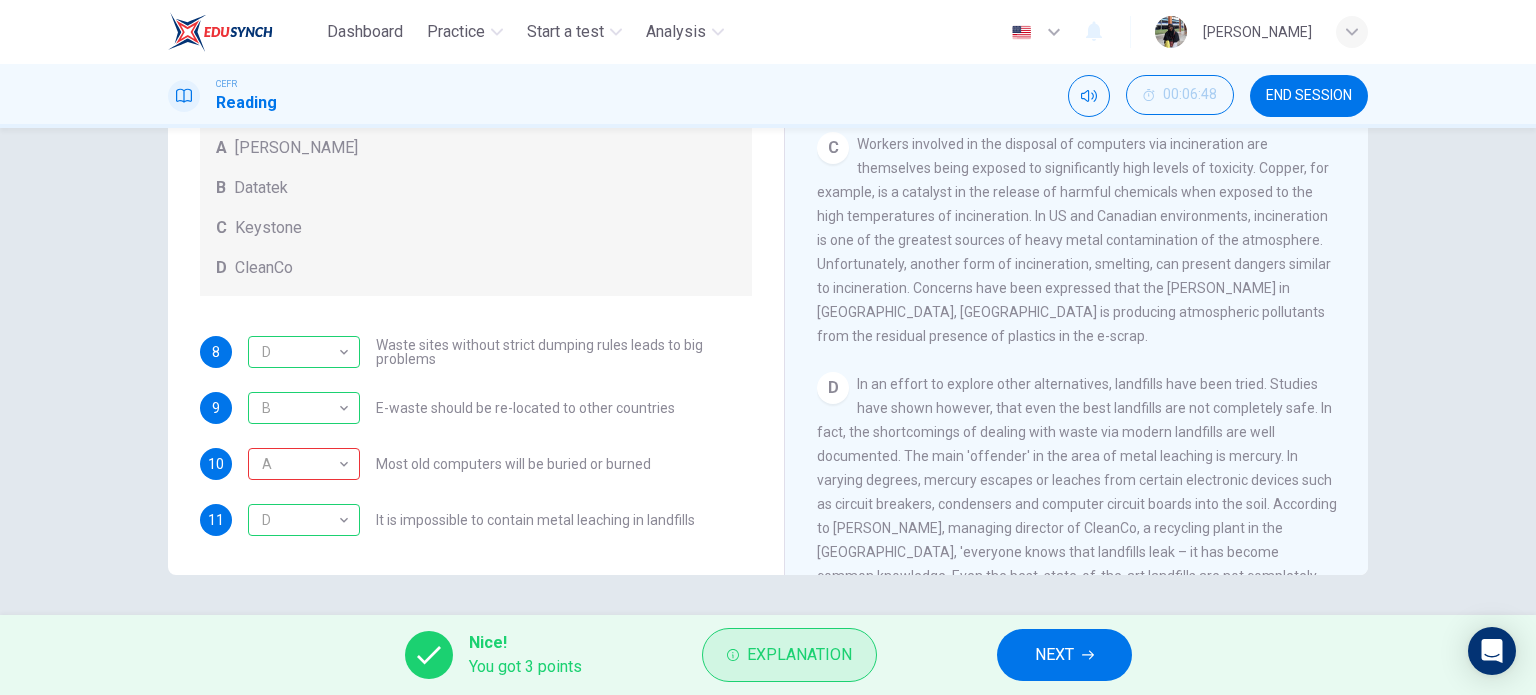 click on "Explanation" at bounding box center (799, 655) 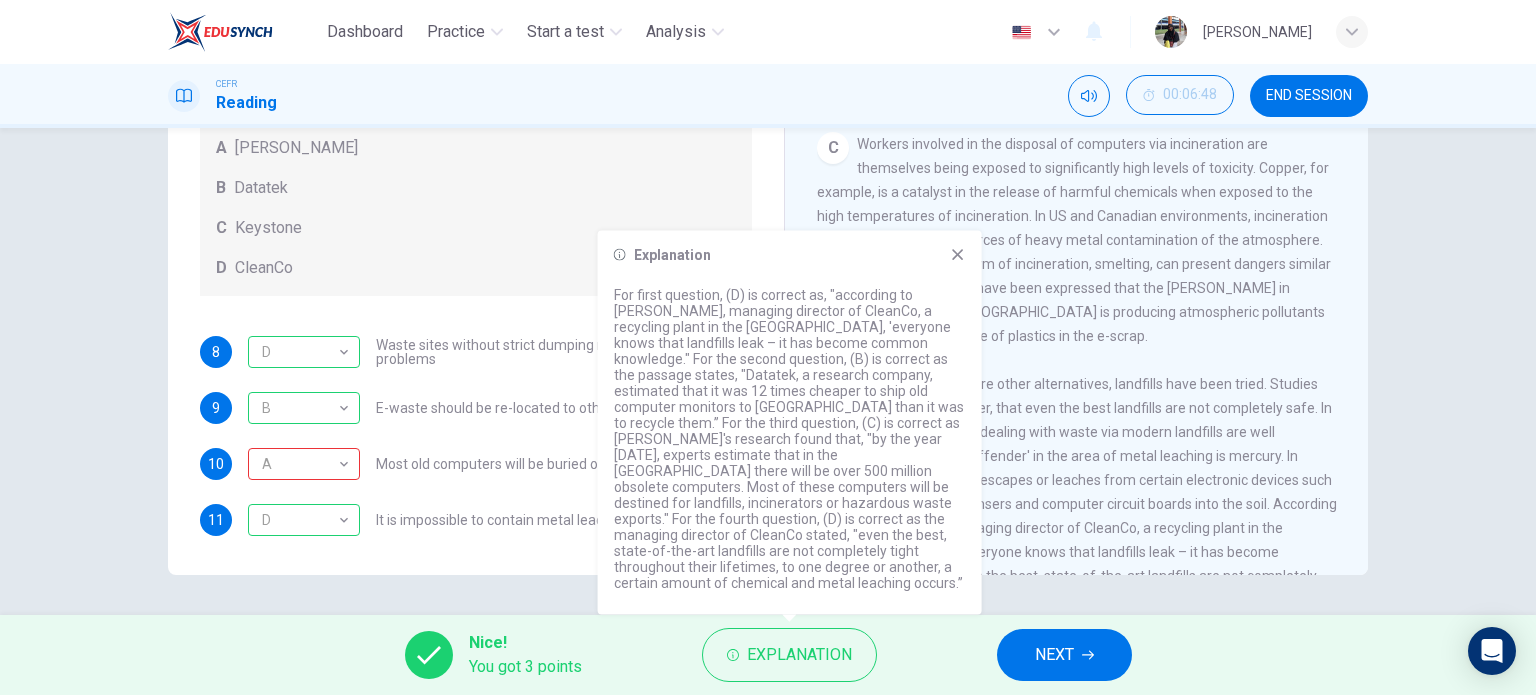 scroll, scrollTop: 1000, scrollLeft: 0, axis: vertical 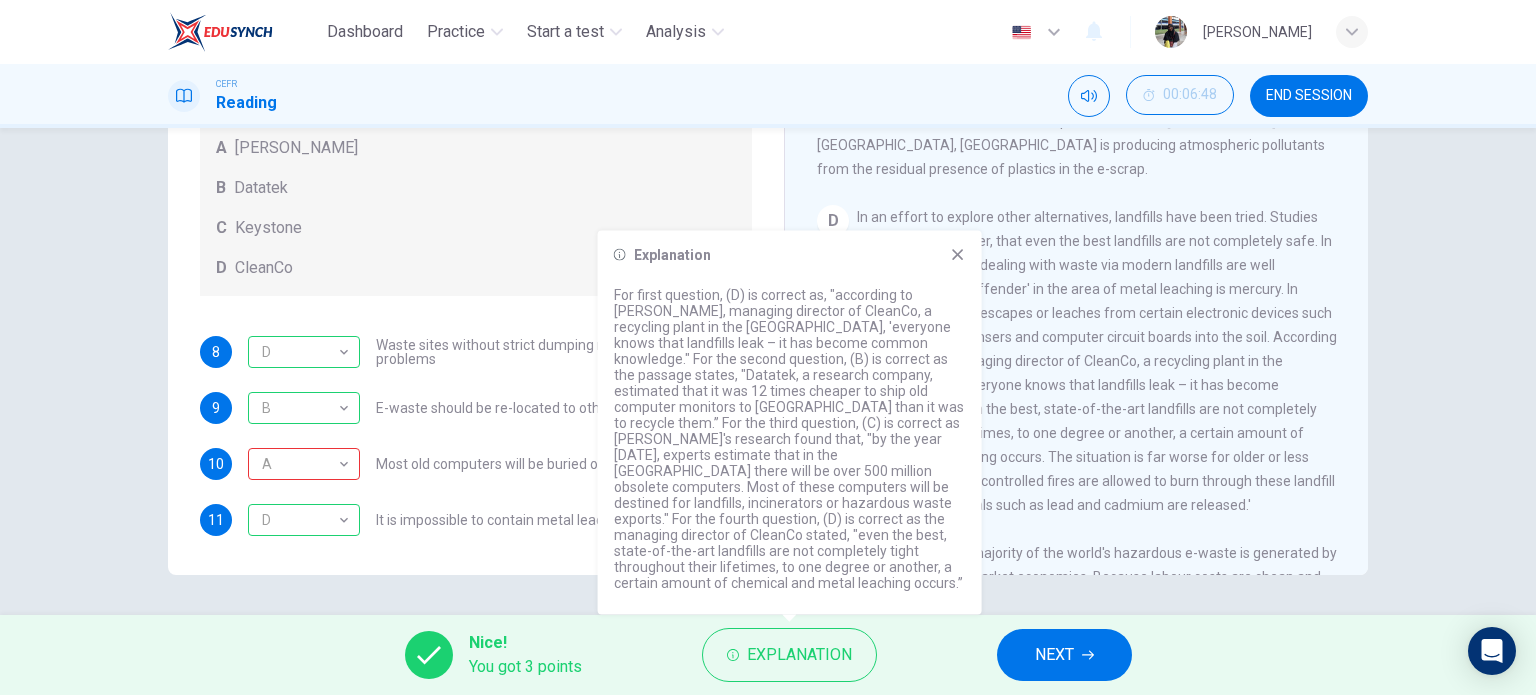 click on "Explanation For first question, (D) is correct as, "according to [PERSON_NAME], managing director of CleanCo, a recycling plant in the [GEOGRAPHIC_DATA], 'everyone knows that landfills leak – it has become common knowledge."
For the second question, (B) is correct as the passage states, "Datatek, a research company, estimated that it was 12 times cheaper to ship old computer monitors to [GEOGRAPHIC_DATA] than it was to recycle them.”
For the third question, (C) is correct as Keystone's research found that, "by the year [DATE], experts estimate that in the [GEOGRAPHIC_DATA] there will be over 500 million obsolete computers. Most of these computers will be destined for landfills, incinerators or hazardous waste exports."
For the fourth question, (D) is correct as the managing director of CleanCo stated, "even the best, state-of-the-art landfills are not completely tight throughout their lifetimes, to one degree or another, a certain amount of chemical and metal leaching occurs.”" at bounding box center [790, 423] 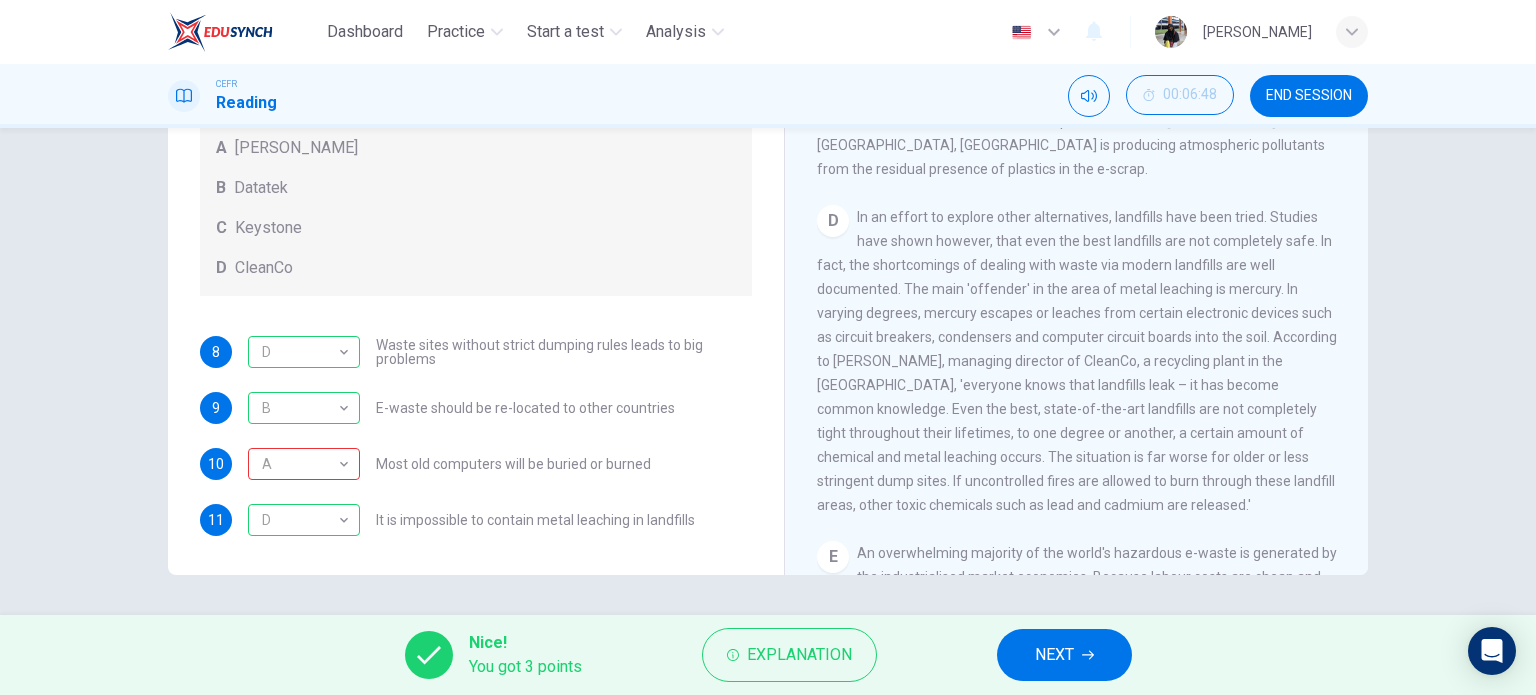 click on "In an effort to explore other alternatives, landfills have been tried. Studies have shown however, that even the best landfills are not completely safe. In fact, the shortcomings of dealing with waste via modern landfills are well documented. The main 'offender' in the area of metal leaching is mercury. In varying degrees, mercury escapes or leaches from certain electronic devices such as circuit breakers, condensers and computer circuit boards into the soil. According to [PERSON_NAME], managing director of CleanCo, a recycling plant in the [GEOGRAPHIC_DATA], 'everyone knows that landfills leak – it has become common knowledge. Even the best, state-of-the-art landfills are not completely tight throughout their lifetimes, to one degree or another, a certain amount of chemical and metal leaching occurs. The situation is far worse for older or less stringent dump sites. If uncontrolled fires are allowed to burn through these landfill areas, other toxic chemicals such as lead and cadmium are released.'" at bounding box center [1077, 361] 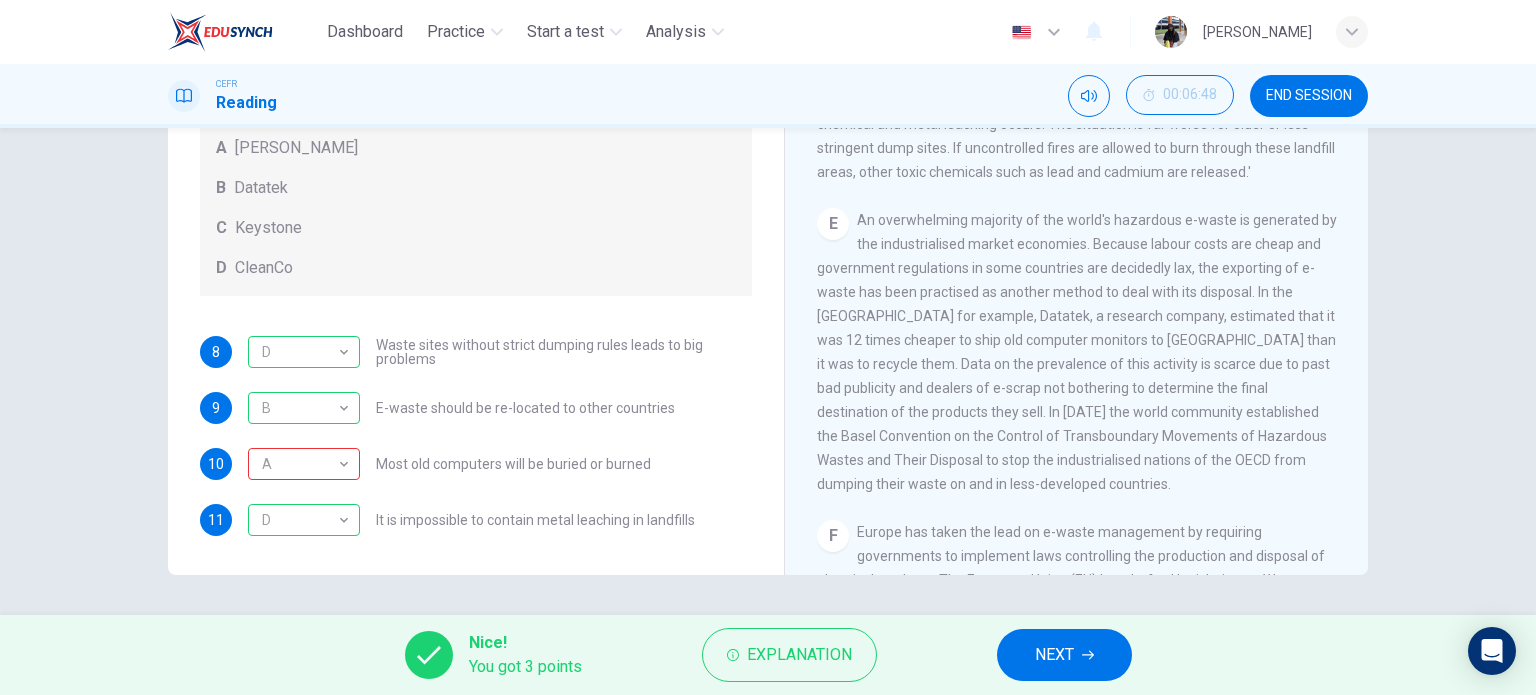 scroll, scrollTop: 1500, scrollLeft: 0, axis: vertical 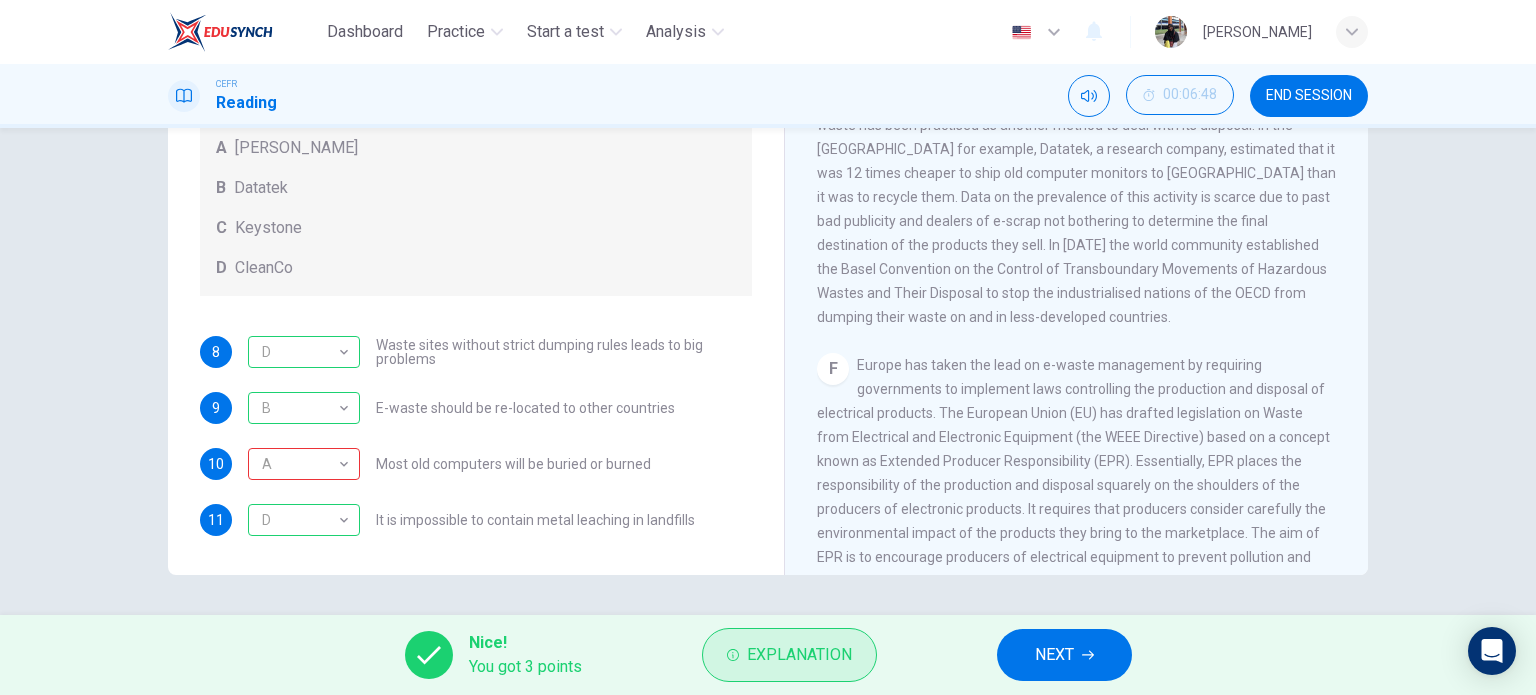 click on "Explanation" at bounding box center (799, 655) 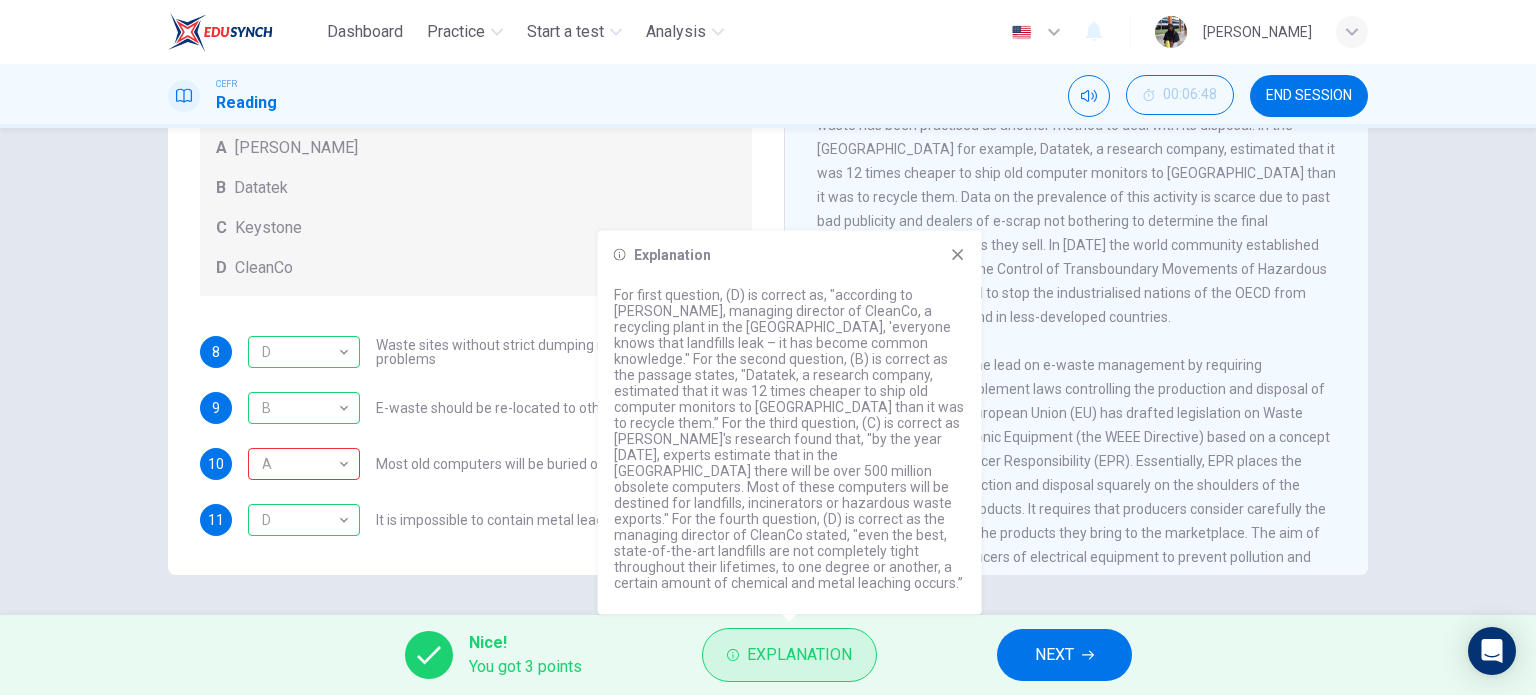 click on "Explanation" at bounding box center (799, 655) 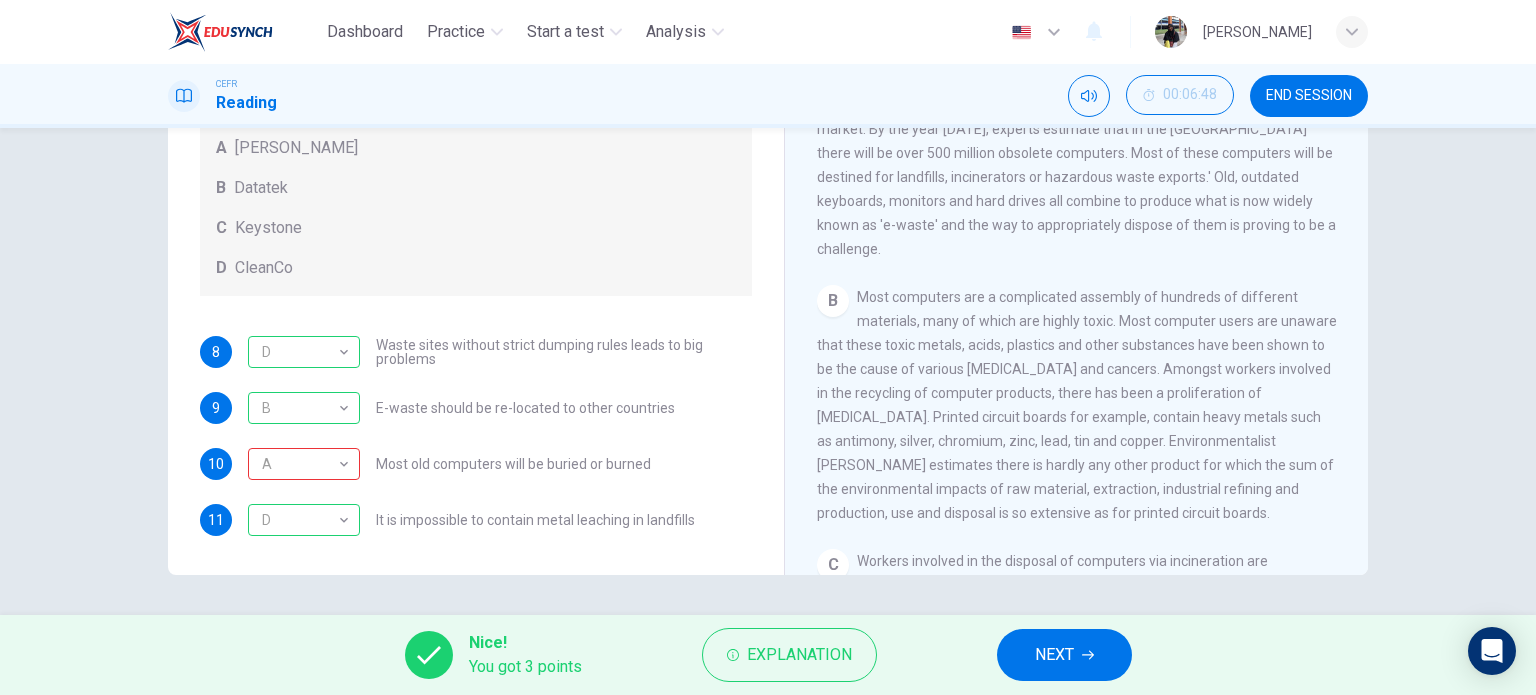 scroll, scrollTop: 249, scrollLeft: 0, axis: vertical 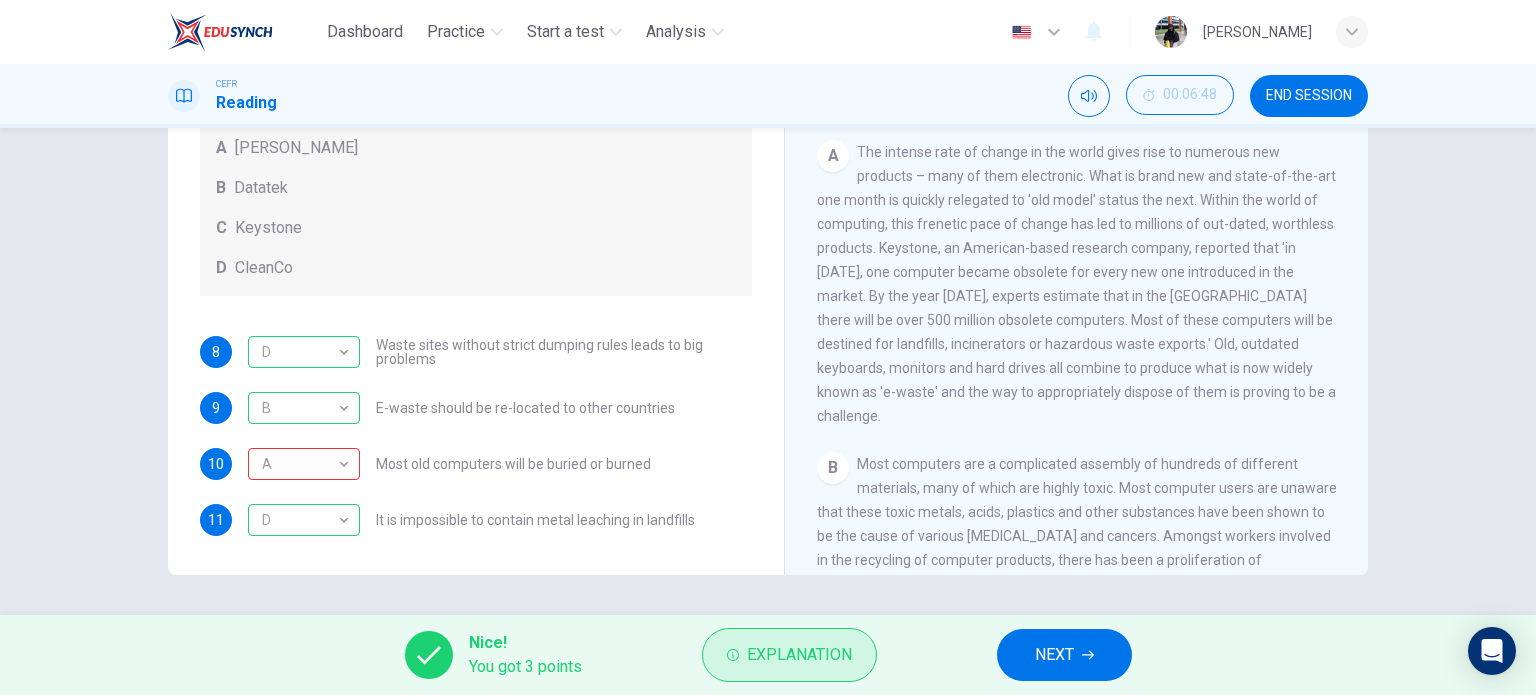 click on "Explanation" at bounding box center (799, 655) 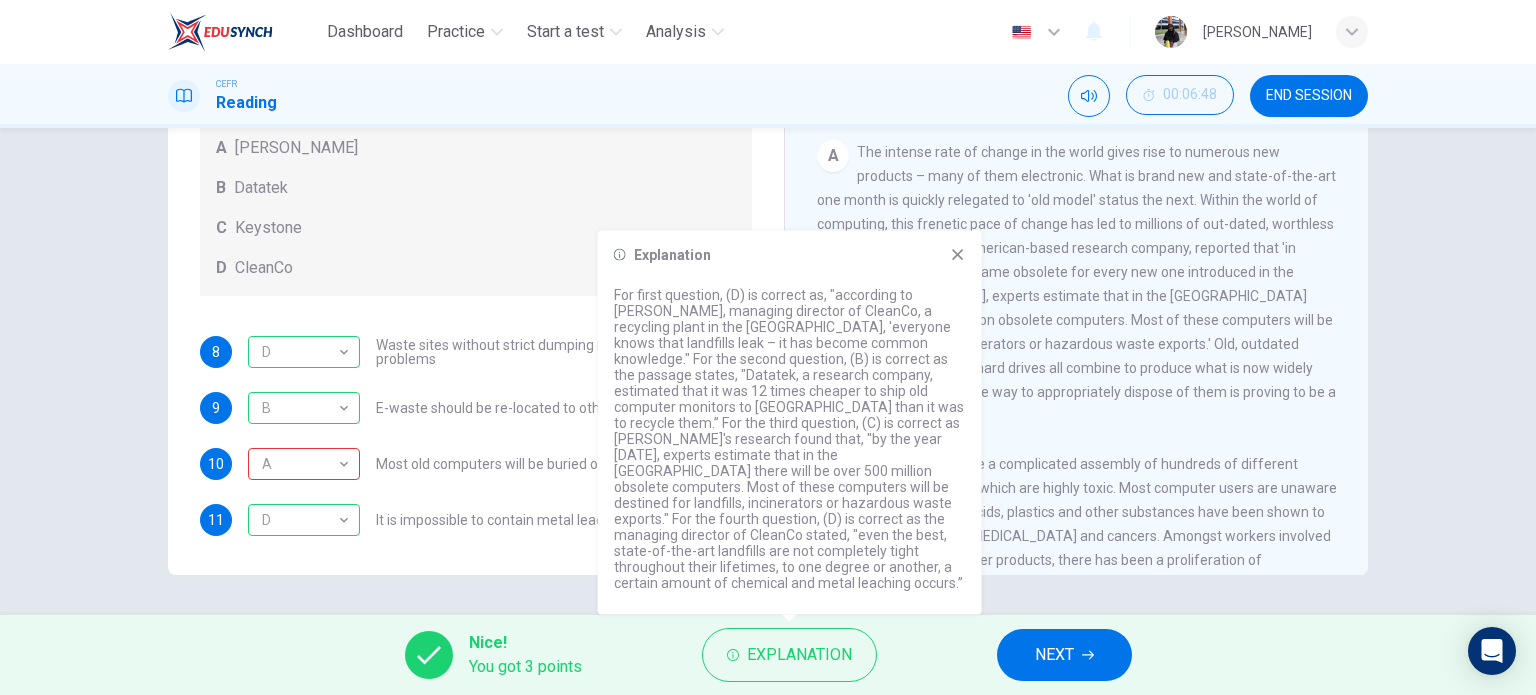click on "NEXT" at bounding box center [1064, 655] 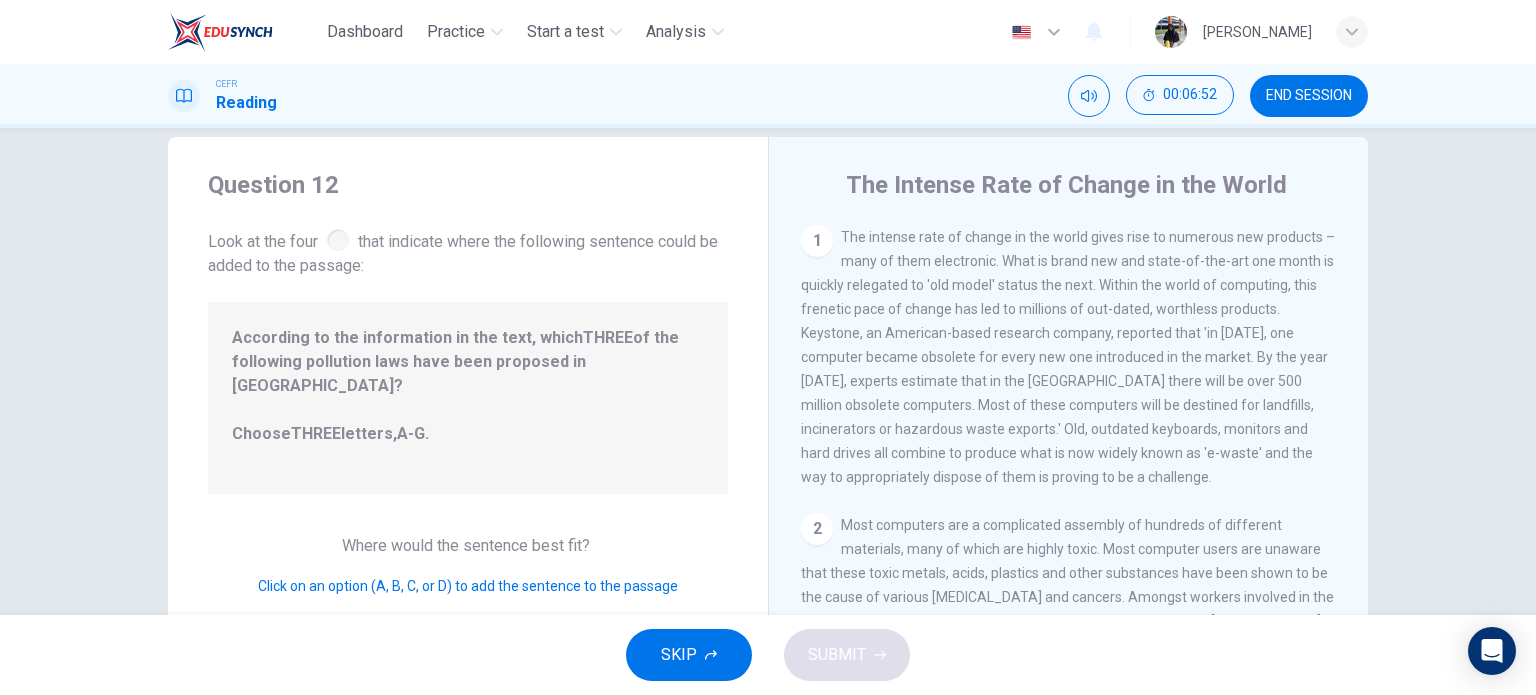scroll, scrollTop: 0, scrollLeft: 0, axis: both 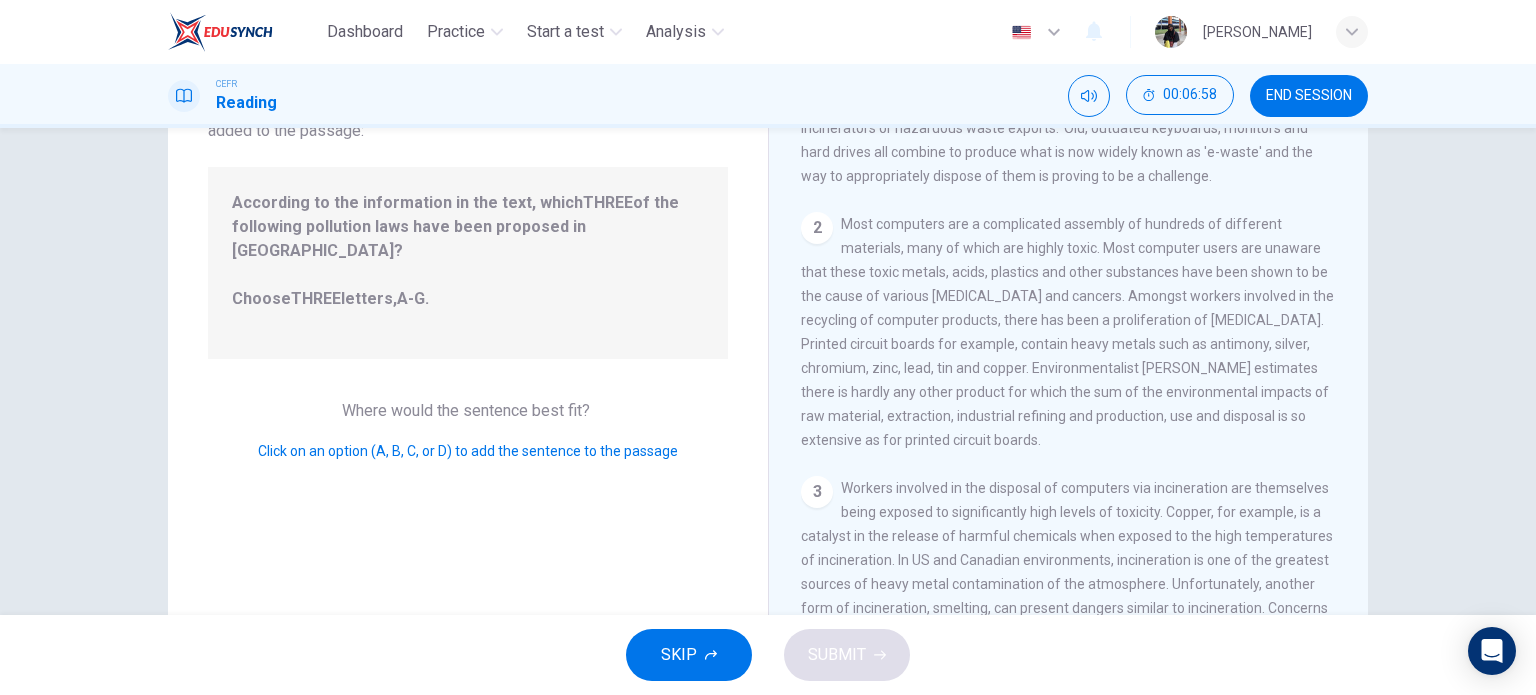 click on "Question 12 Look at the four     that indicate where the following sentence could be added to the passage: According to the information in the text, which  THREE  of the following pollution laws have been proposed in [GEOGRAPHIC_DATA]? Choose  THREE  letters,  A-G . Where would the sentence best fit?   Click on an option (A, B, C, or D) to add the sentence to the passage" at bounding box center (468, 349) 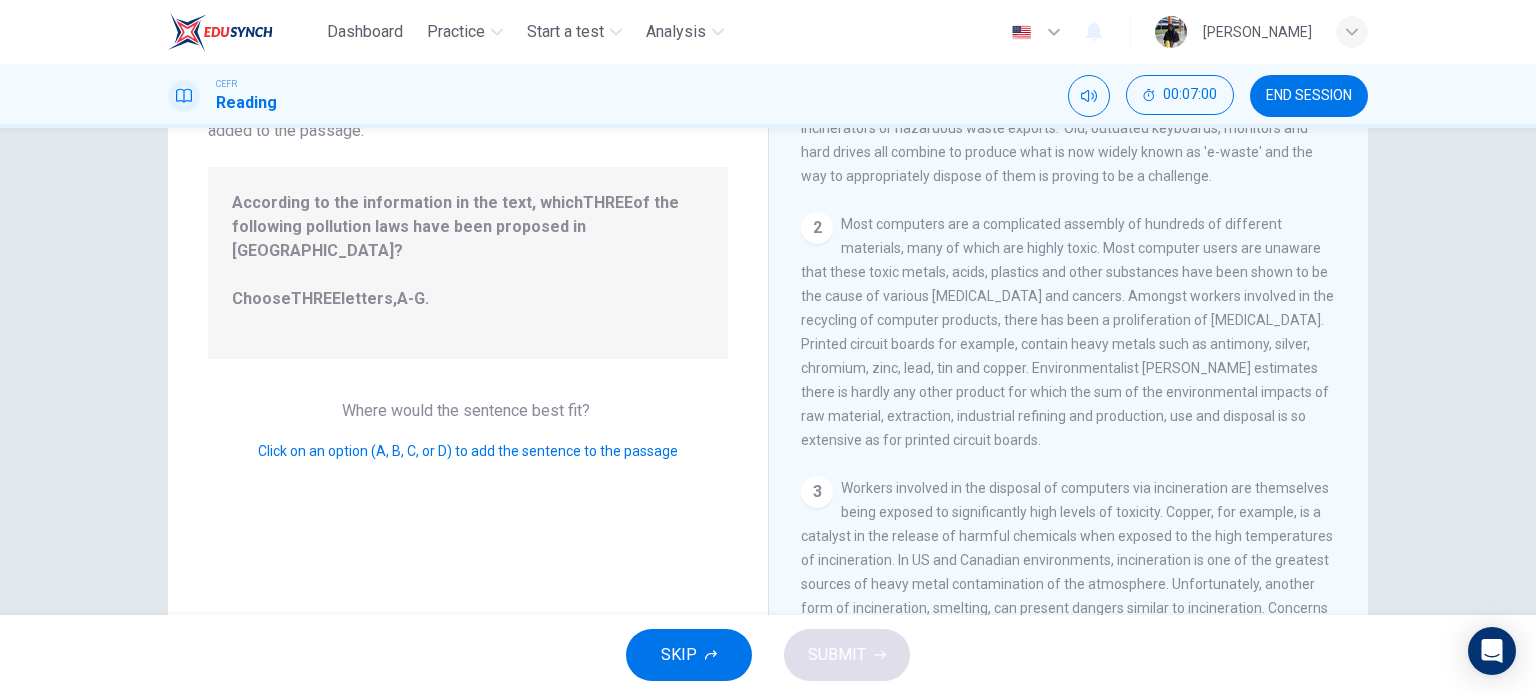 click on "THREE" at bounding box center (316, 298) 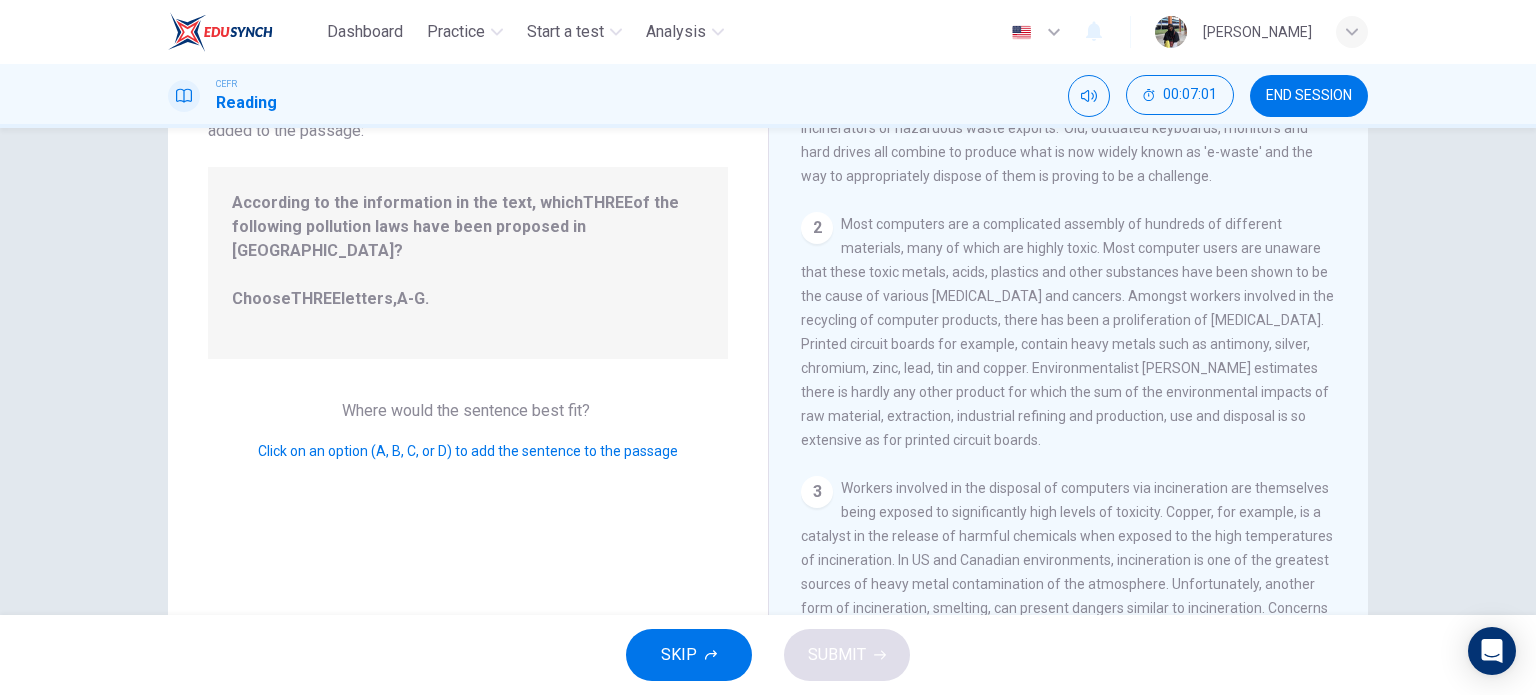 drag, startPoint x: 416, startPoint y: 272, endPoint x: 387, endPoint y: 275, distance: 29.15476 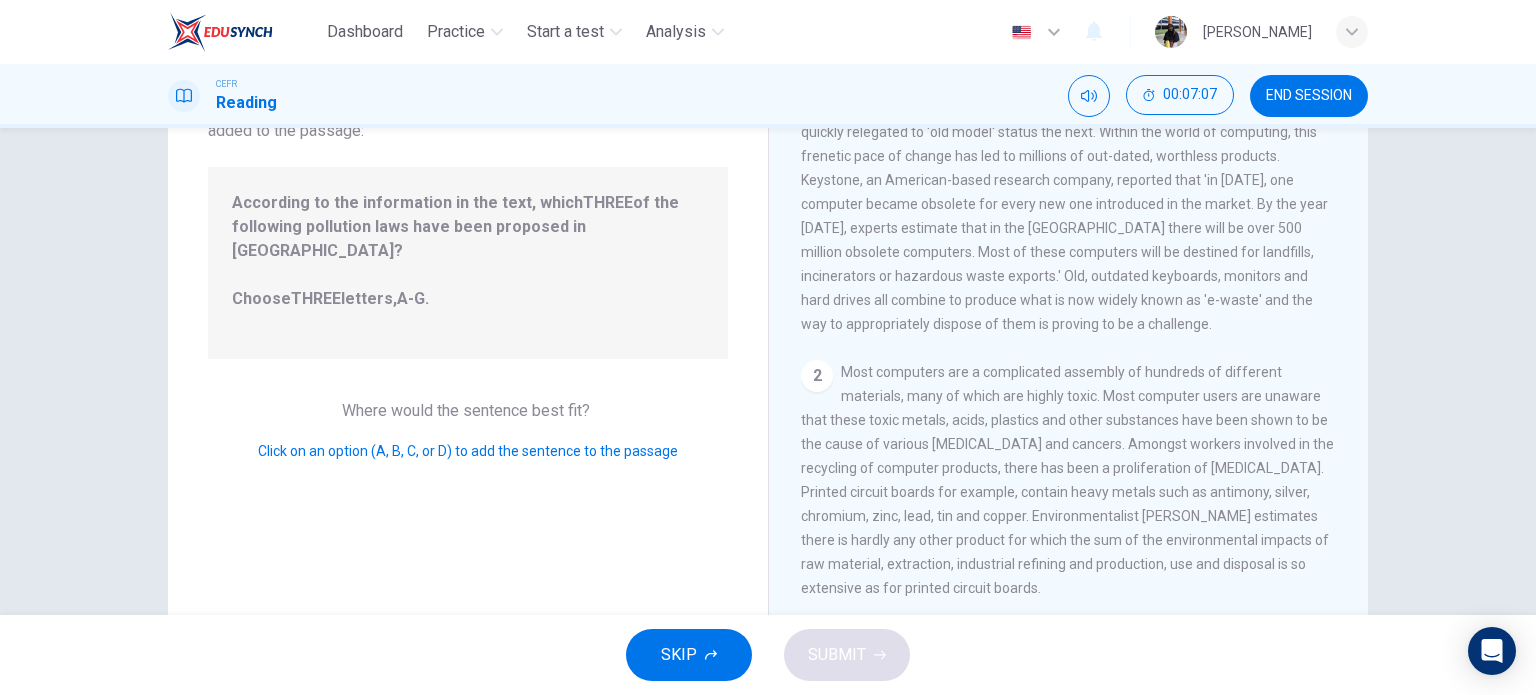 scroll, scrollTop: 0, scrollLeft: 0, axis: both 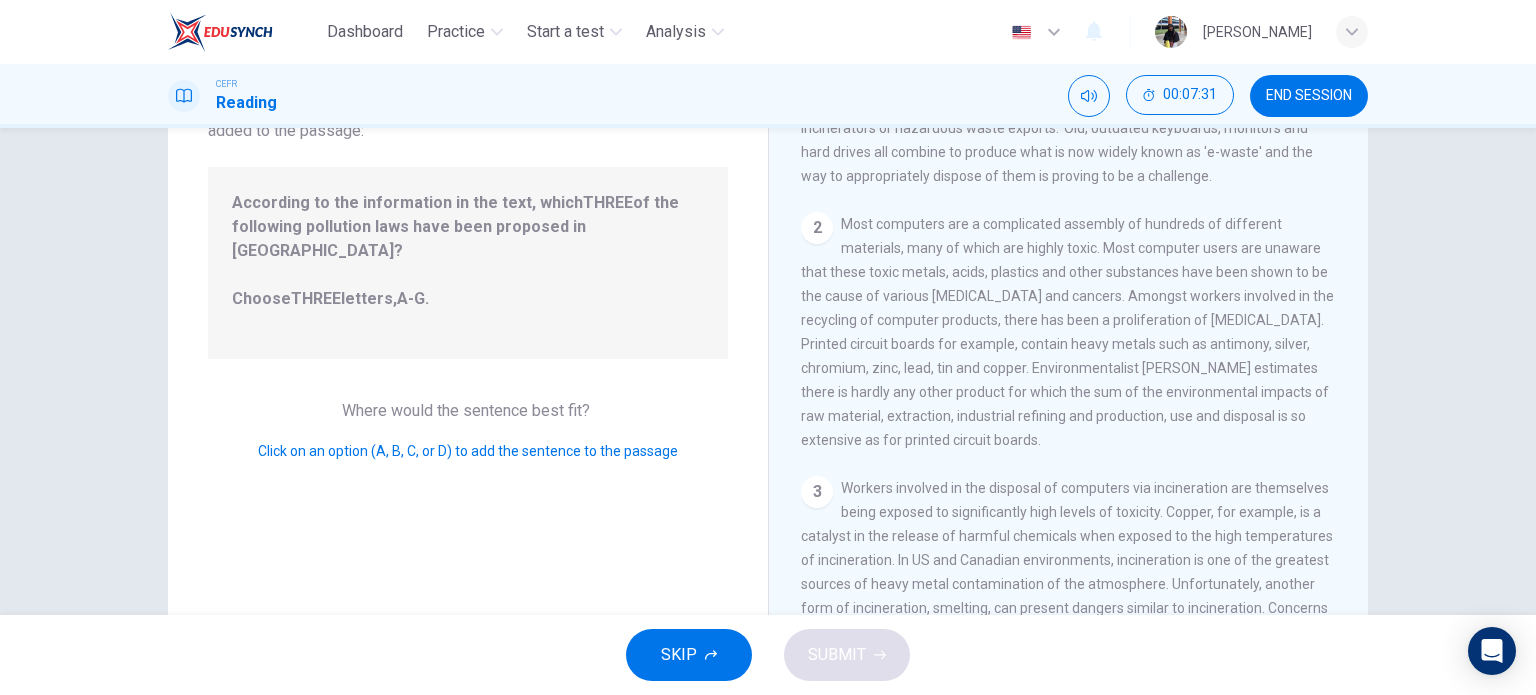 click on "Click on an option (A, B, C, or D) to add the sentence to the passage" at bounding box center [468, 451] 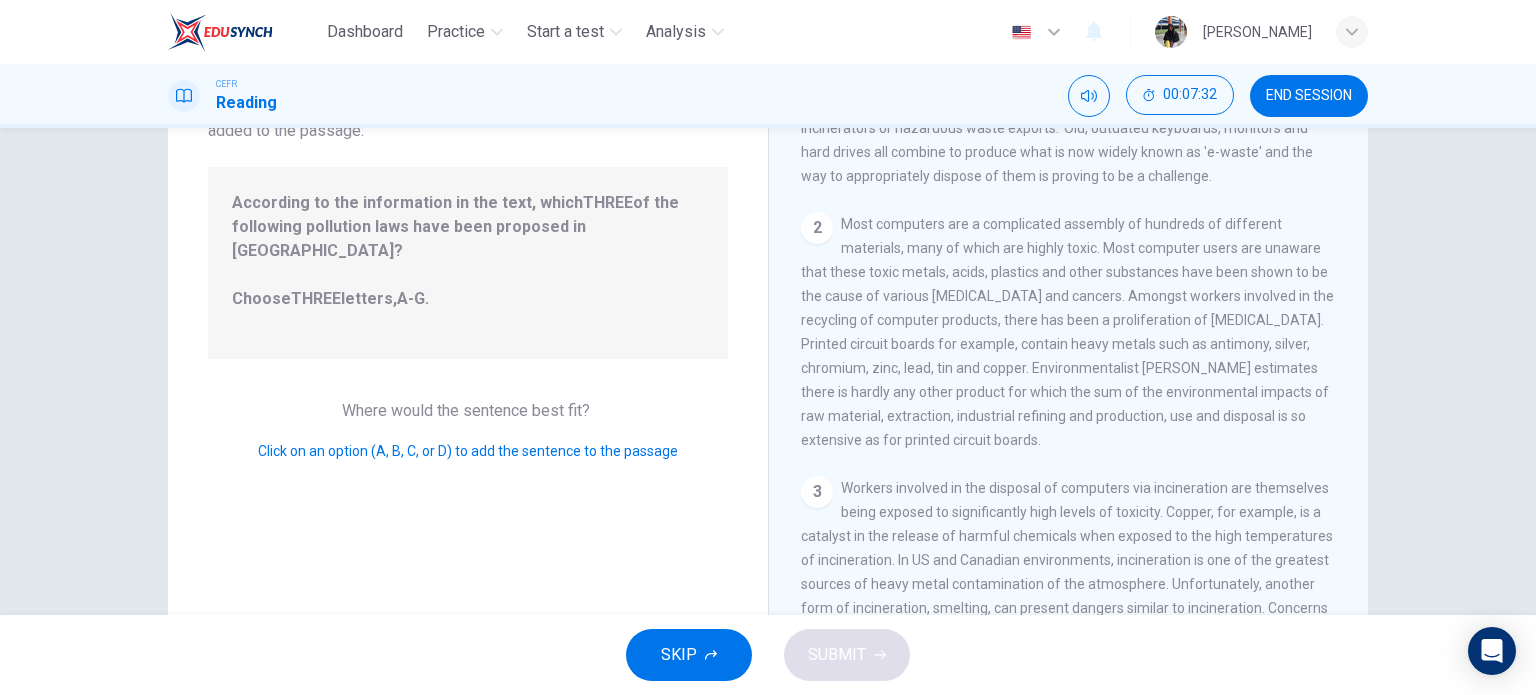 click on "Click on an option (A, B, C, or D) to add the sentence to the passage" at bounding box center [468, 451] 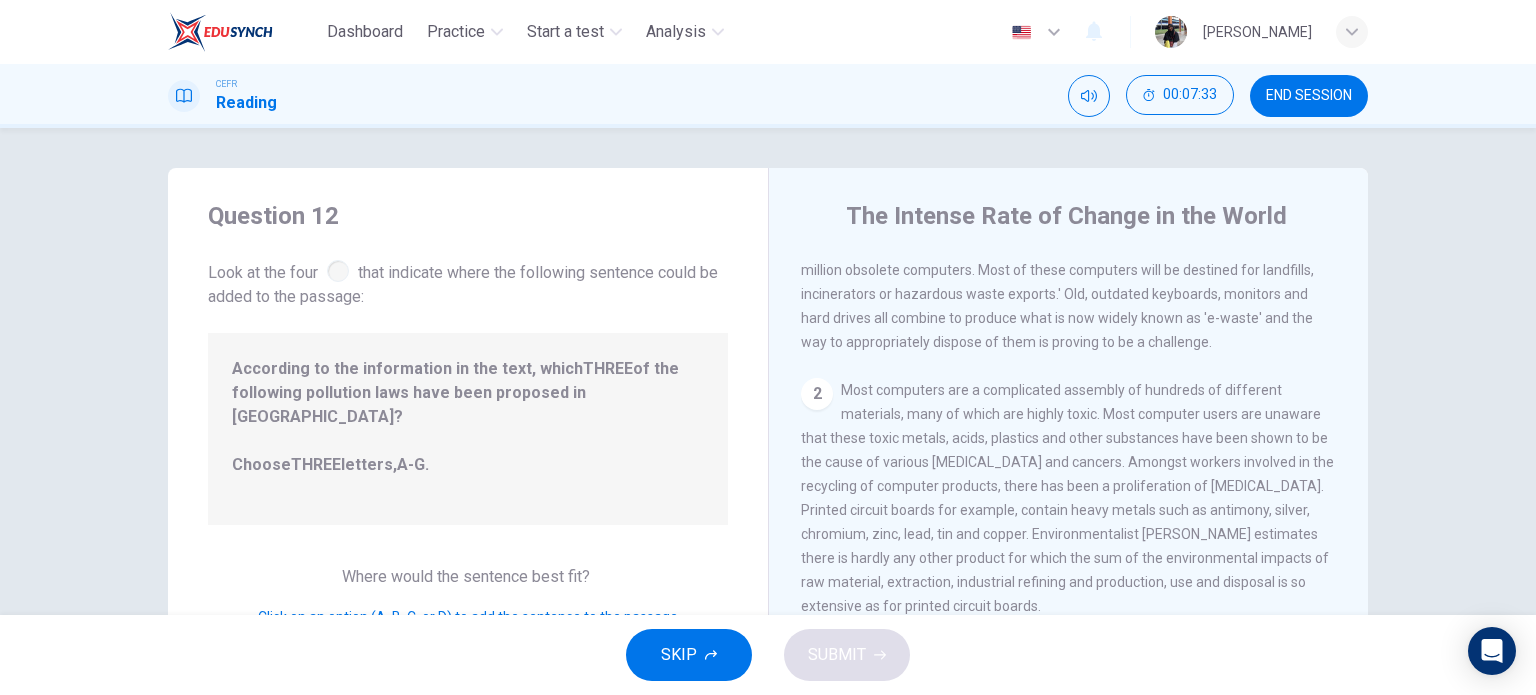 scroll, scrollTop: 0, scrollLeft: 0, axis: both 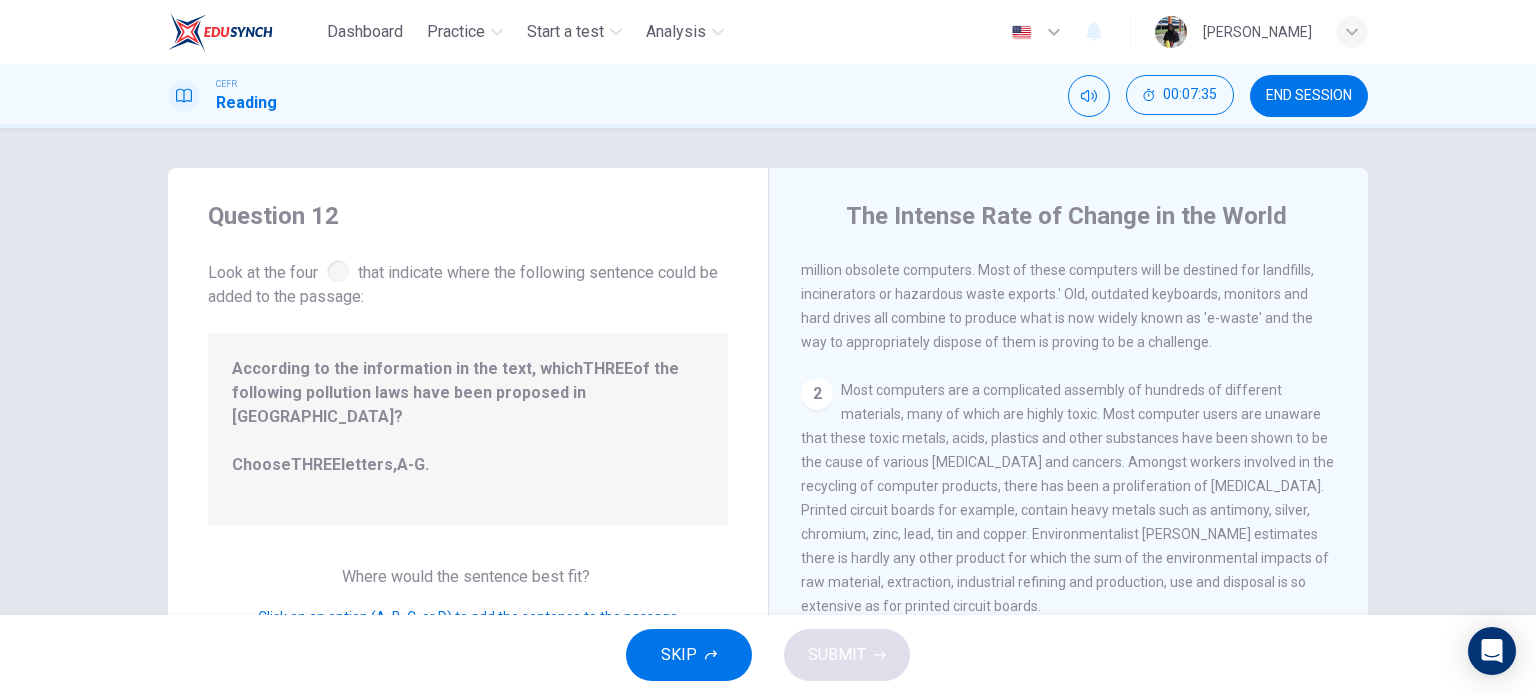 click on "Look at the four     that indicate where the following sentence could be added to the passage:" at bounding box center [468, 282] 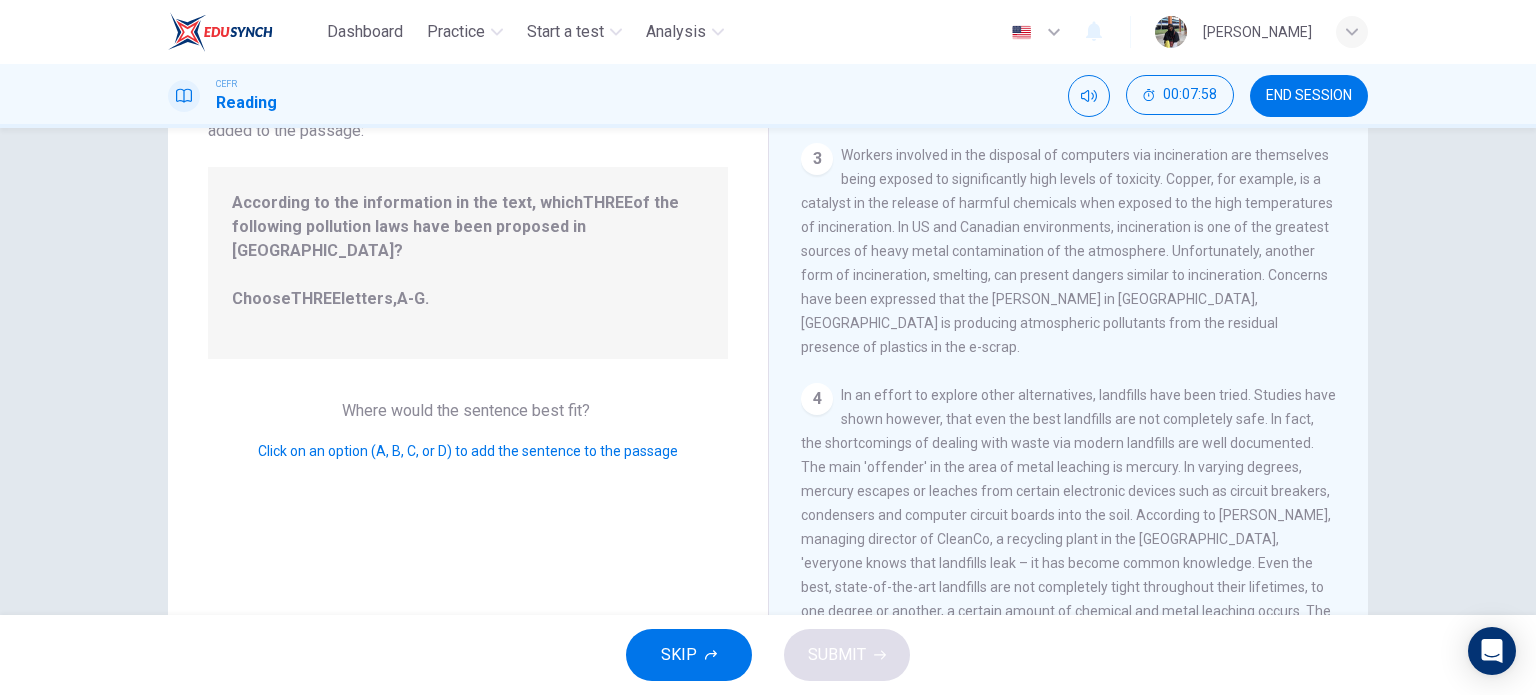 scroll, scrollTop: 500, scrollLeft: 0, axis: vertical 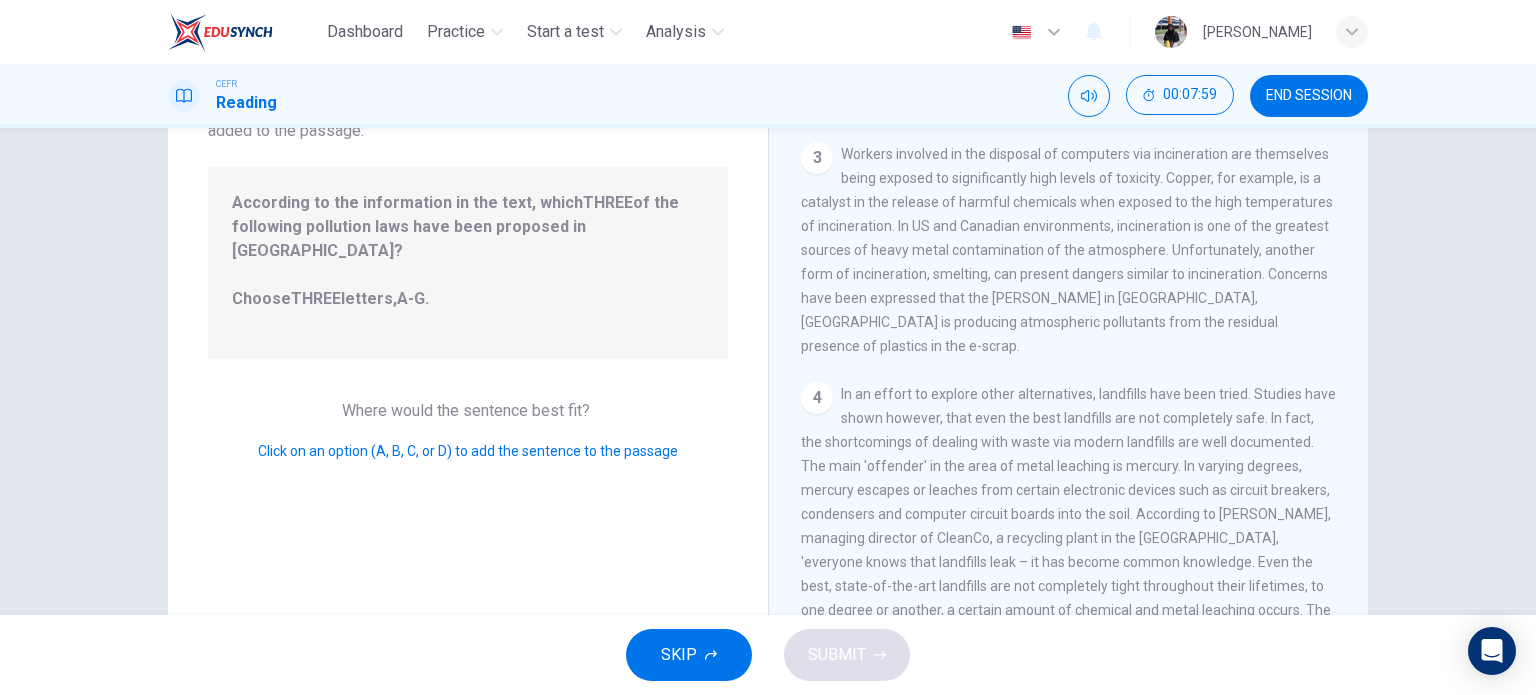click on "4" at bounding box center [817, 398] 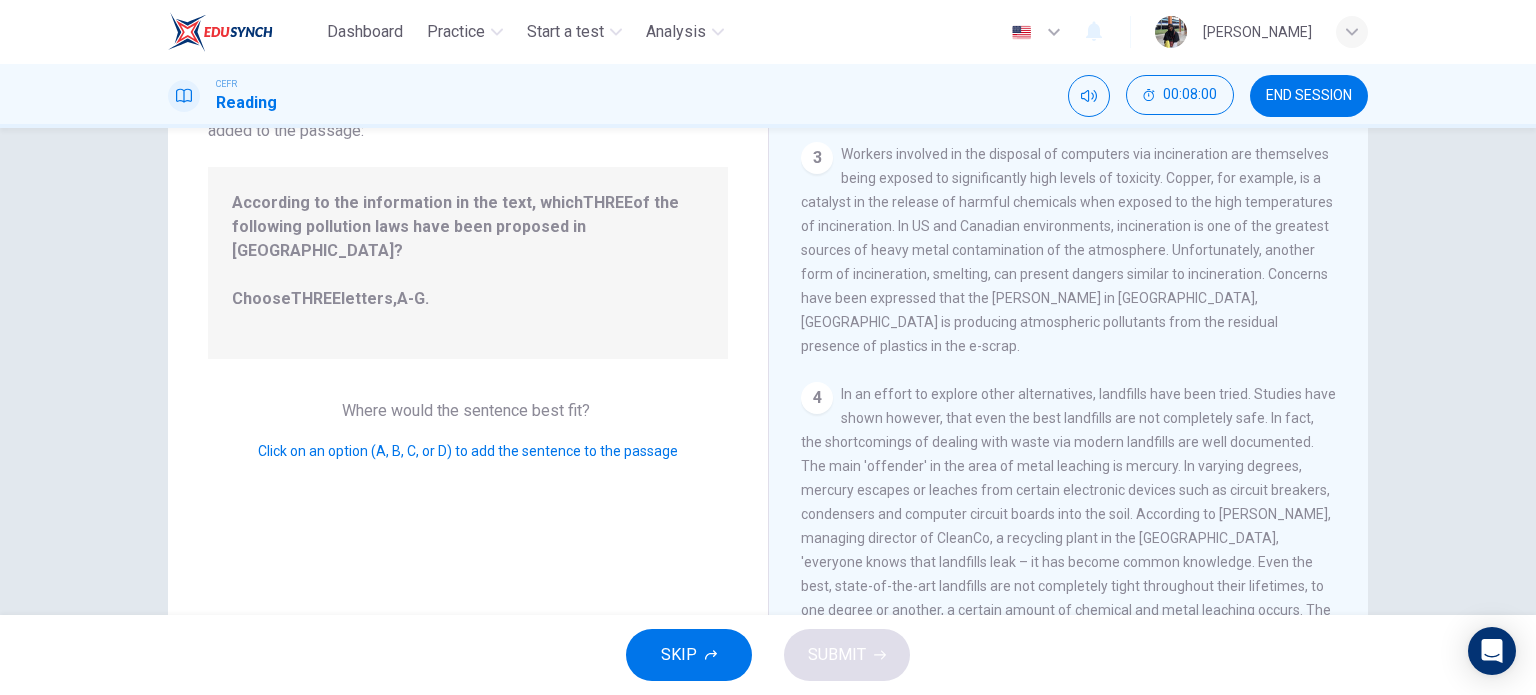 click on "4" at bounding box center [817, 398] 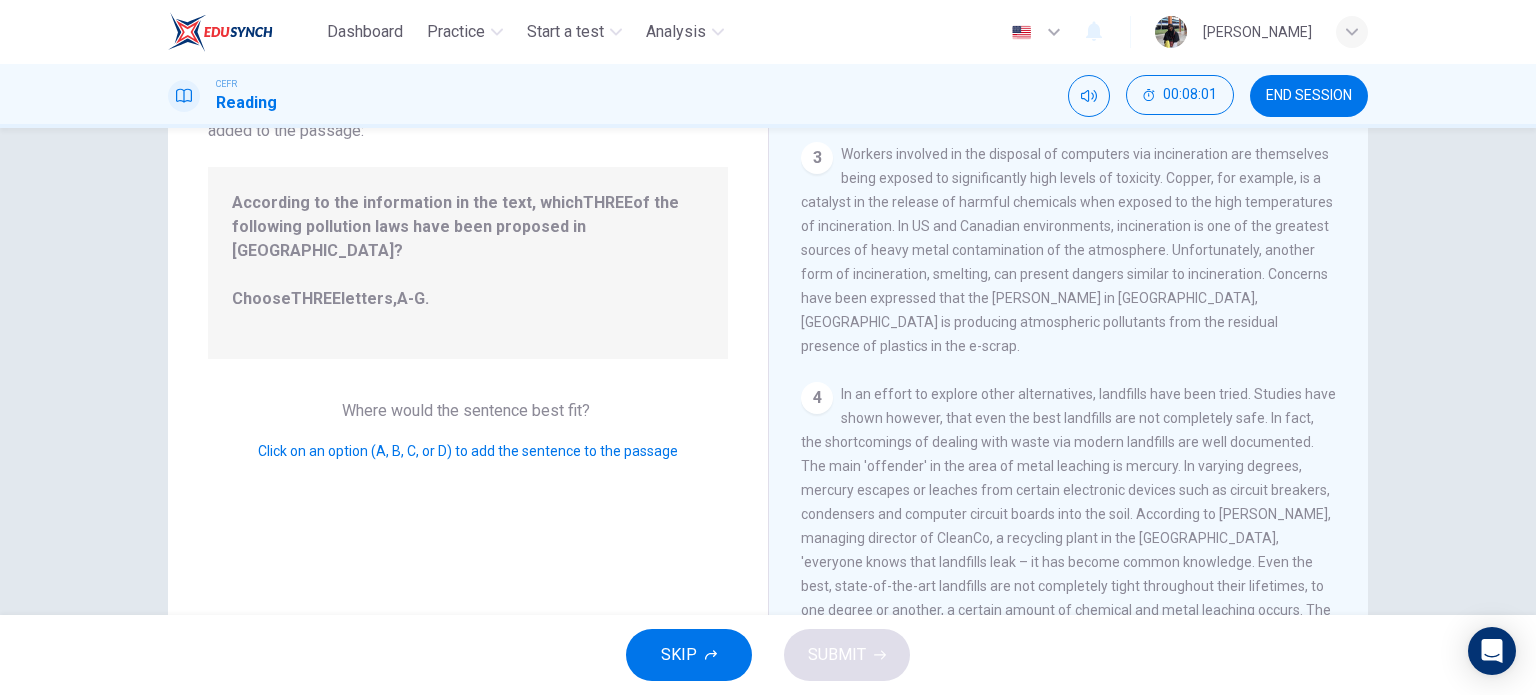 click on "3" at bounding box center (817, 158) 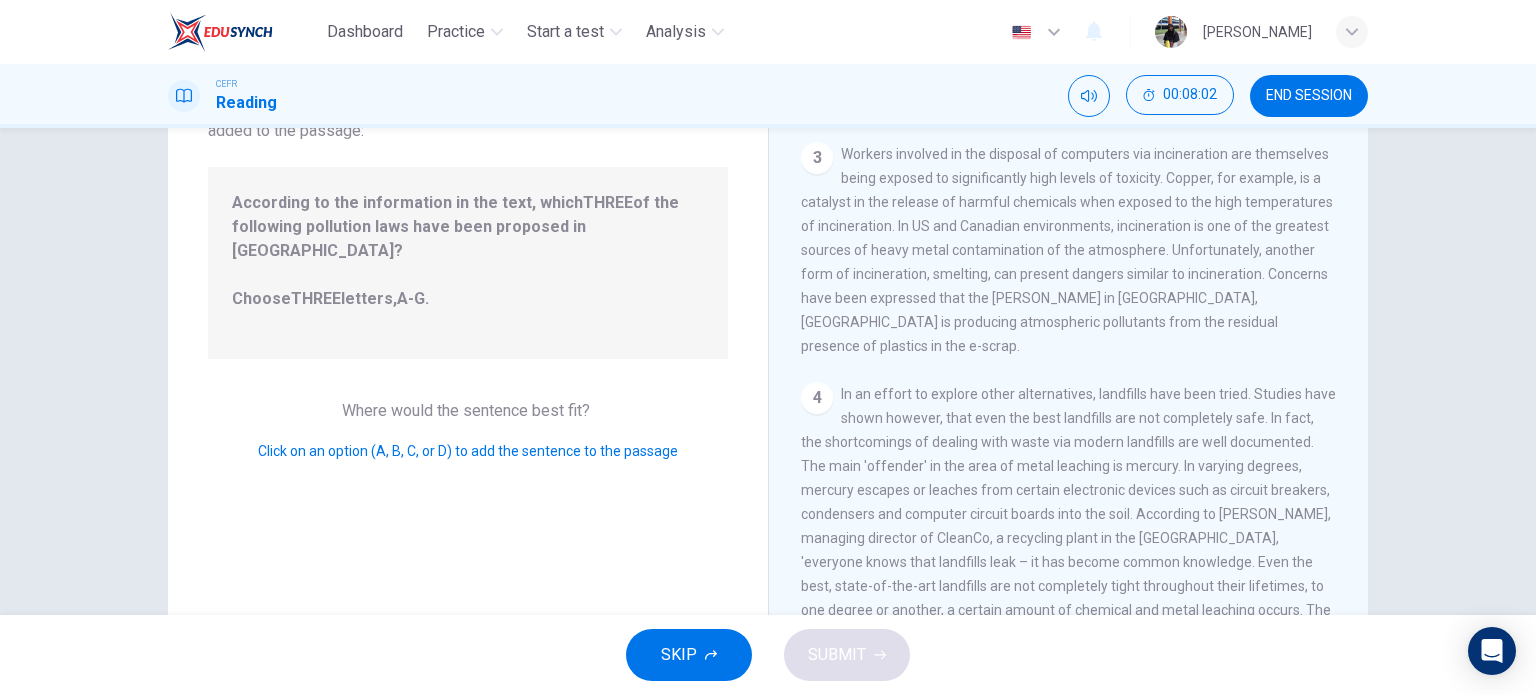 scroll, scrollTop: 166, scrollLeft: 0, axis: vertical 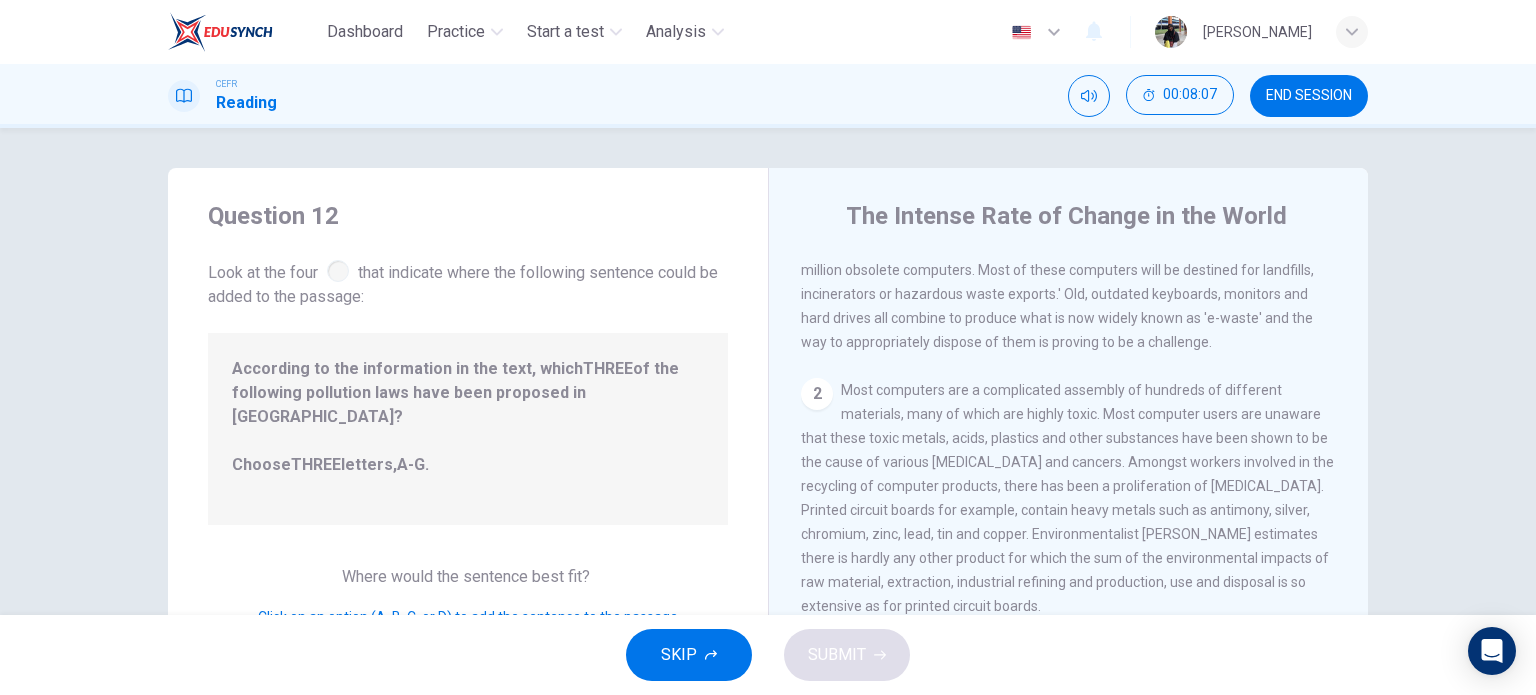 click on "2" at bounding box center [817, 394] 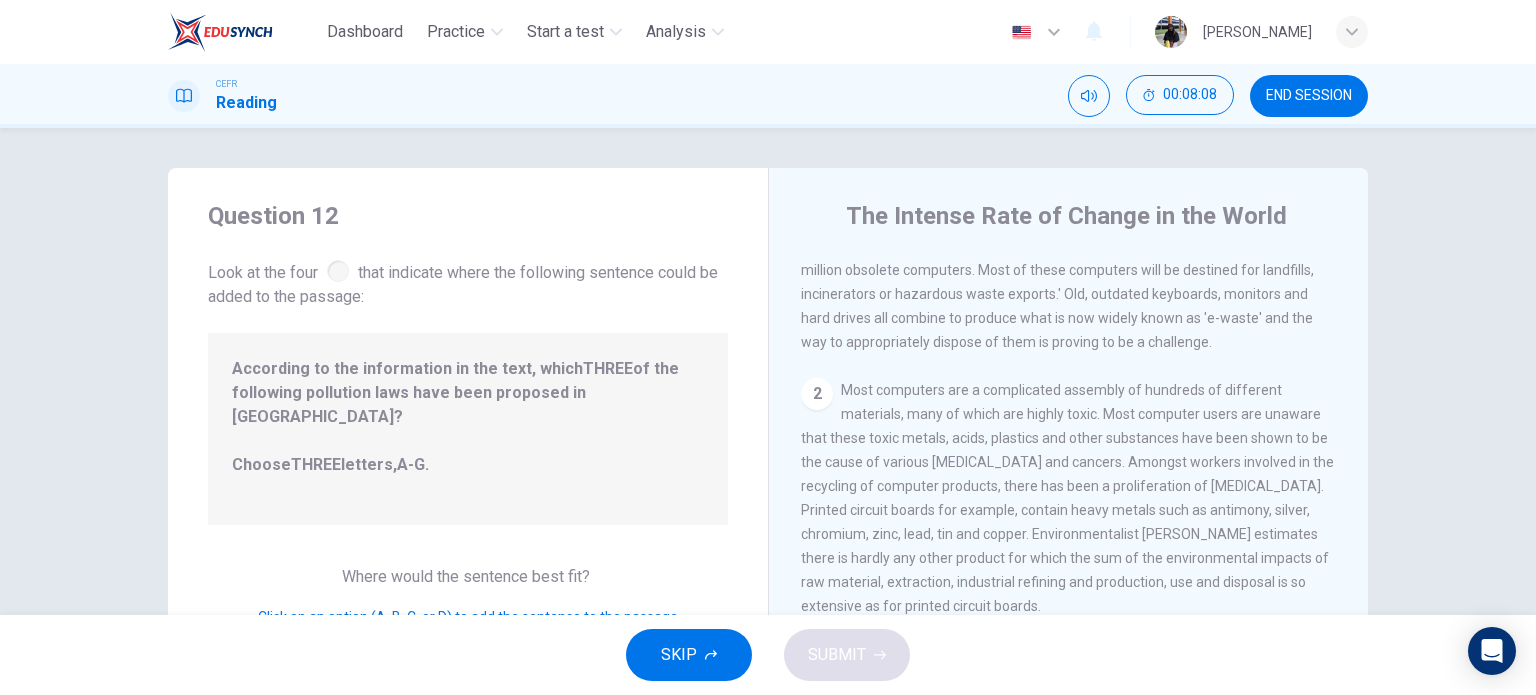 click on "2 Most computers are a complicated assembly of hundreds of different materials, many of which are highly toxic. Most computer users are unaware that these toxic metals, acids, plastics and other substances have been shown to be the cause of various [MEDICAL_DATA] and cancers. Amongst workers involved in the recycling of computer products, there has been a proliferation of [MEDICAL_DATA]. Printed circuit boards for example, contain heavy metals such as antimony, silver, chromium, zinc, lead, tin and copper. Environmentalist [PERSON_NAME] estimates there is hardly any other product for which the sum of the environmental impacts of raw material, extraction, industrial refining and production, use and disposal is so extensive as for printed circuit boards." at bounding box center [1069, 498] 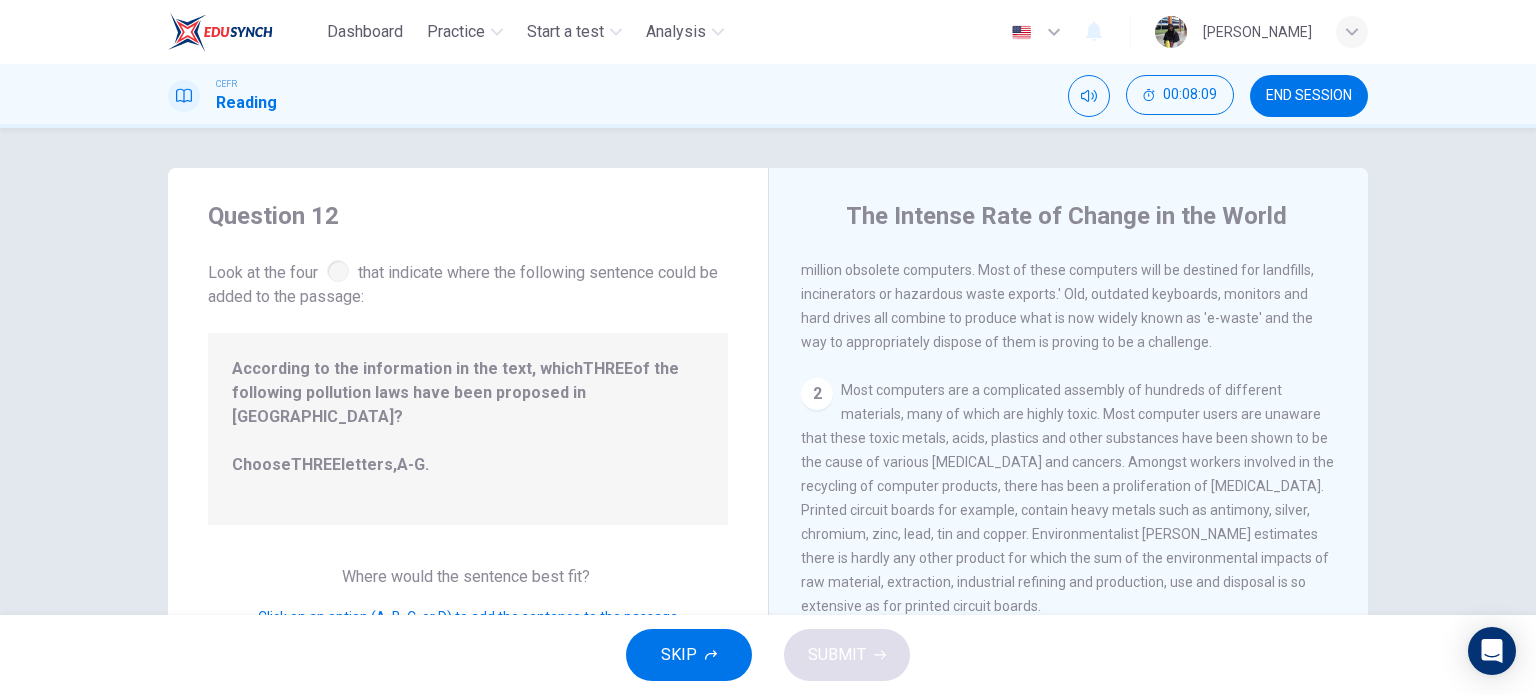 click on "Most computers are a complicated assembly of hundreds of different materials, many of which are highly toxic. Most computer users are unaware that these toxic metals, acids, plastics and other substances have been shown to be the cause of various [MEDICAL_DATA] and cancers. Amongst workers involved in the recycling of computer products, there has been a proliferation of [MEDICAL_DATA]. Printed circuit boards for example, contain heavy metals such as antimony, silver, chromium, zinc, lead, tin and copper. Environmentalist [PERSON_NAME] estimates there is hardly any other product for which the sum of the environmental impacts of raw material, extraction, industrial refining and production, use and disposal is so extensive as for printed circuit boards." at bounding box center [1067, 498] 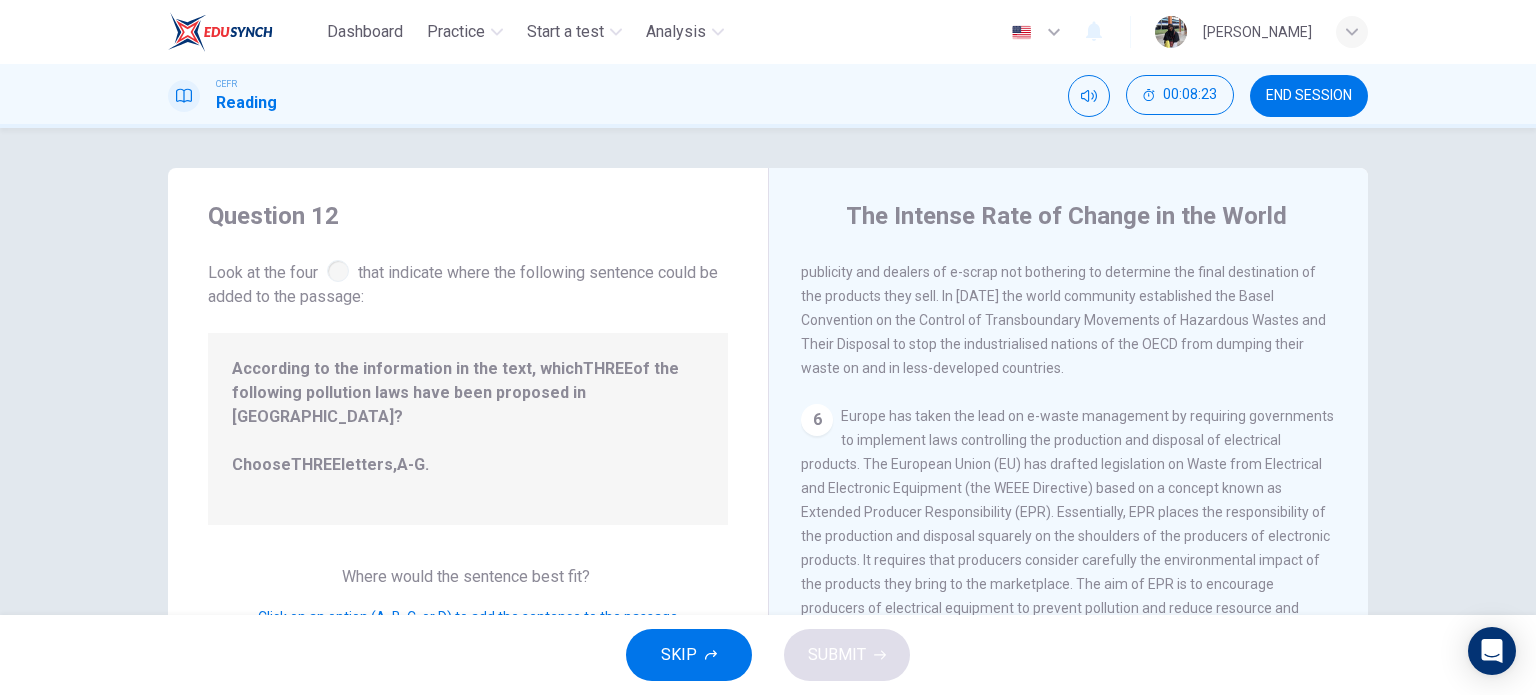 scroll, scrollTop: 1452, scrollLeft: 0, axis: vertical 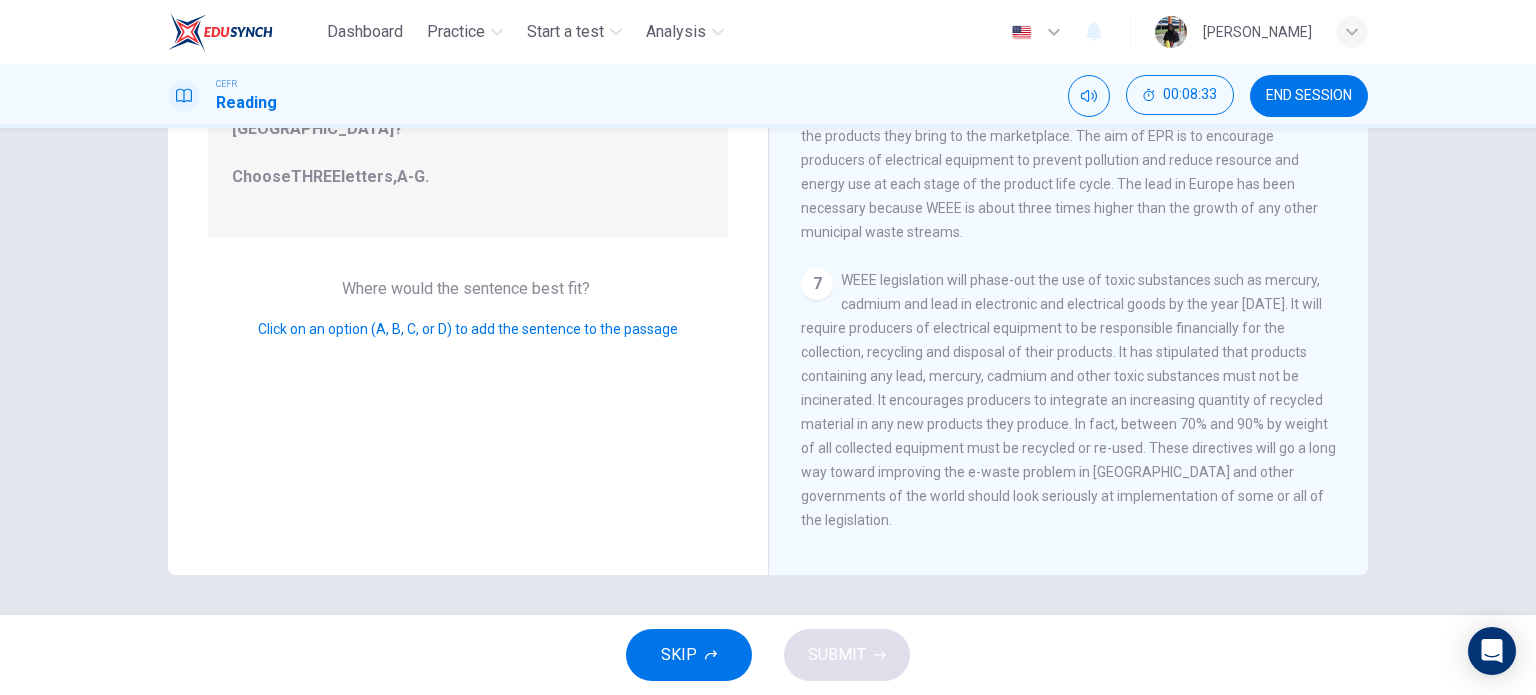 drag, startPoint x: 913, startPoint y: 300, endPoint x: 937, endPoint y: 404, distance: 106.733315 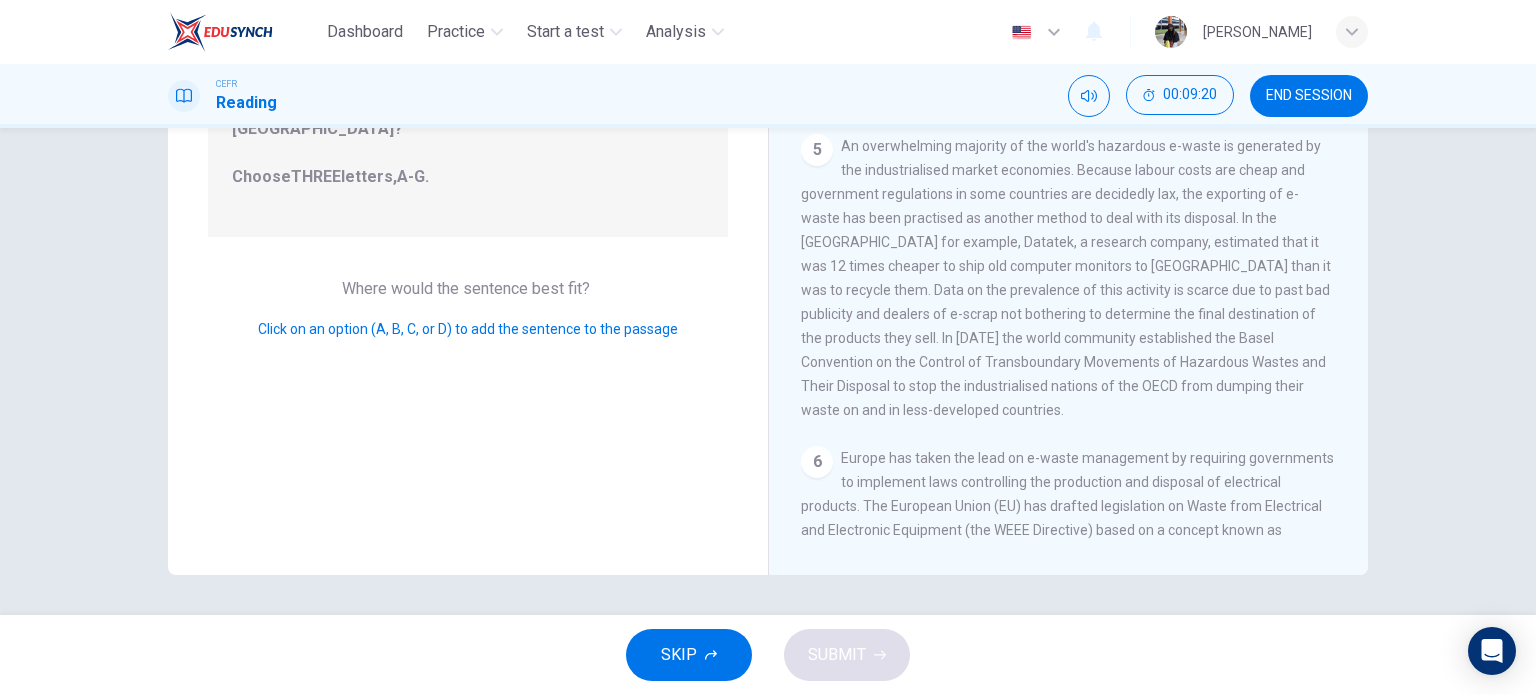 scroll, scrollTop: 952, scrollLeft: 0, axis: vertical 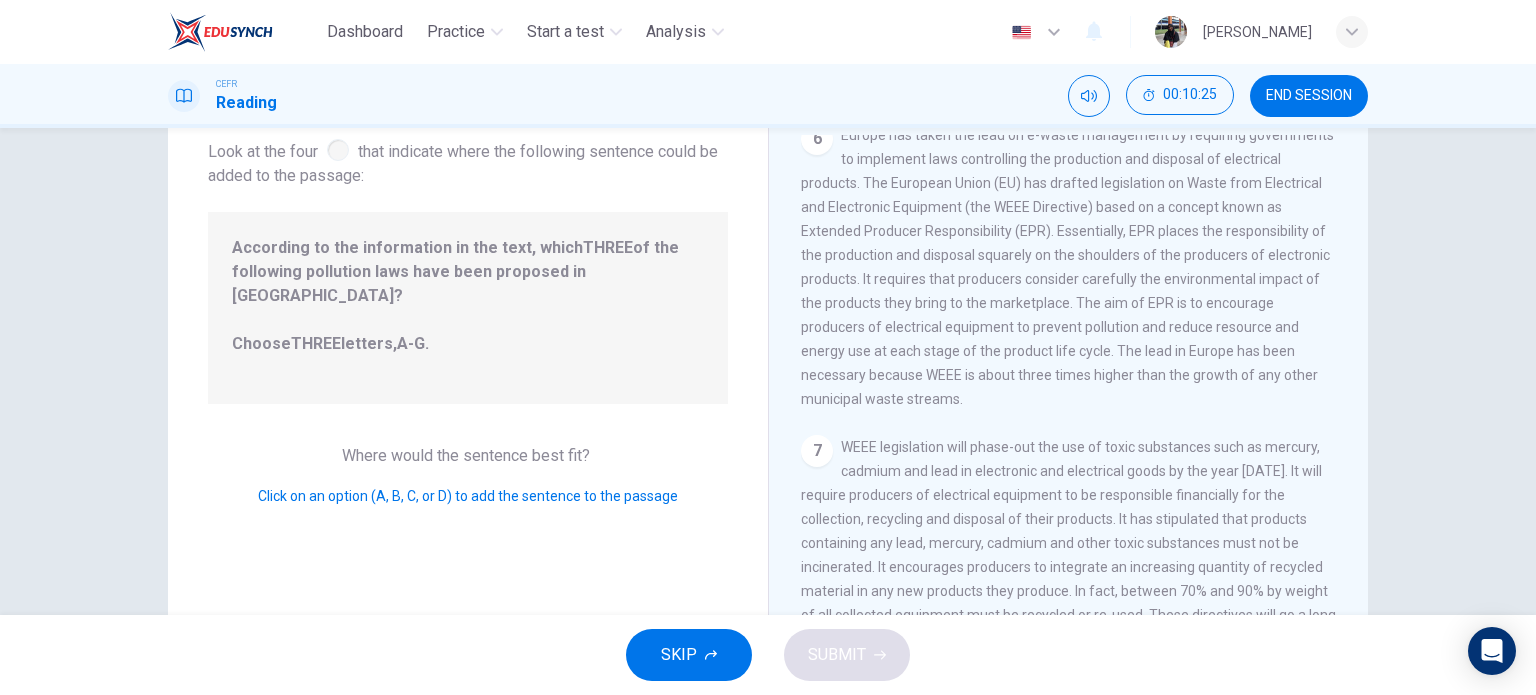 click on "According to the information in the text, which  THREE  of the following pollution laws have been proposed in [GEOGRAPHIC_DATA]? Choose  THREE  letters,  A-G ." at bounding box center (468, 308) 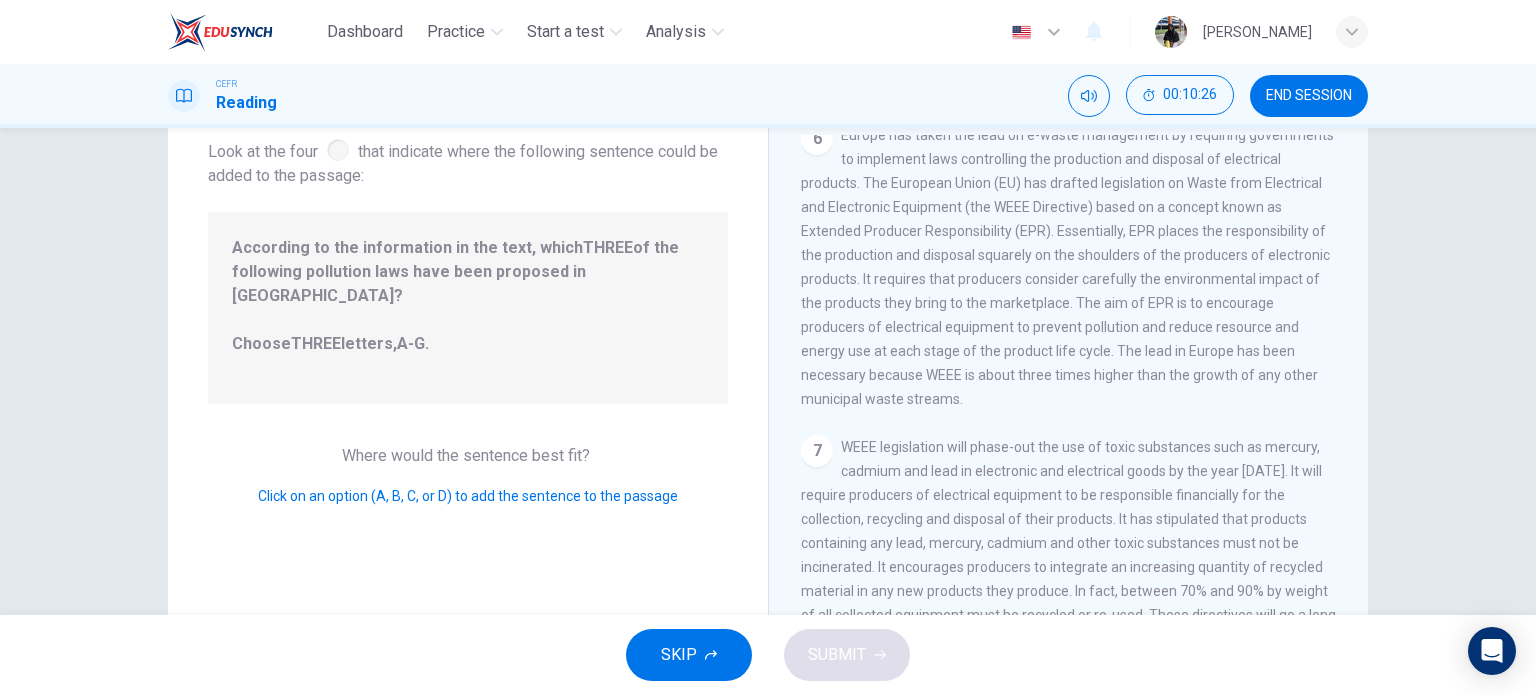 click on "According to the information in the text, which  THREE  of the following pollution laws have been proposed in [GEOGRAPHIC_DATA]? Choose  THREE  letters,  A-G ." at bounding box center [468, 308] 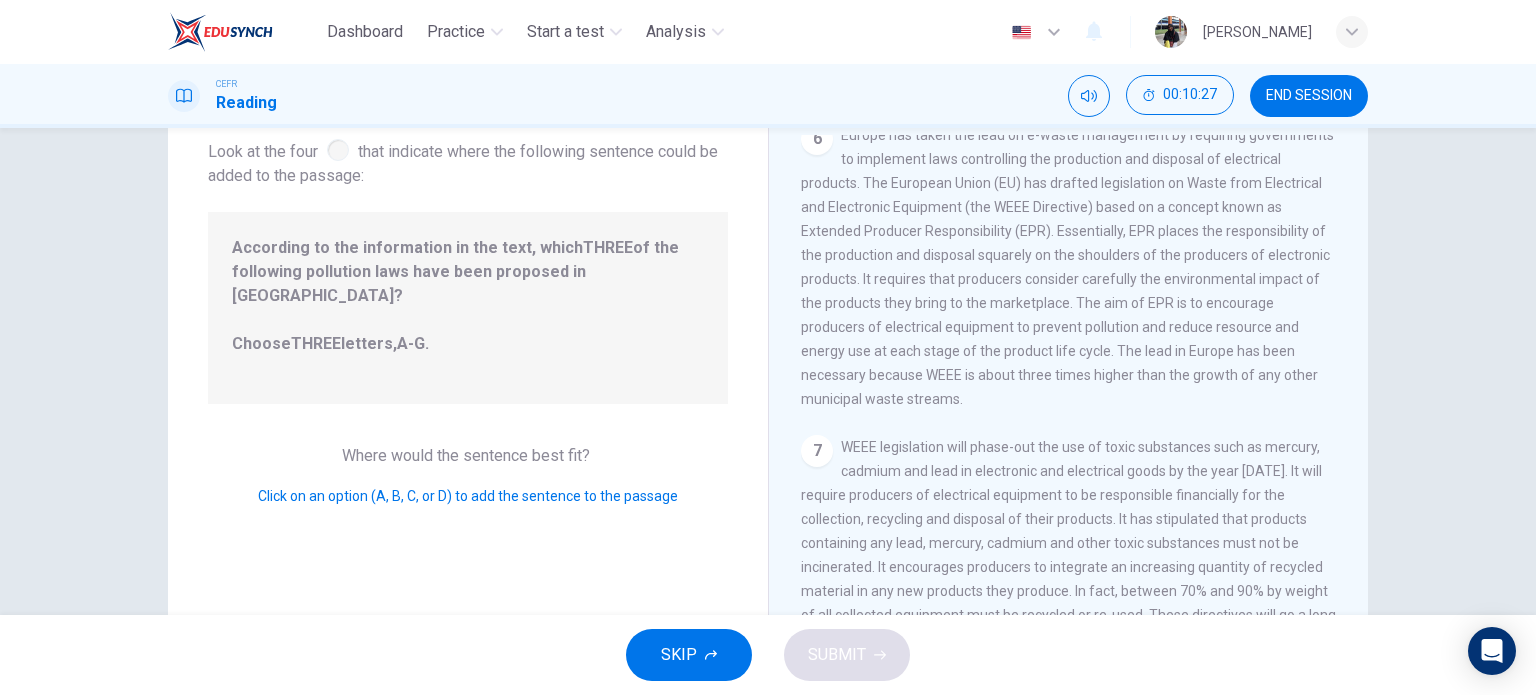 click on "According to the information in the text, which  THREE  of the following pollution laws have been proposed in [GEOGRAPHIC_DATA]? Choose  THREE  letters,  A-G ." at bounding box center [468, 308] 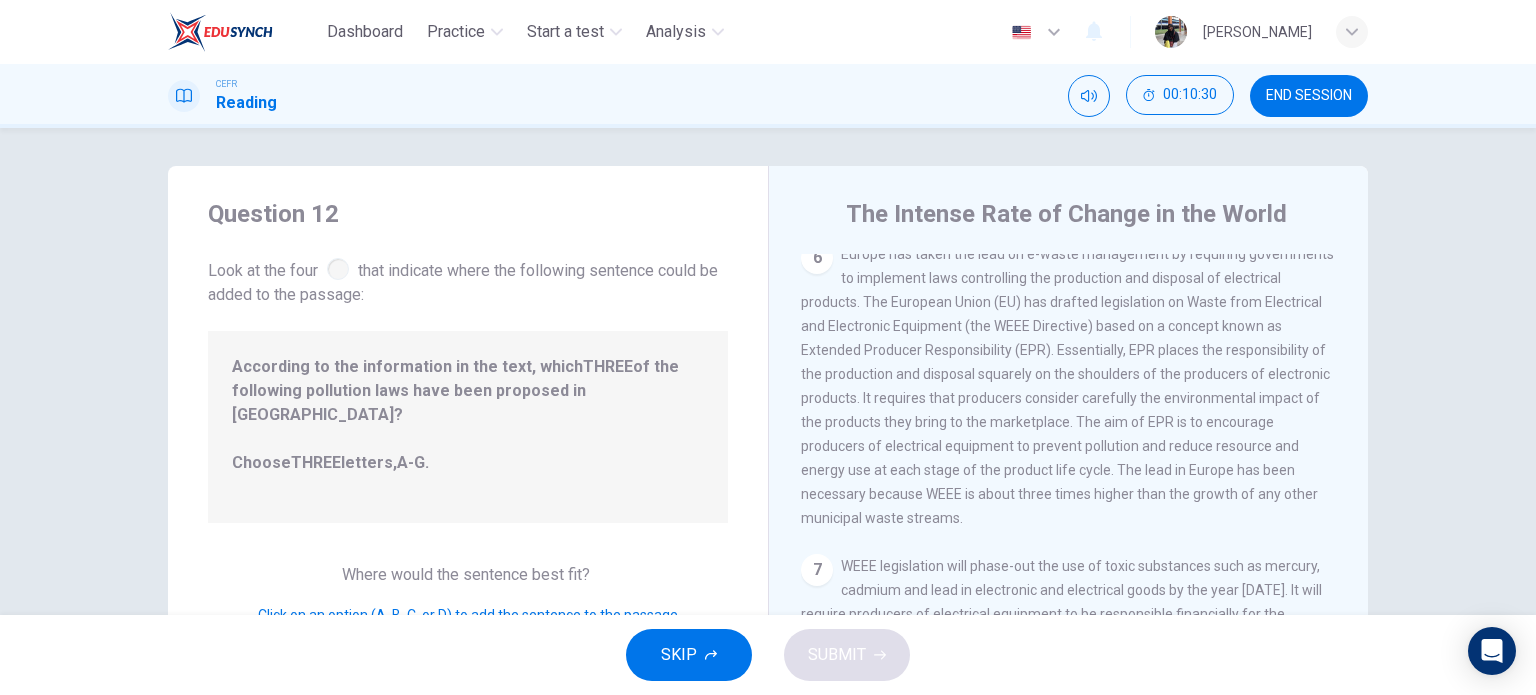 scroll, scrollTop: 0, scrollLeft: 0, axis: both 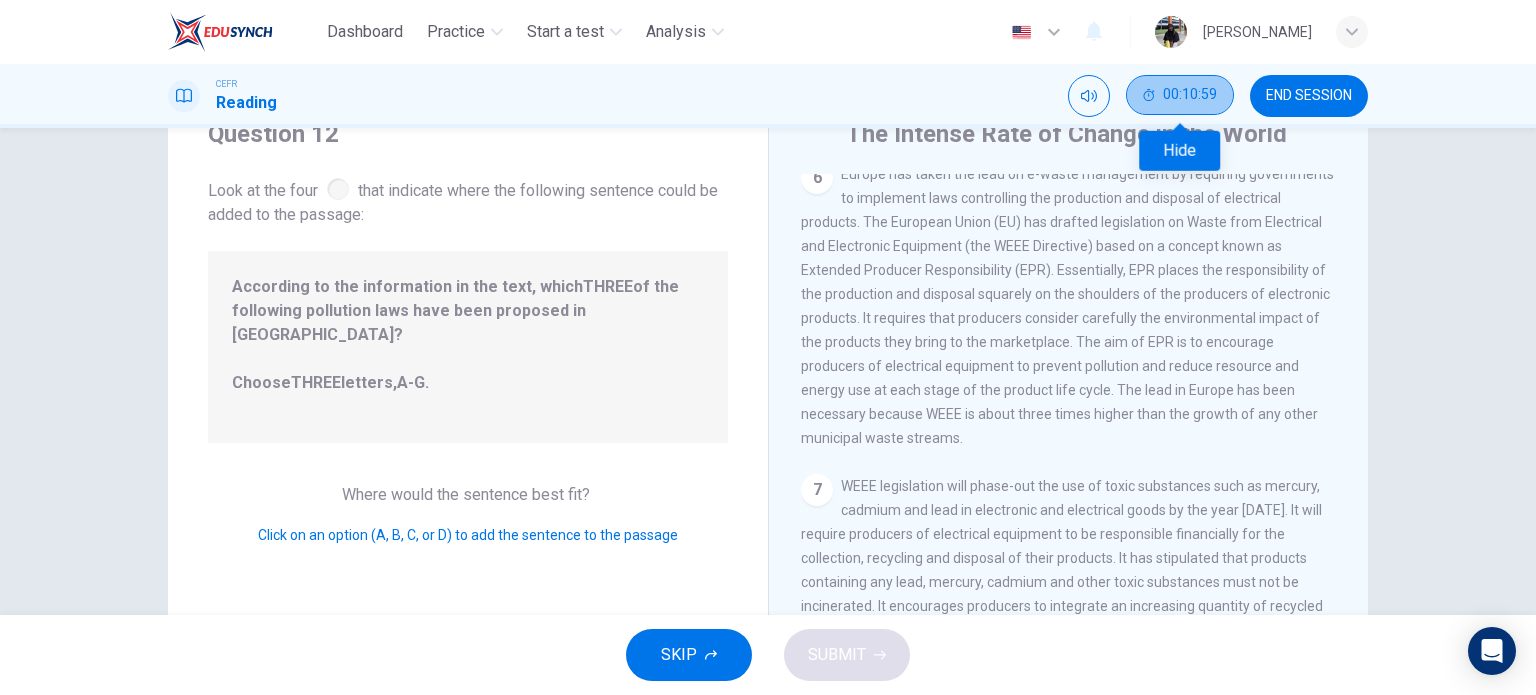 click on "00:10:59" at bounding box center [1180, 95] 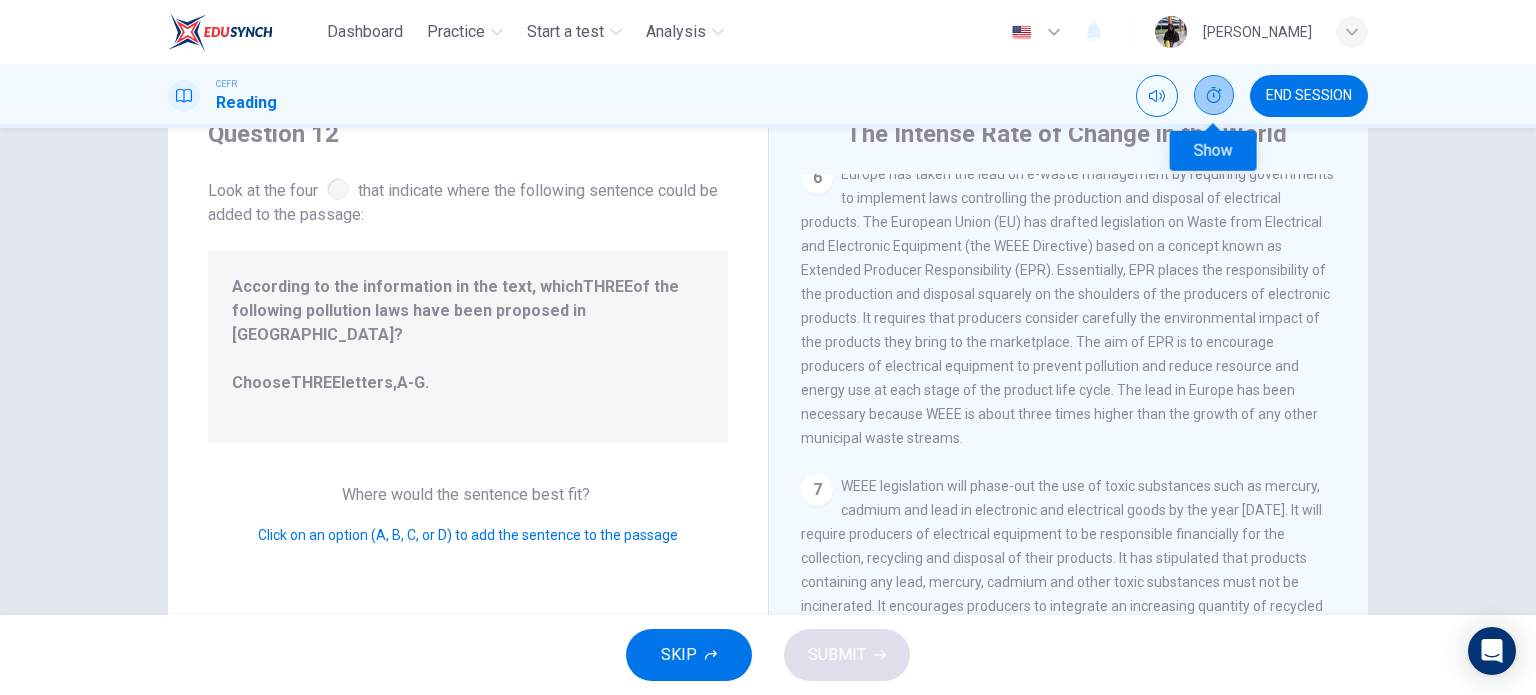 click 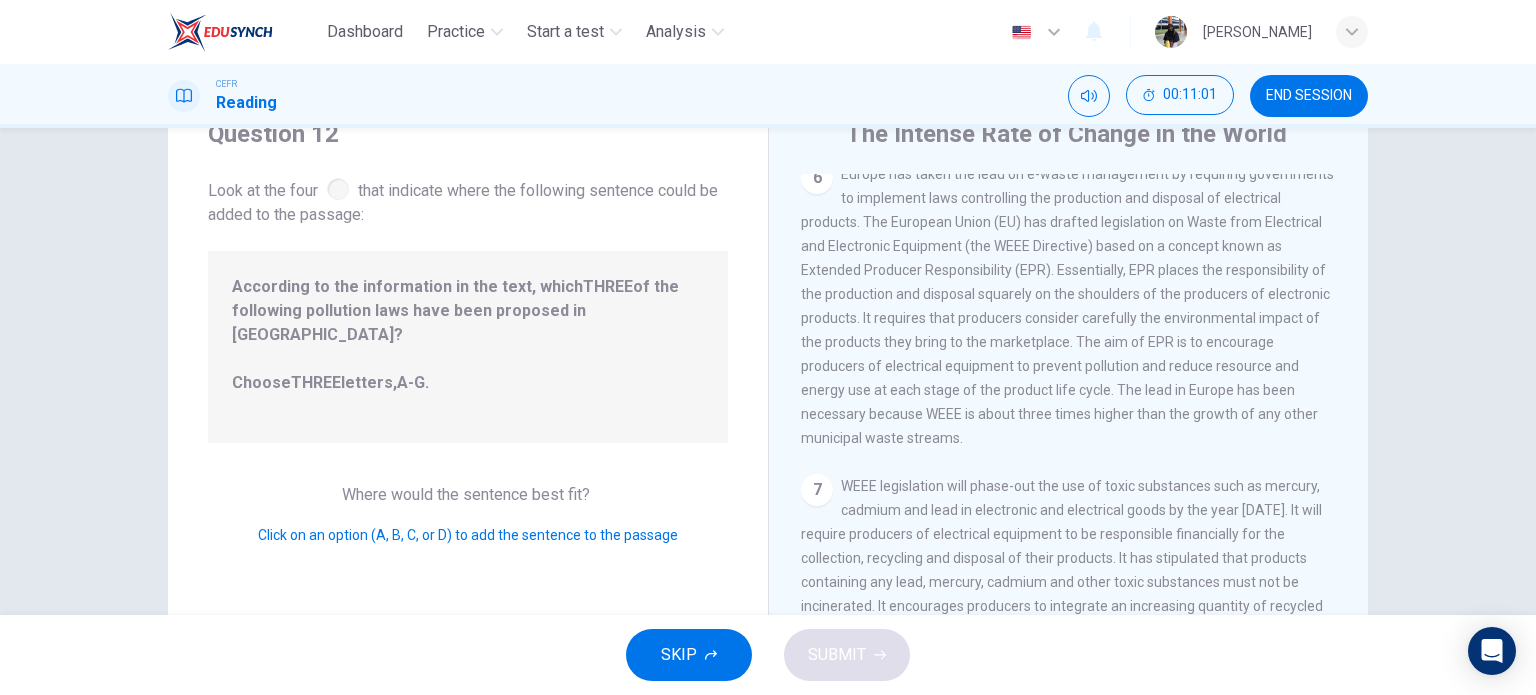 click on "SKIP" at bounding box center (689, 655) 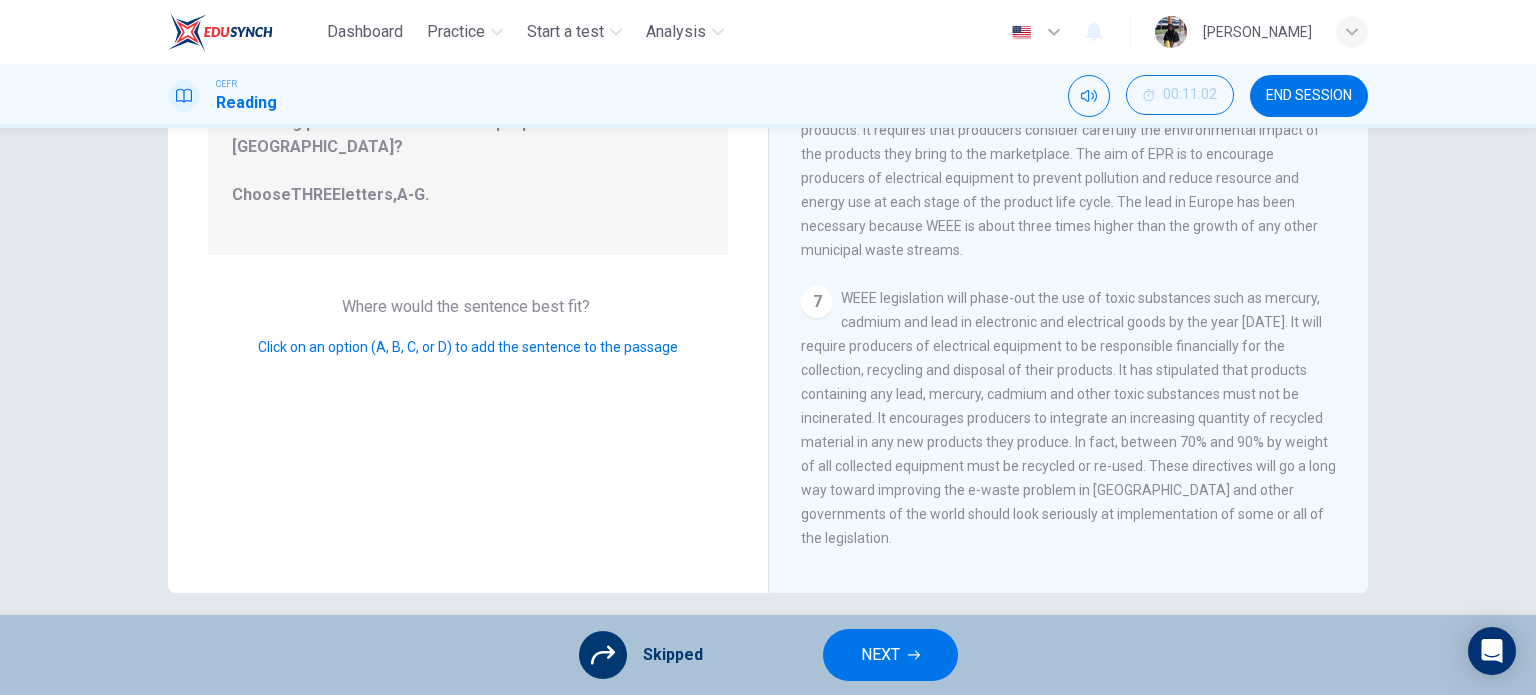 scroll, scrollTop: 288, scrollLeft: 0, axis: vertical 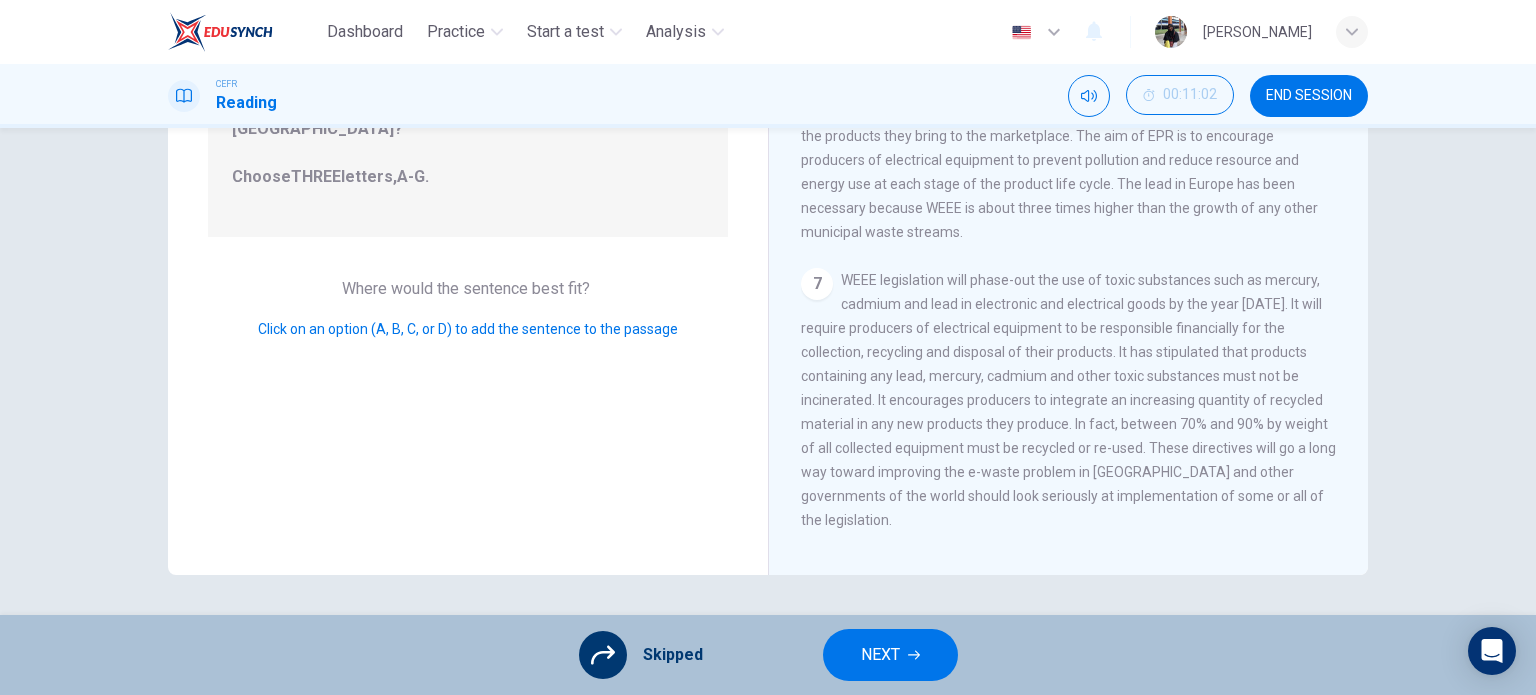 click on "Skipped NEXT" at bounding box center (768, 655) 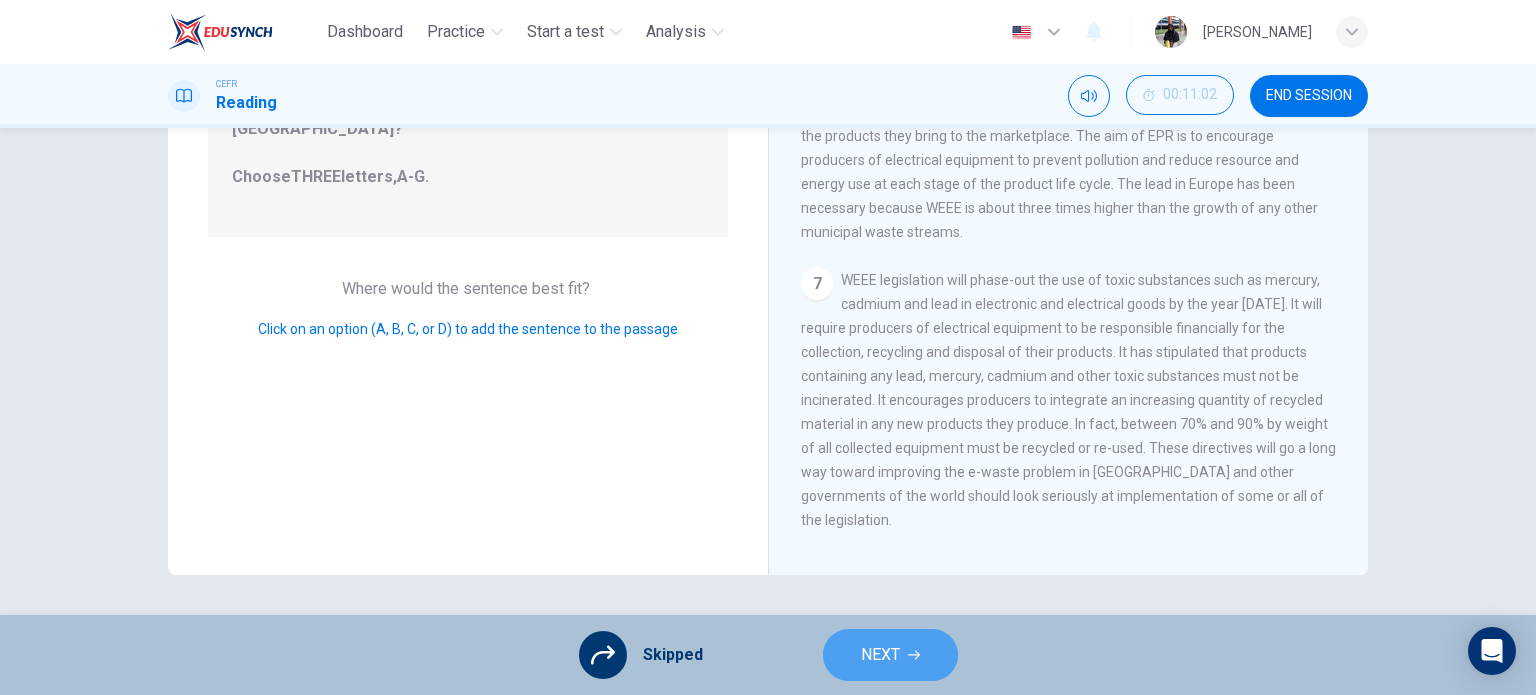 click on "NEXT" at bounding box center (890, 655) 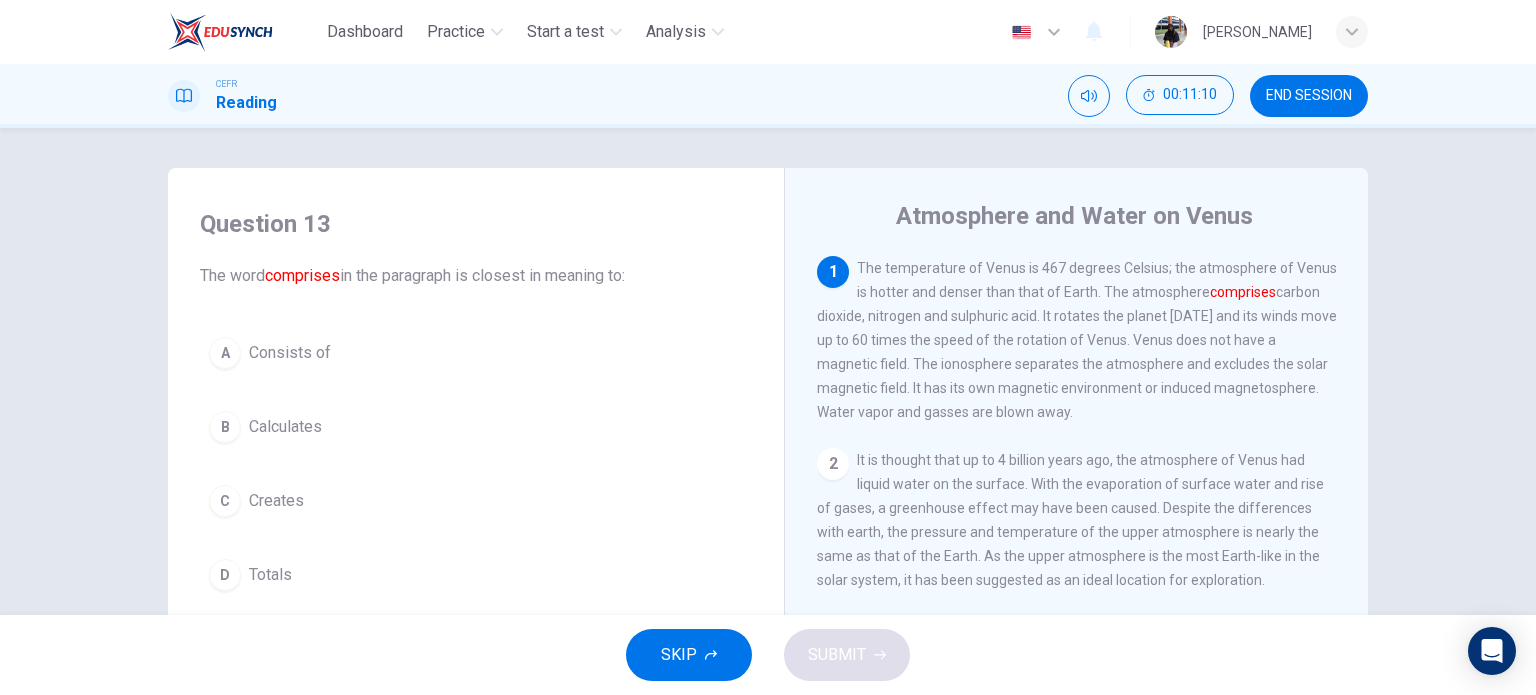 click on "A Consists of" at bounding box center (476, 353) 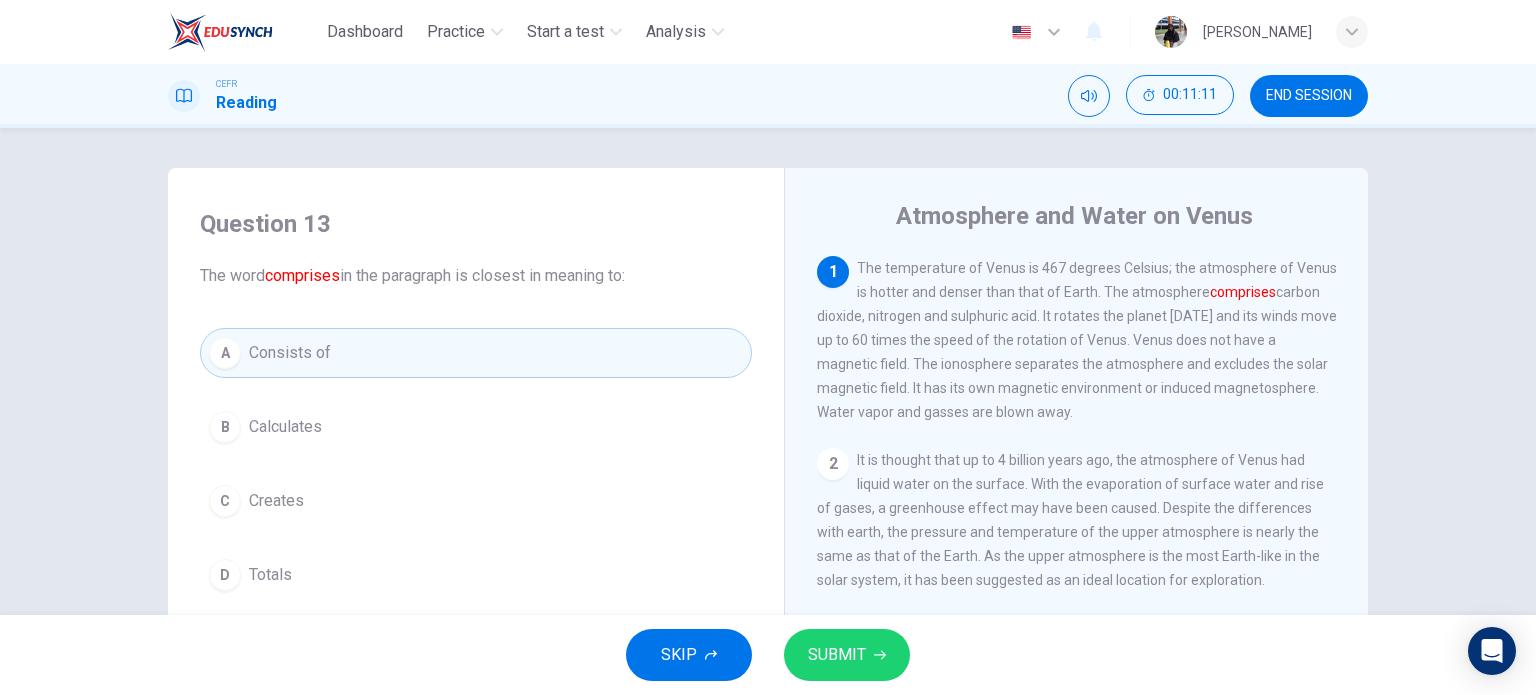 click on "SUBMIT" at bounding box center (837, 655) 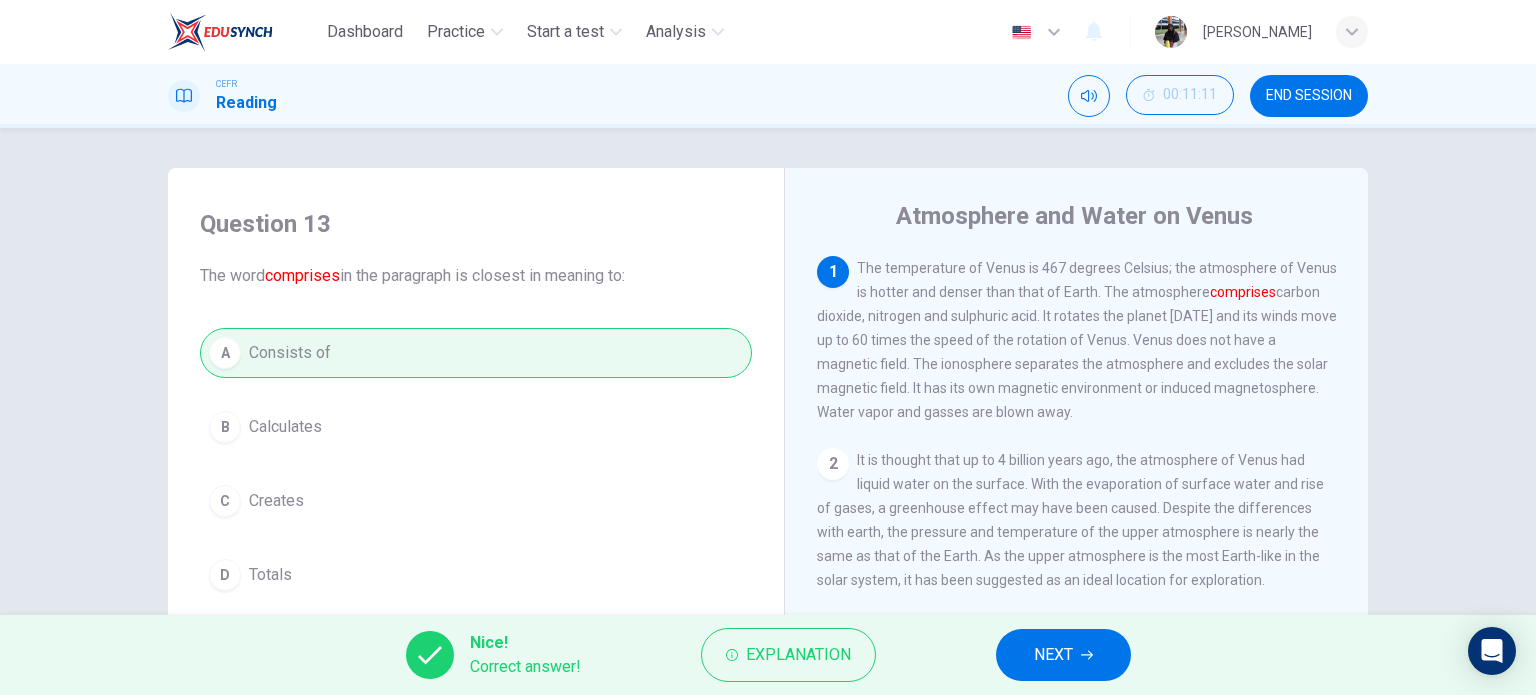 click on "NEXT" at bounding box center [1053, 655] 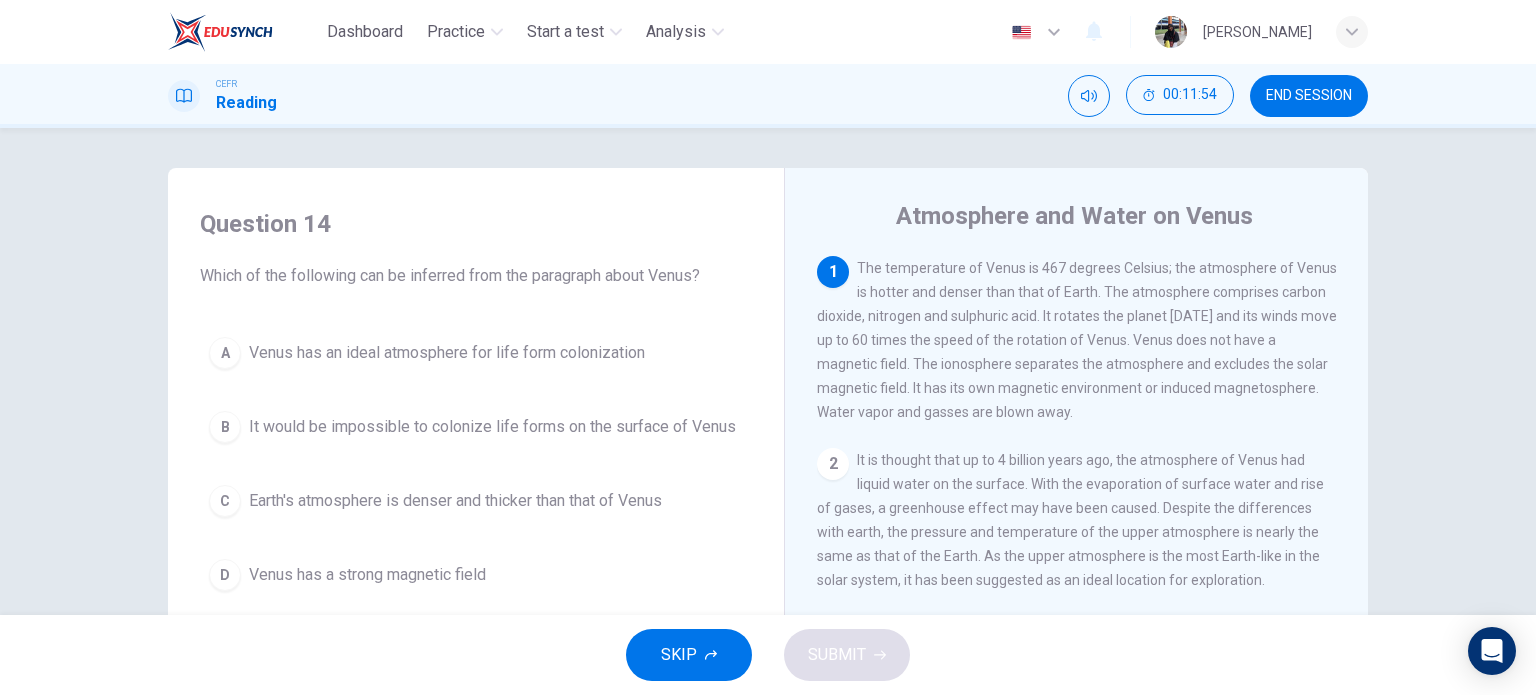 click on "Earth's atmosphere is denser and thicker than that of Venus" at bounding box center (455, 501) 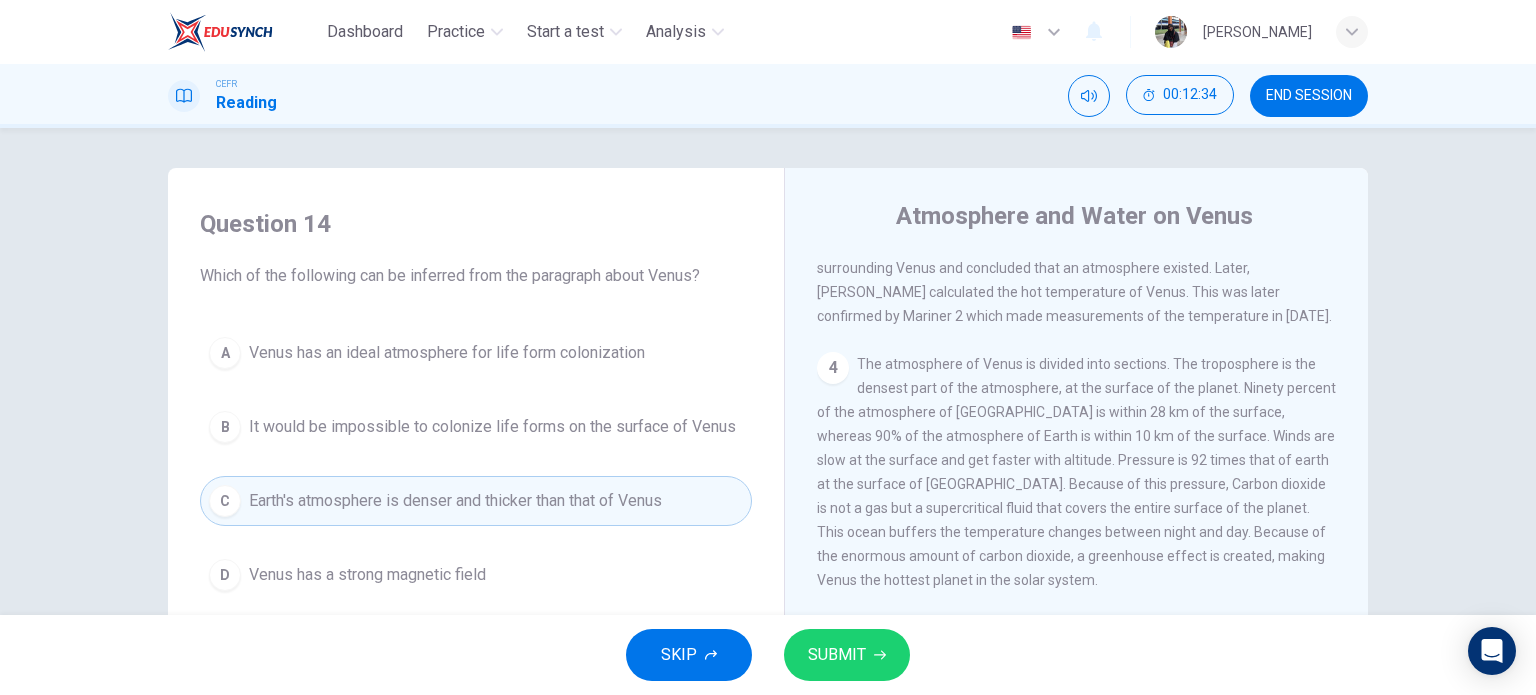 scroll, scrollTop: 500, scrollLeft: 0, axis: vertical 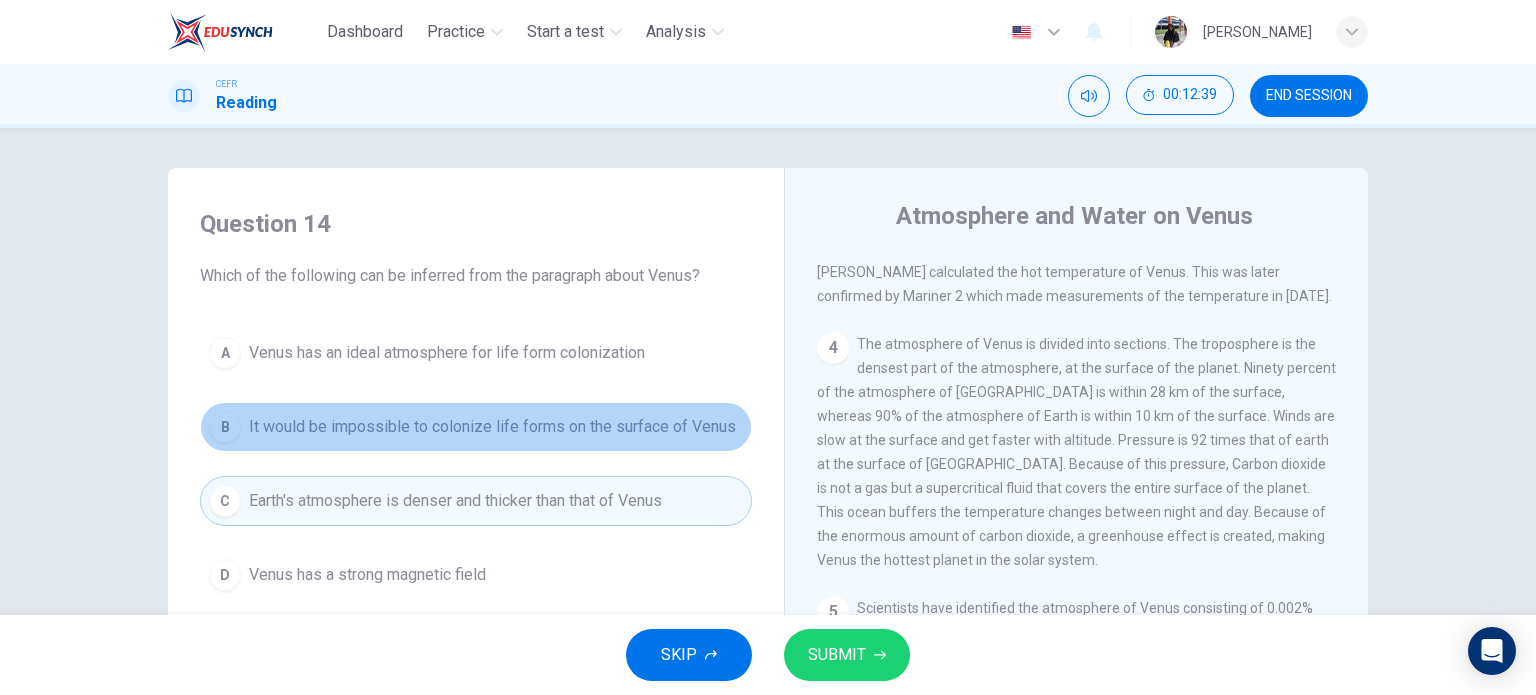 click on "B It would be impossible to colonize life forms on the surface of Venus" at bounding box center (476, 427) 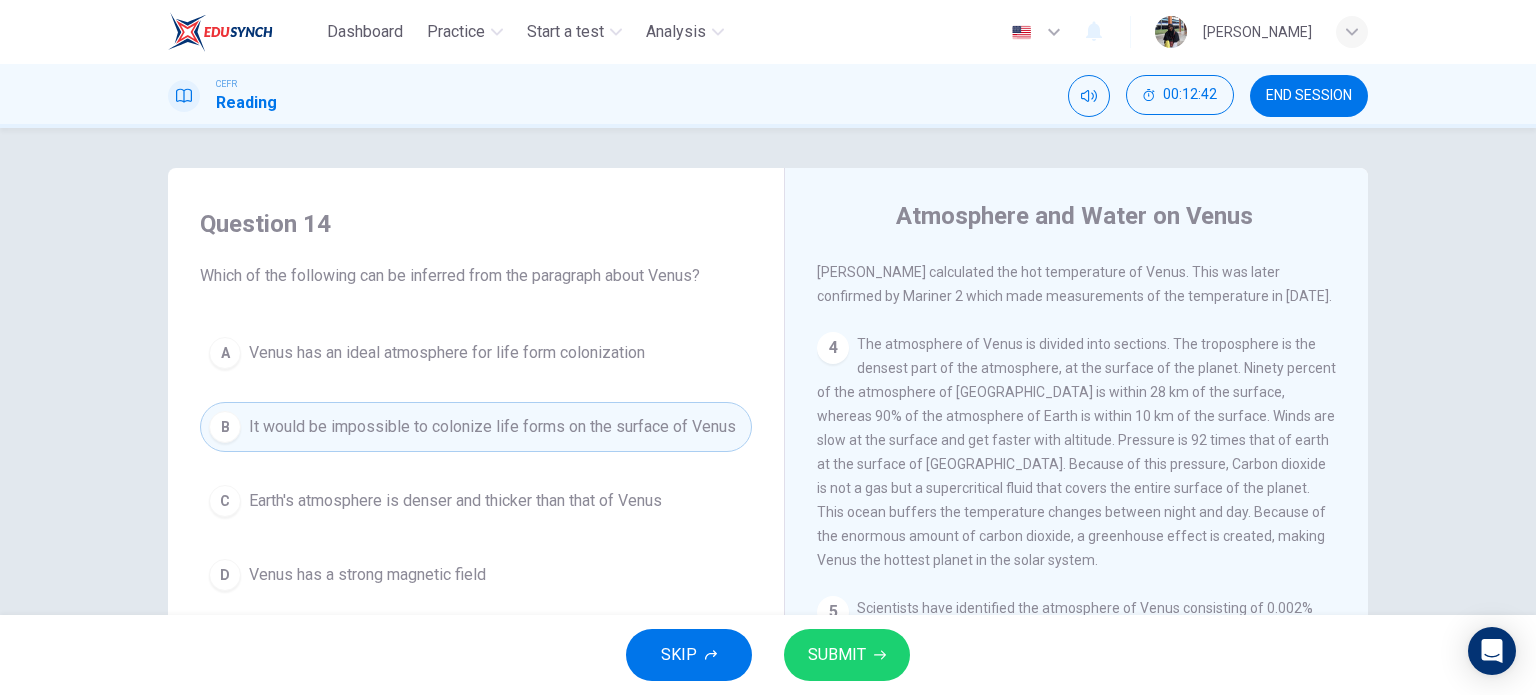 scroll, scrollTop: 0, scrollLeft: 0, axis: both 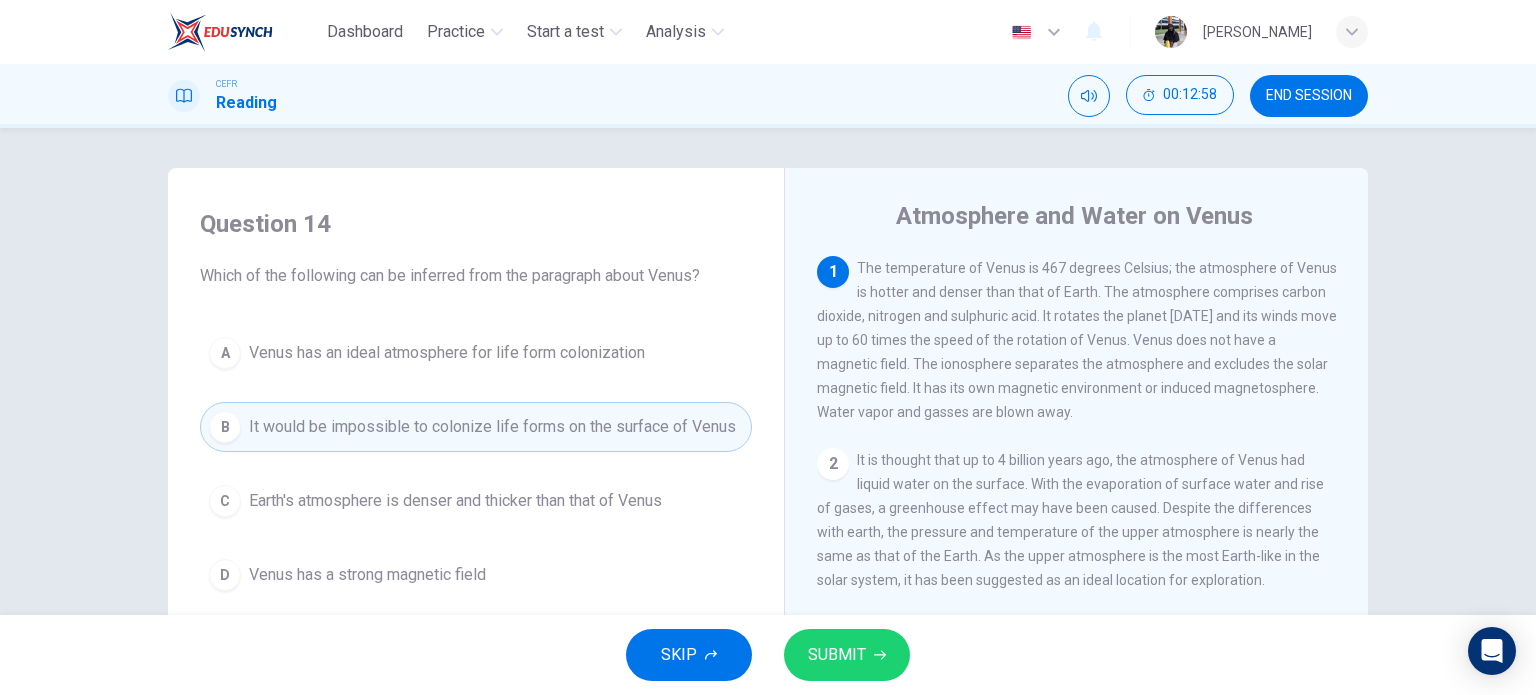click on "B It would be impossible to colonize life forms on the surface of Venus" at bounding box center [476, 427] 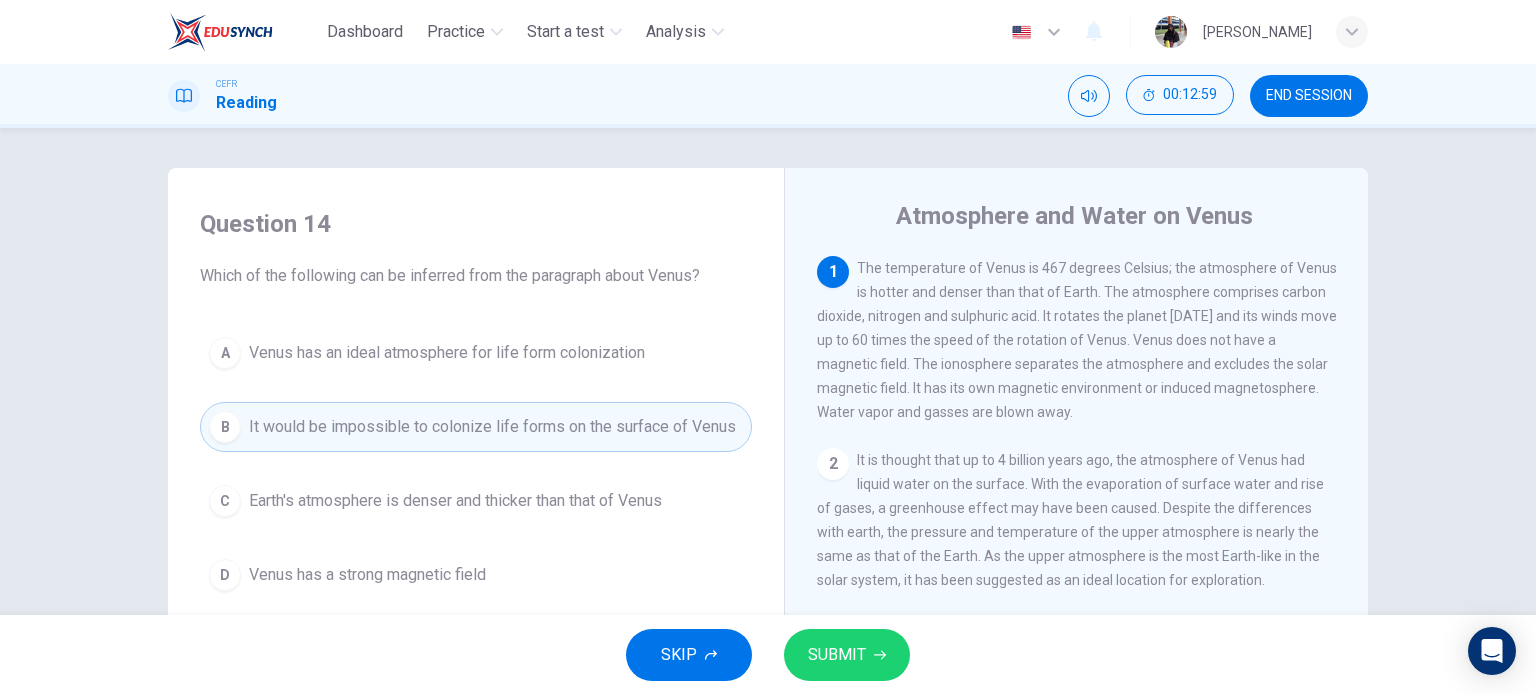 click on "SUBMIT" at bounding box center [837, 655] 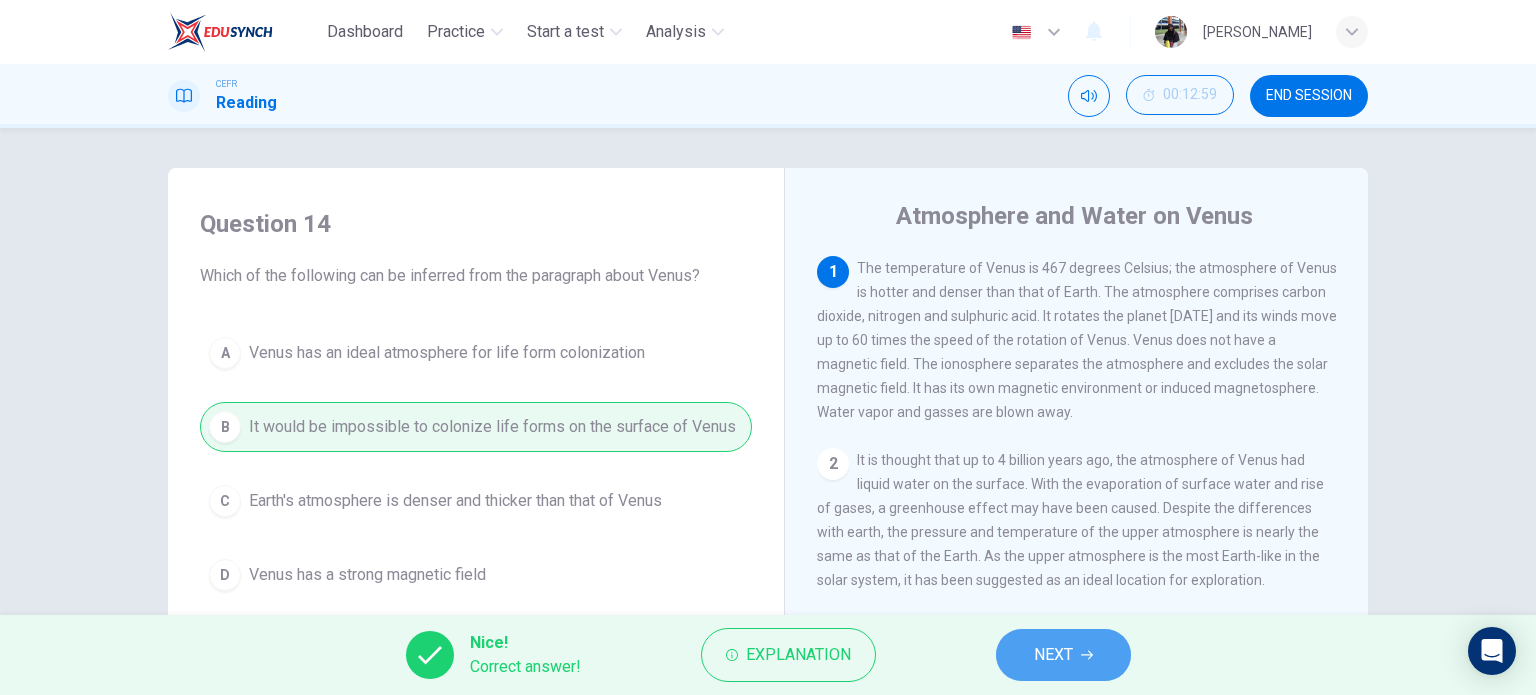 click 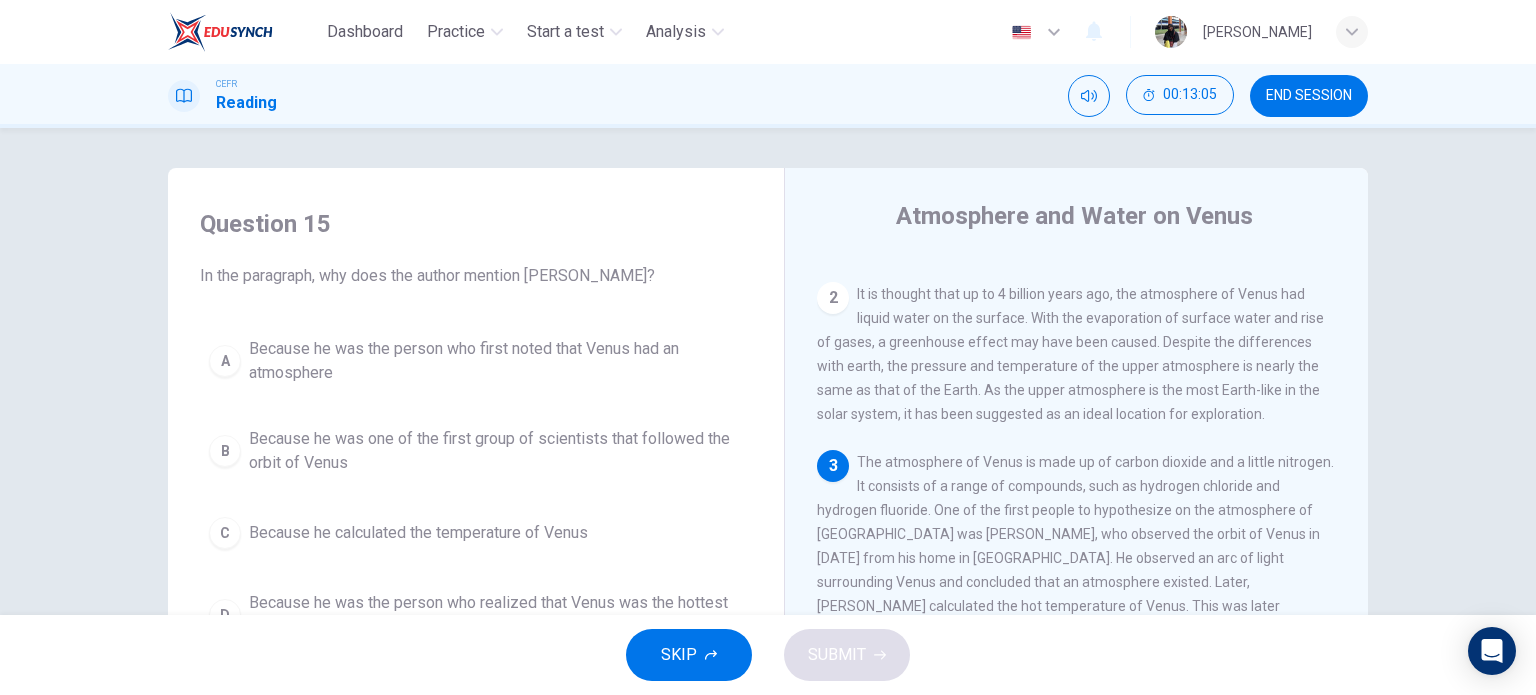 scroll, scrollTop: 333, scrollLeft: 0, axis: vertical 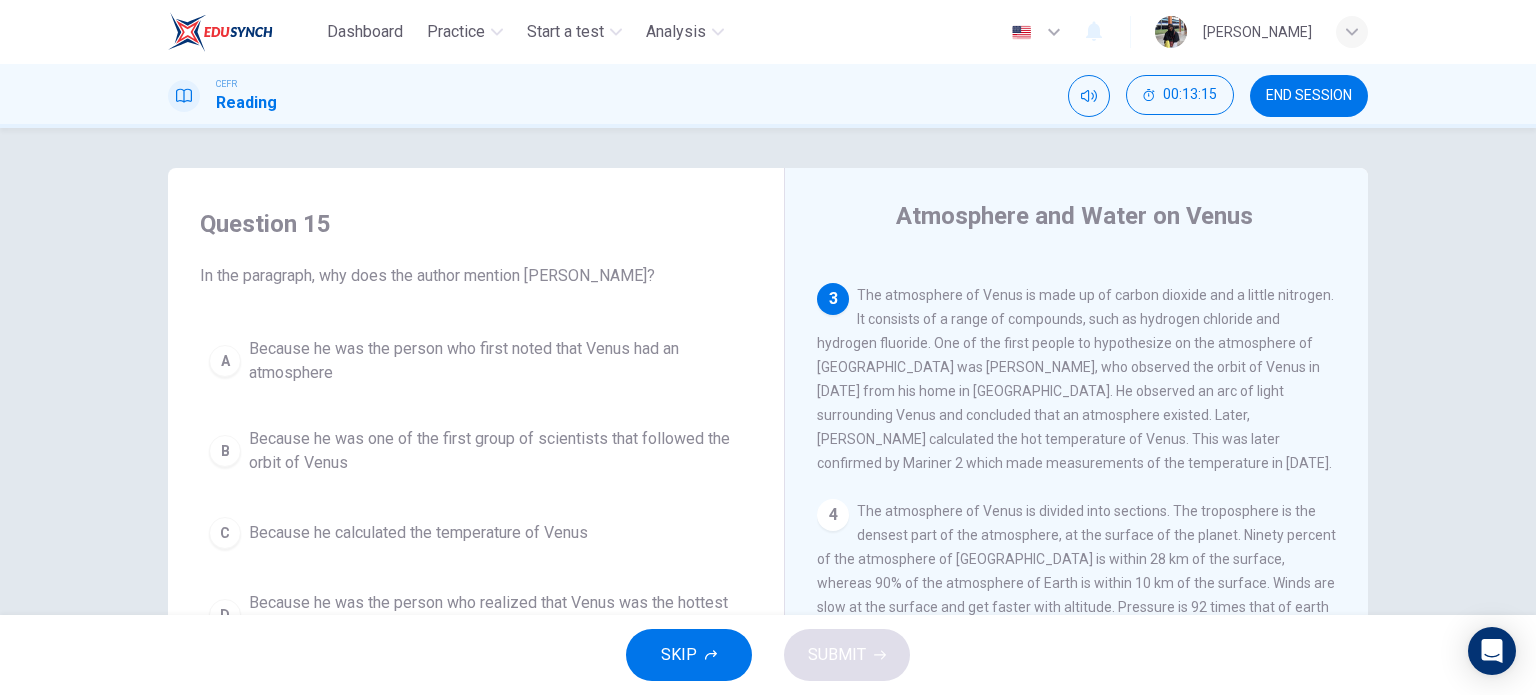 click on "Because he was the person who first noted that Venus had an atmosphere" at bounding box center [496, 361] 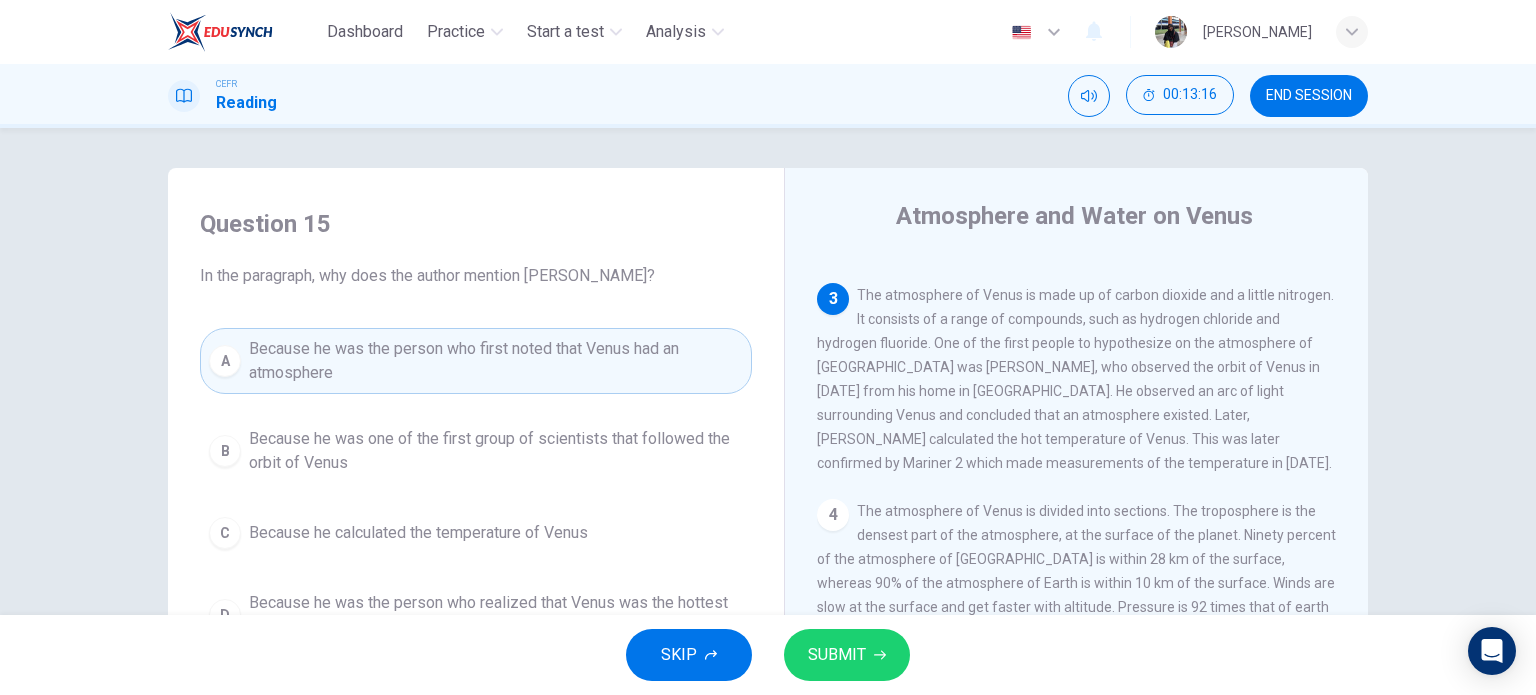 click on "SKIP SUBMIT" at bounding box center [768, 655] 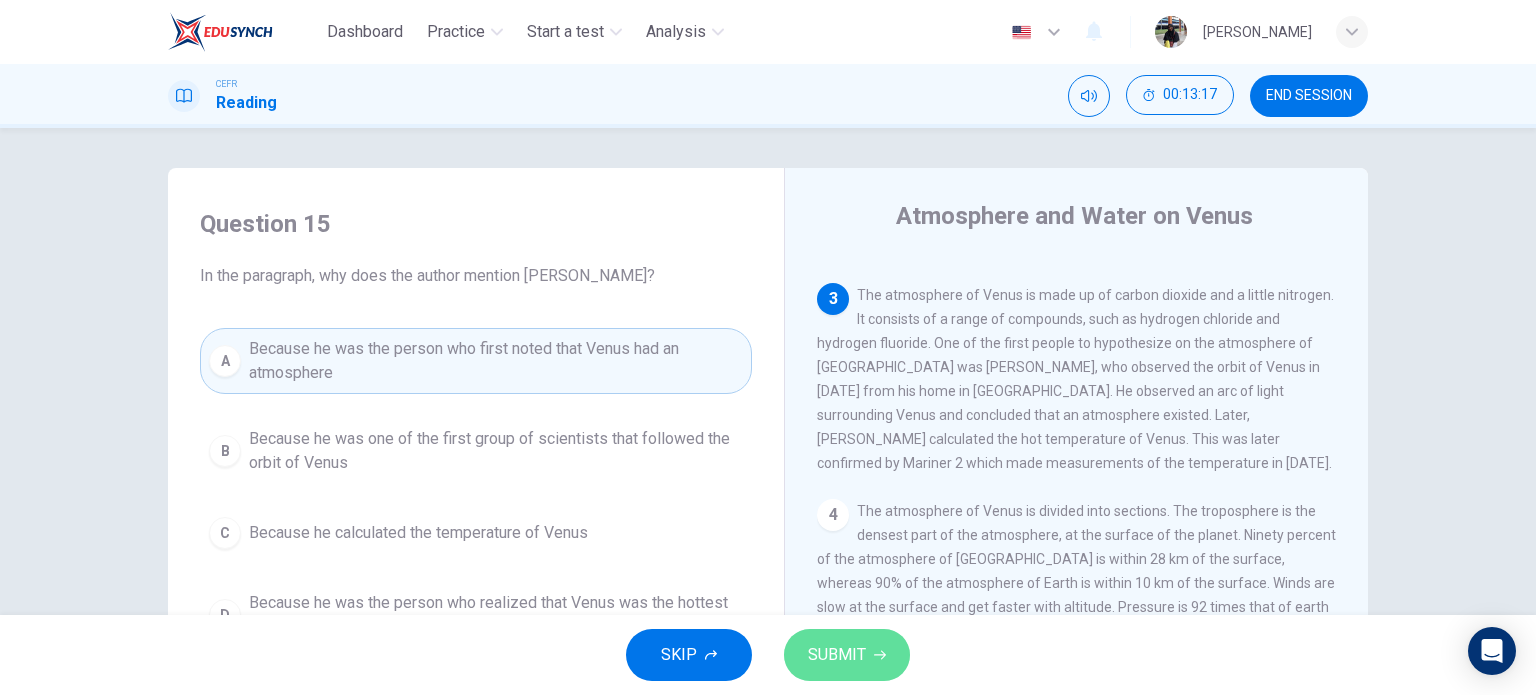 click on "SUBMIT" at bounding box center (847, 655) 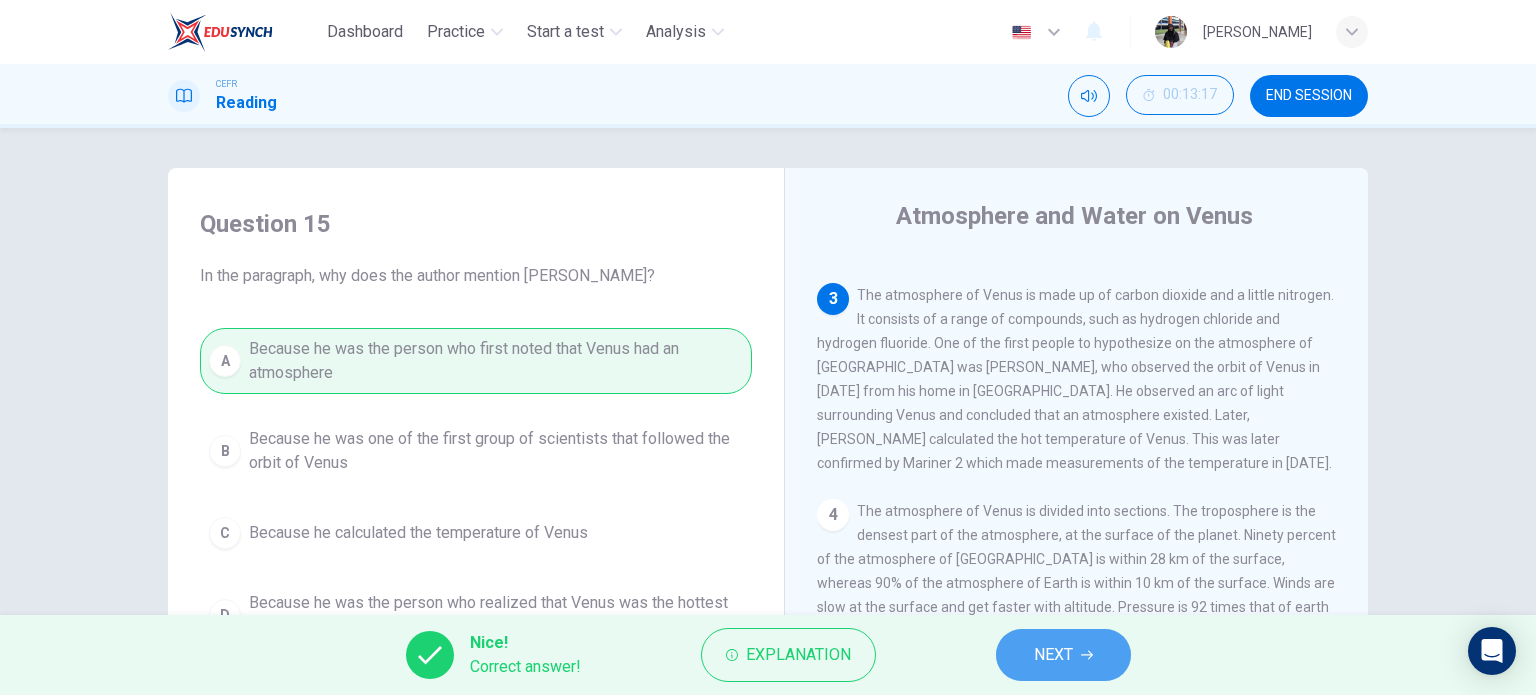 click 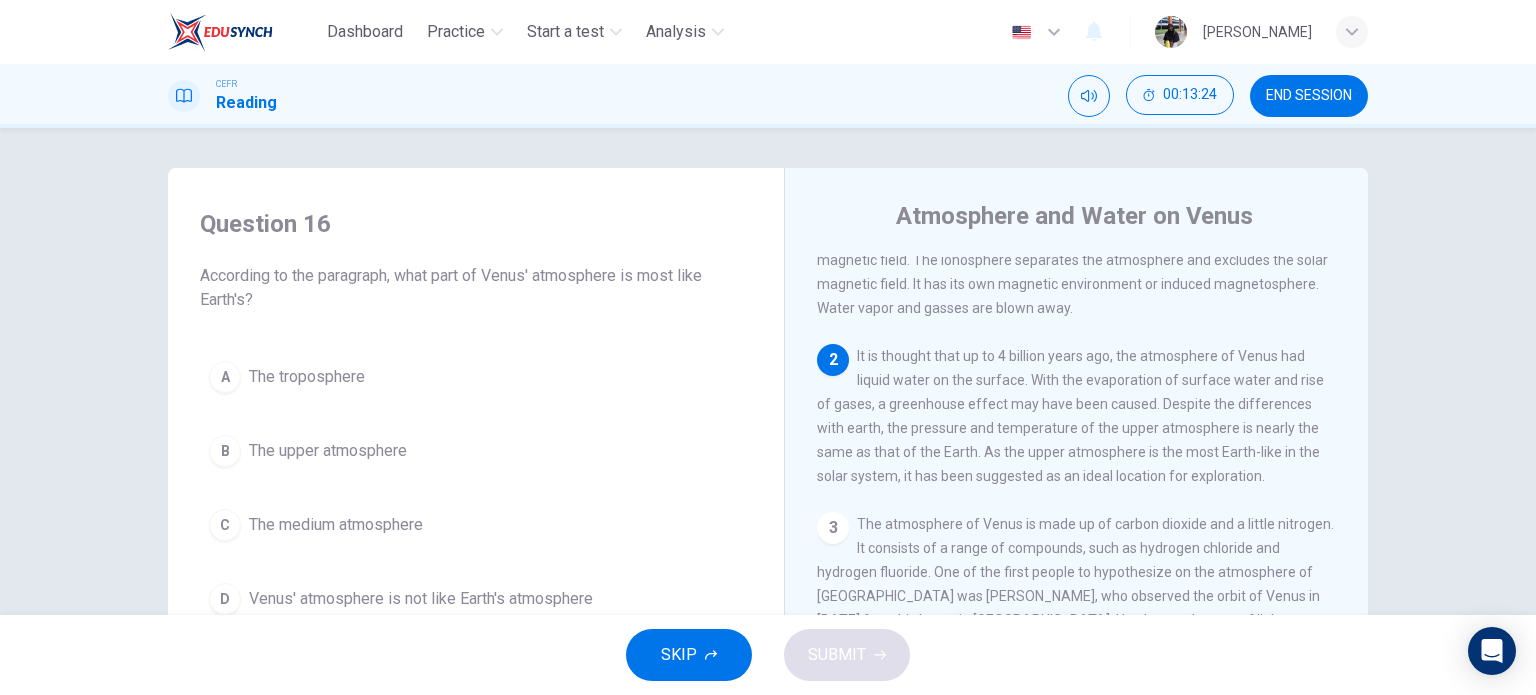 scroll, scrollTop: 166, scrollLeft: 0, axis: vertical 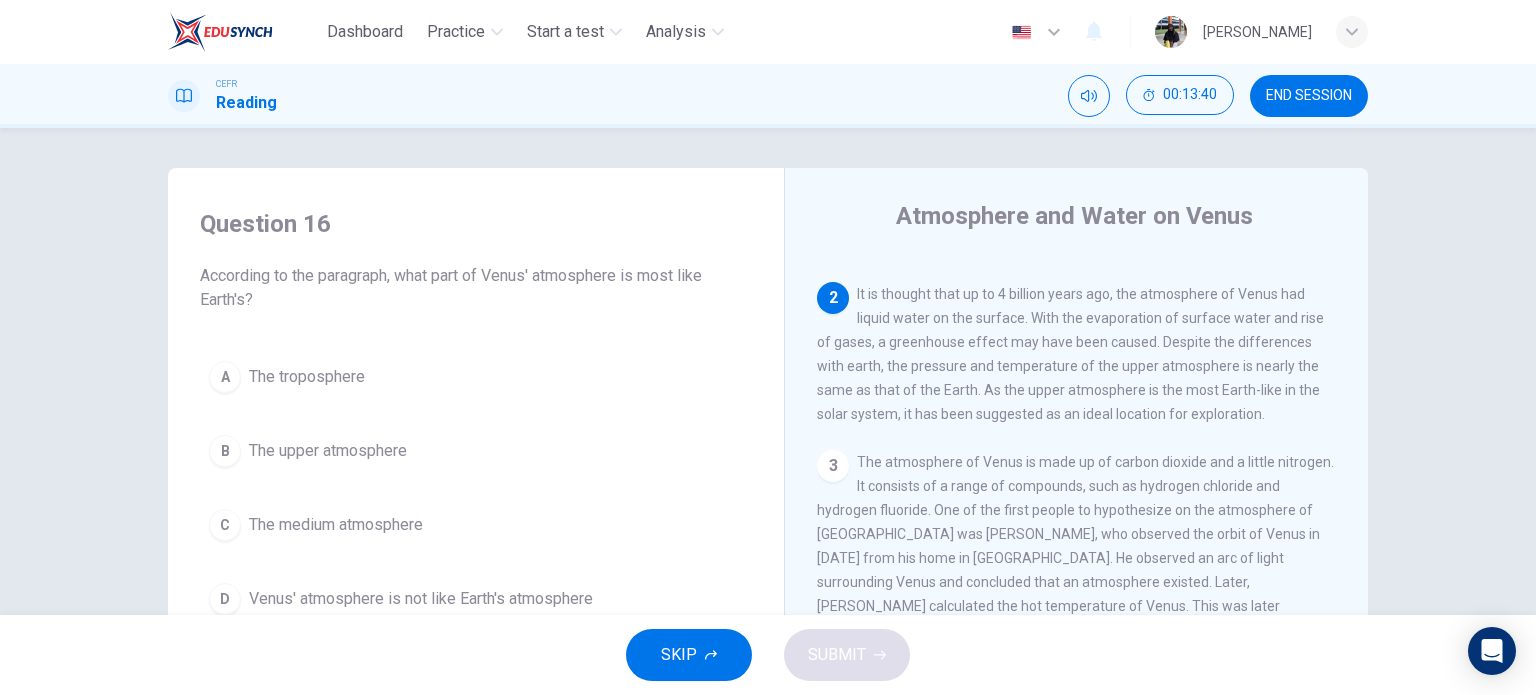 click on "B The upper atmosphere" at bounding box center (476, 451) 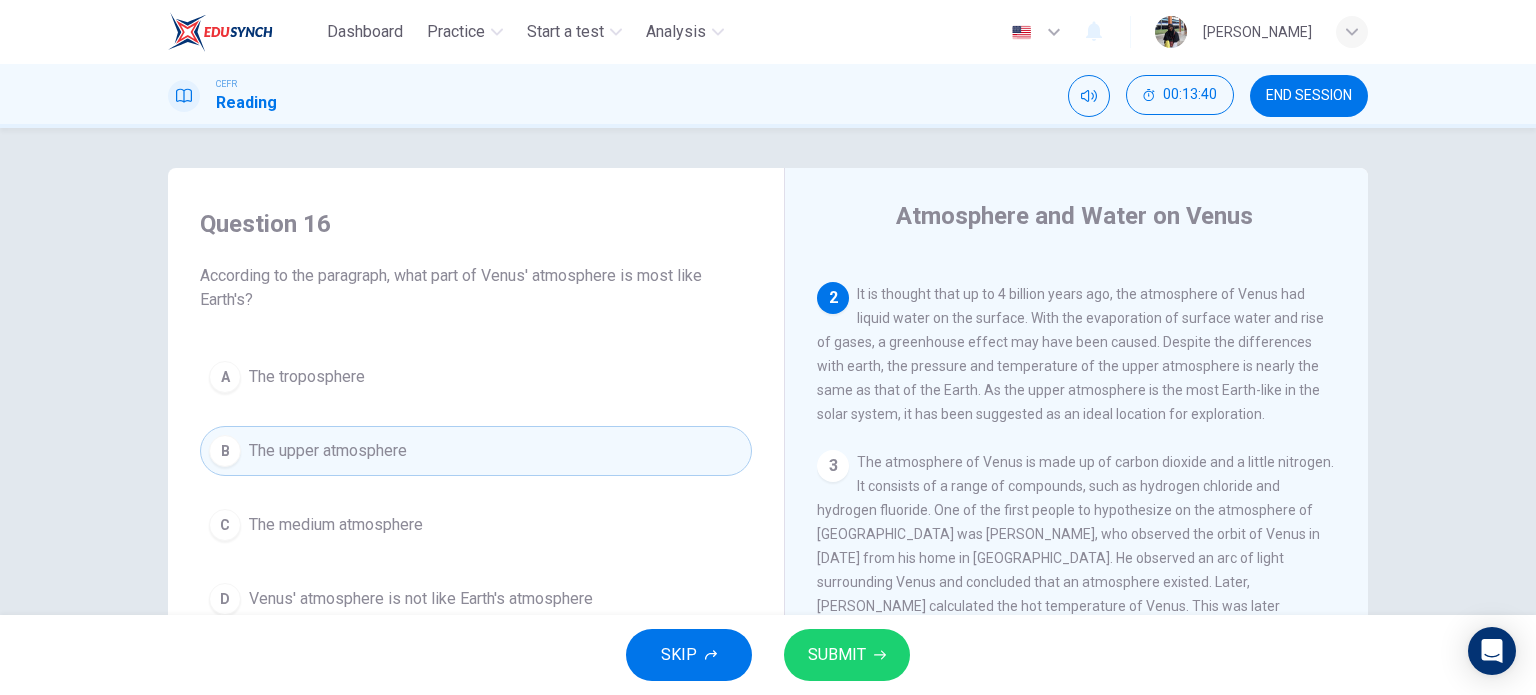 click on "SKIP SUBMIT" at bounding box center (768, 655) 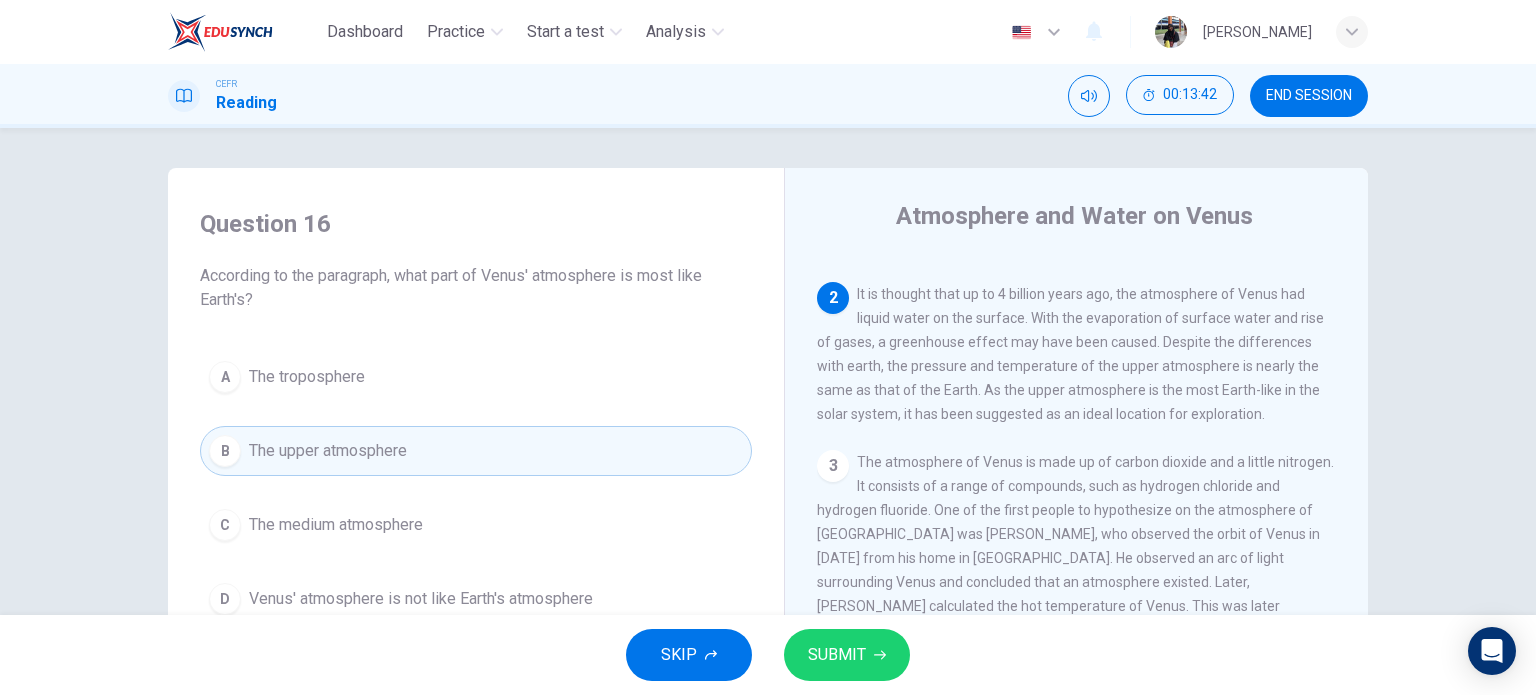 click on "SUBMIT" at bounding box center (847, 655) 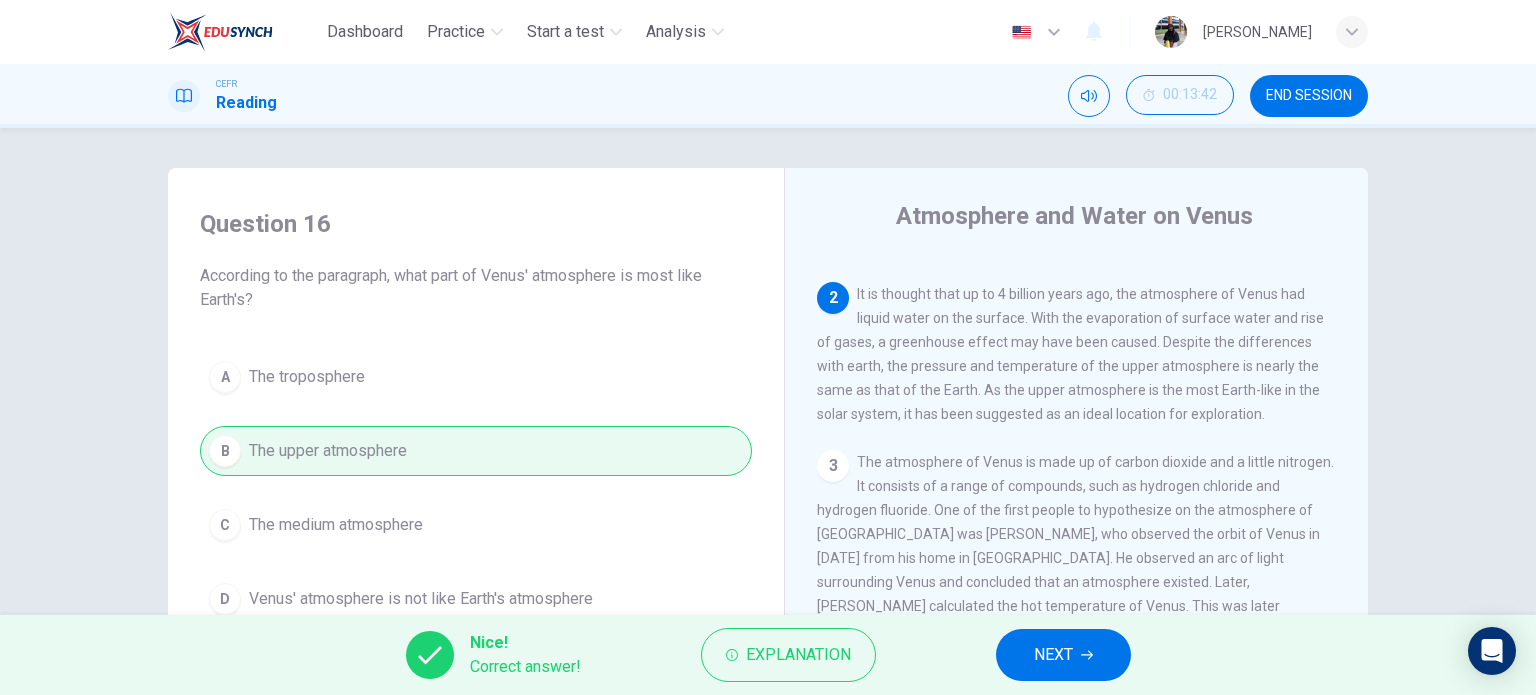 click 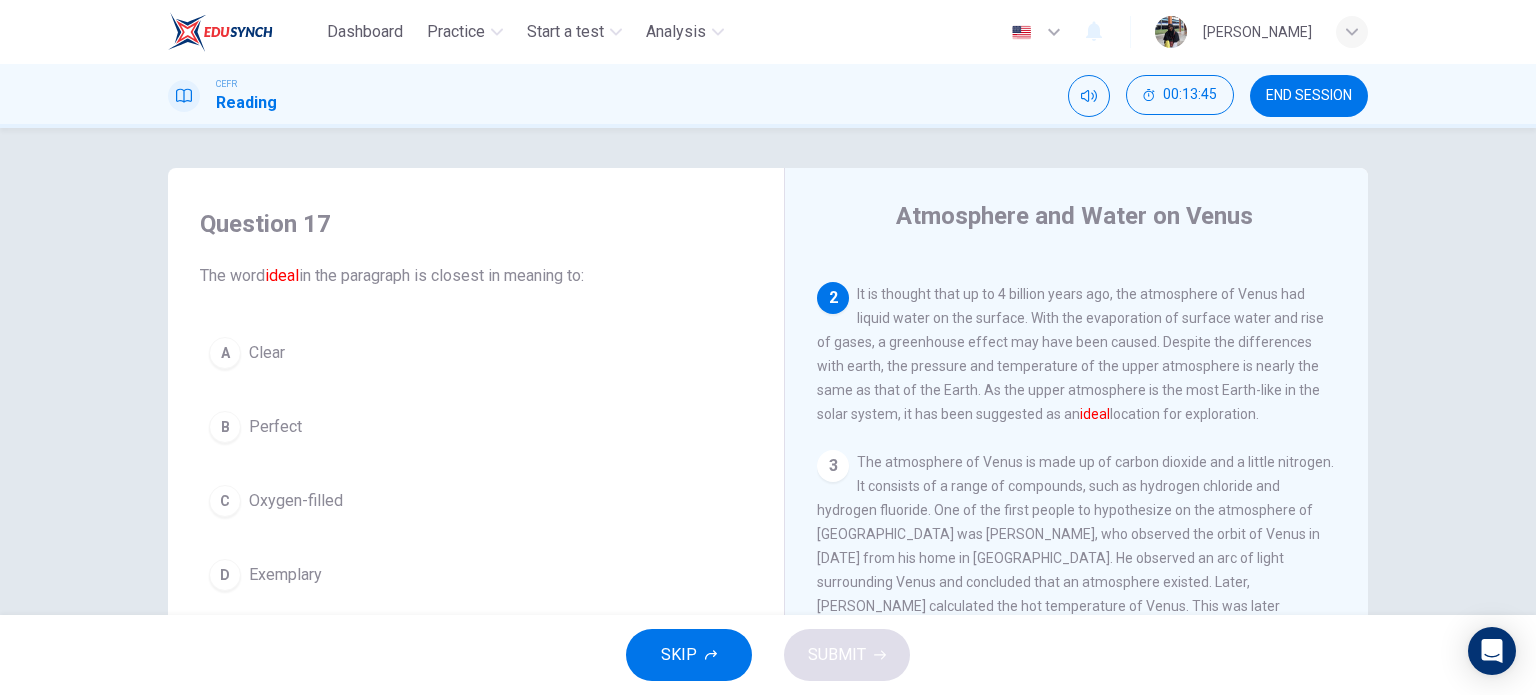 click on "B Perfect" at bounding box center (476, 427) 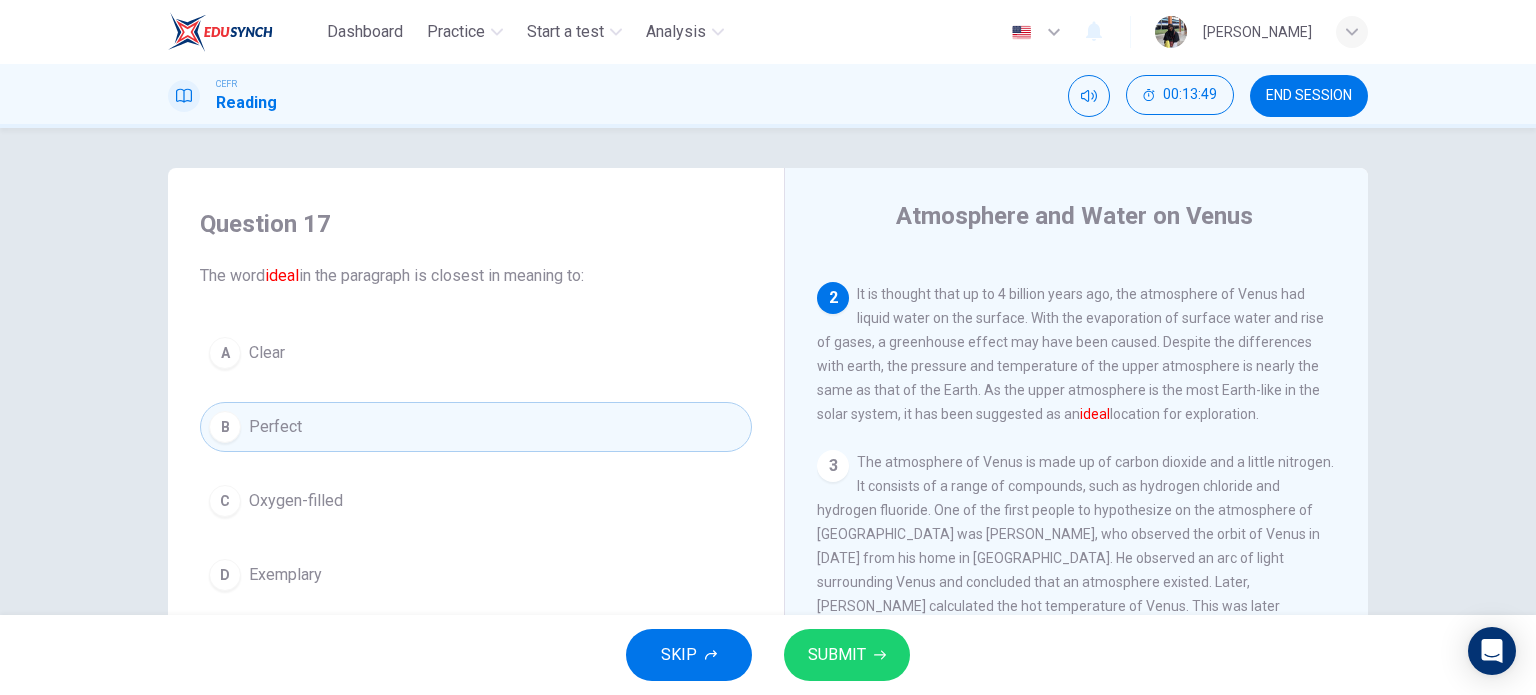 click on "SUBMIT" at bounding box center [837, 655] 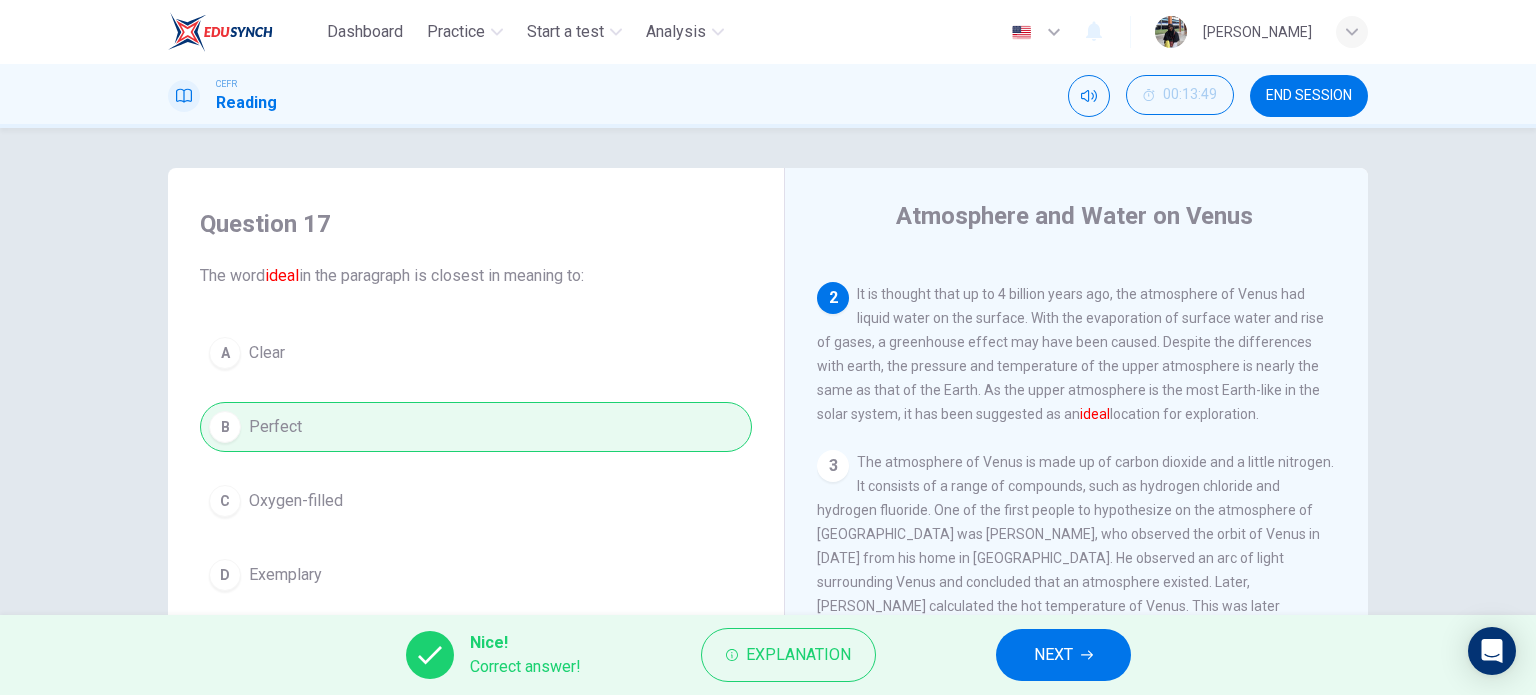 click on "NEXT" at bounding box center (1053, 655) 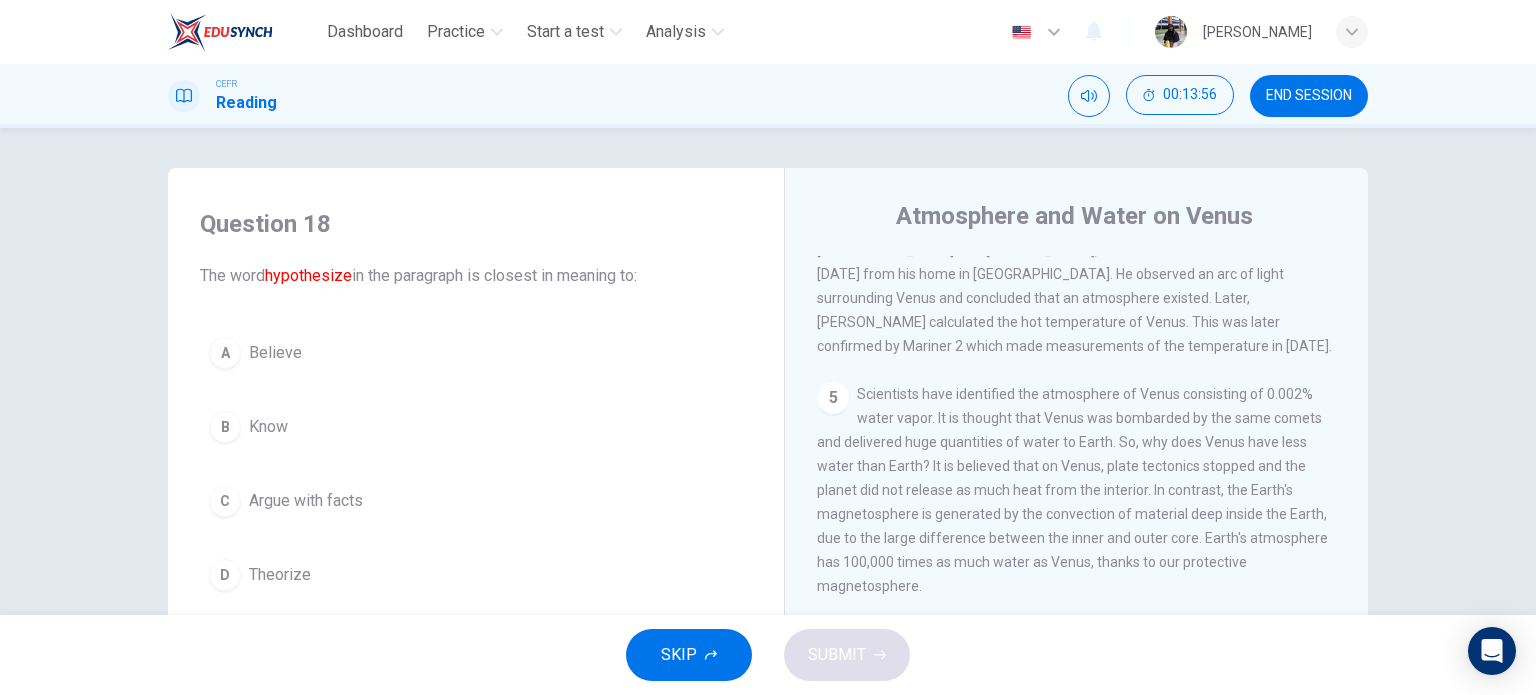scroll, scrollTop: 500, scrollLeft: 0, axis: vertical 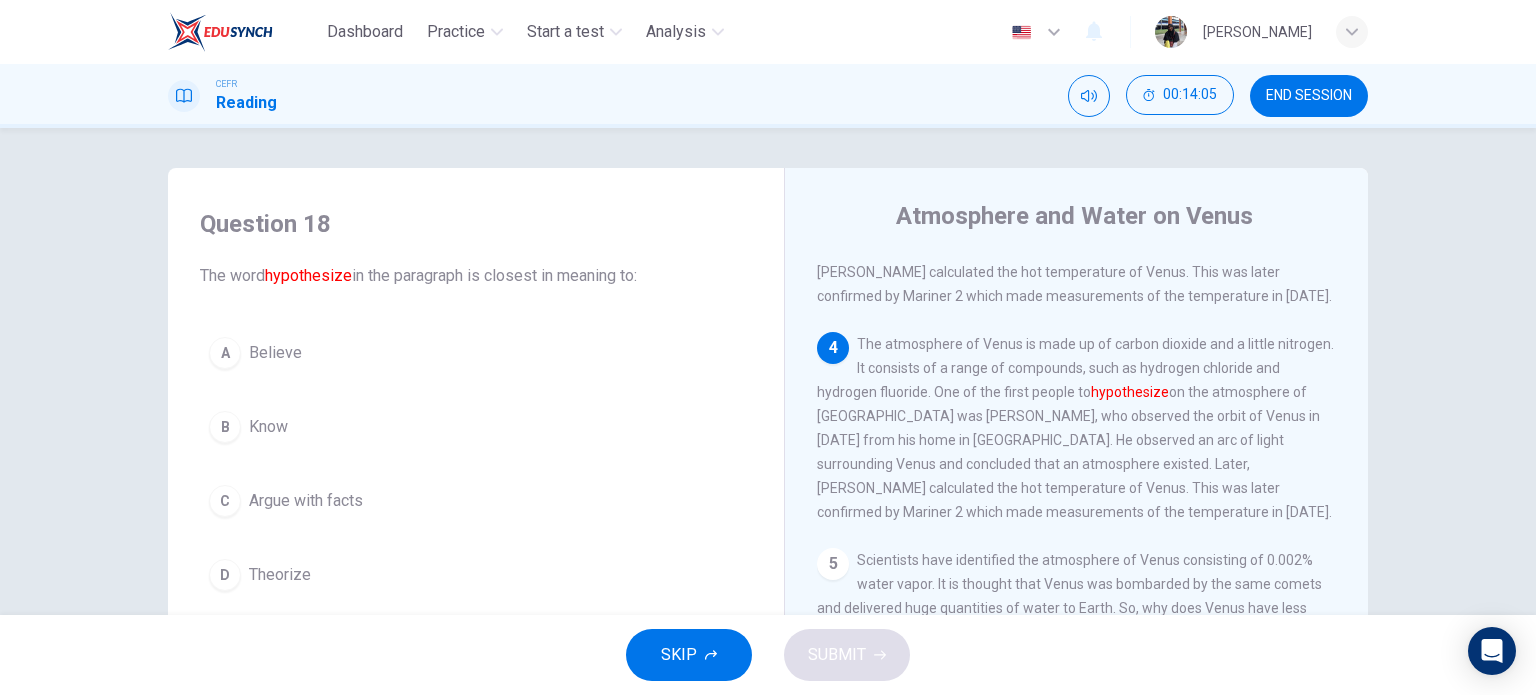 click on "D Theorize" at bounding box center [476, 575] 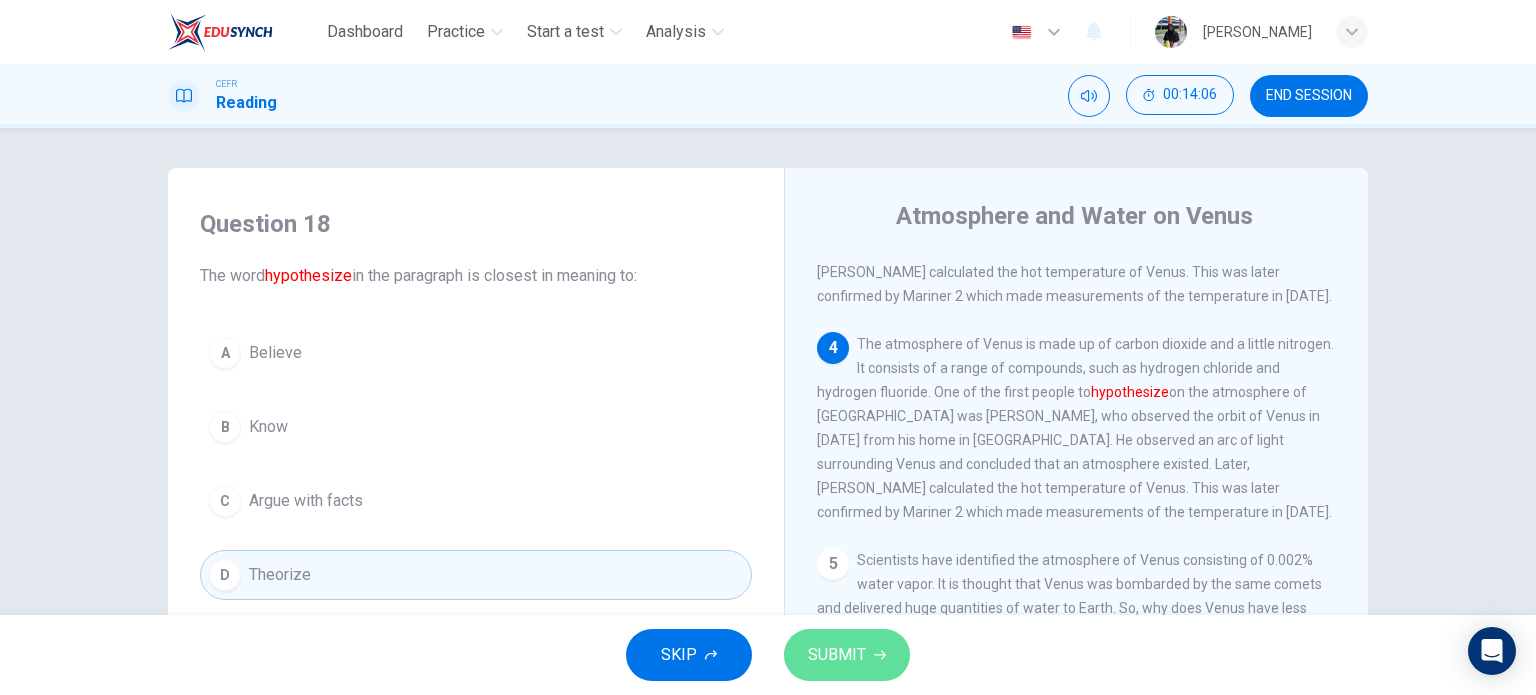 click on "SUBMIT" at bounding box center (847, 655) 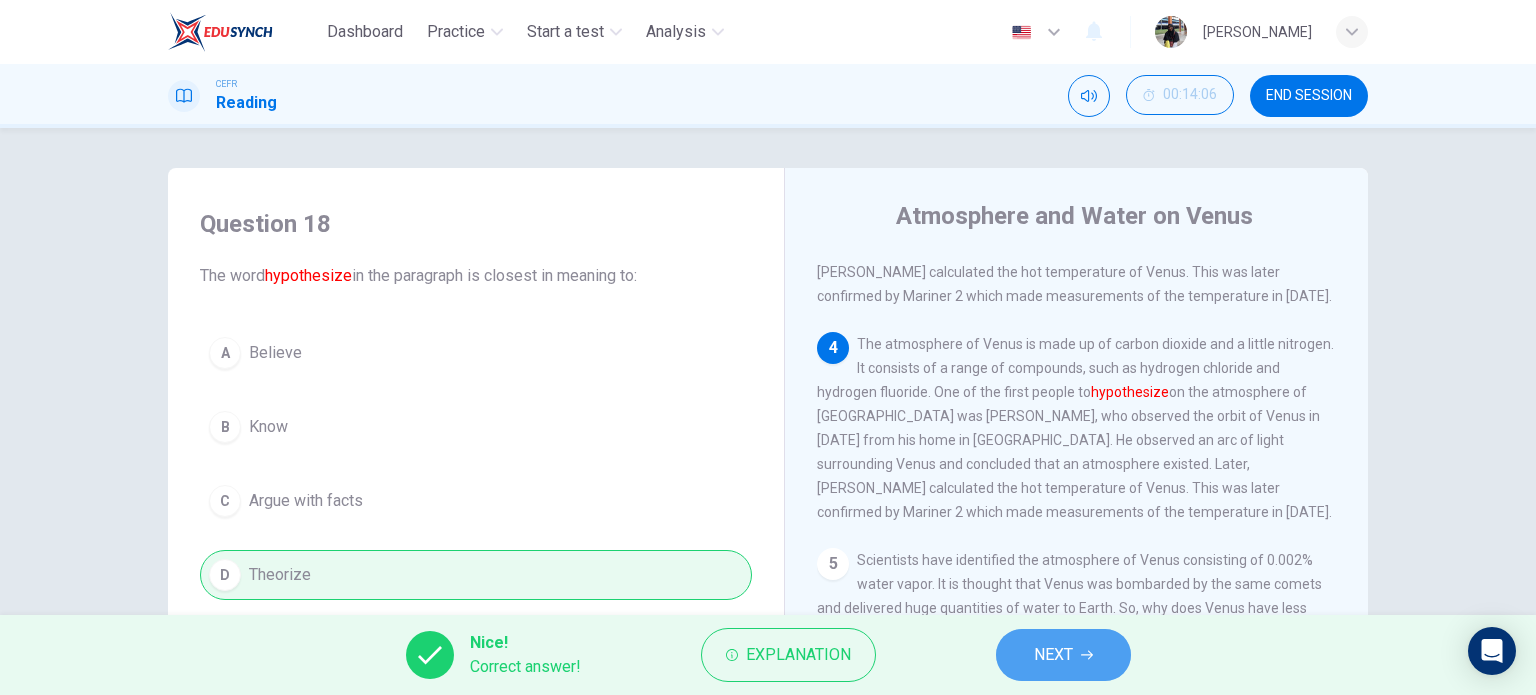 click on "NEXT" at bounding box center (1053, 655) 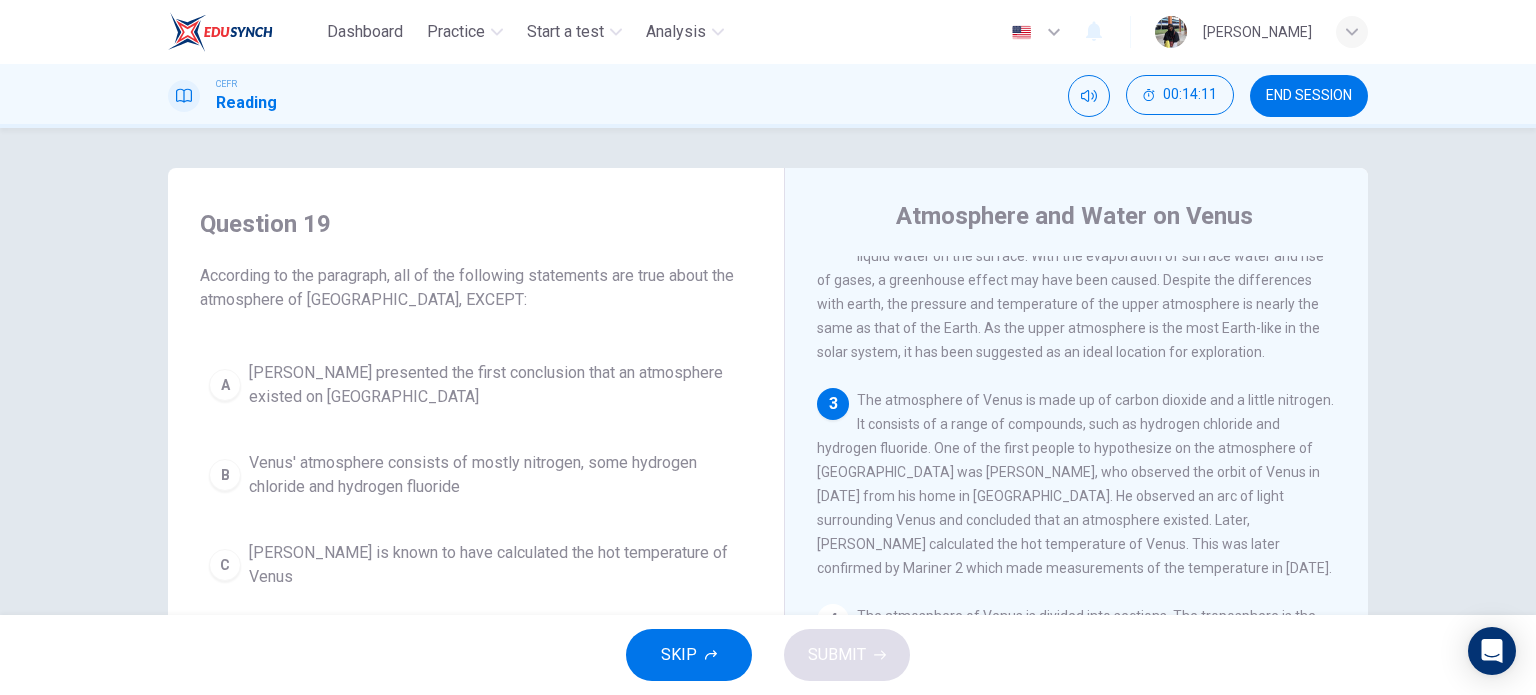scroll, scrollTop: 333, scrollLeft: 0, axis: vertical 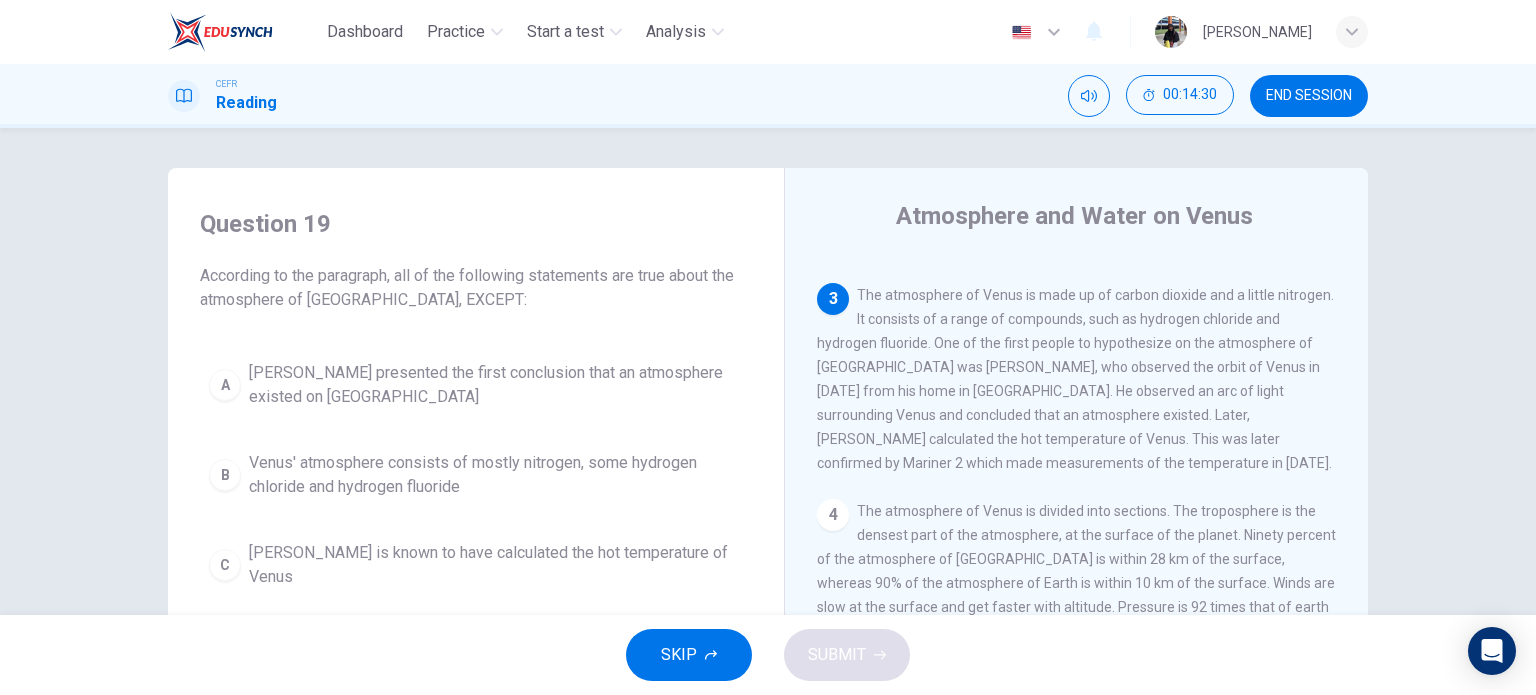 click on "Venus' atmosphere consists of mostly nitrogen, some hydrogen chloride and hydrogen fluoride" at bounding box center [496, 475] 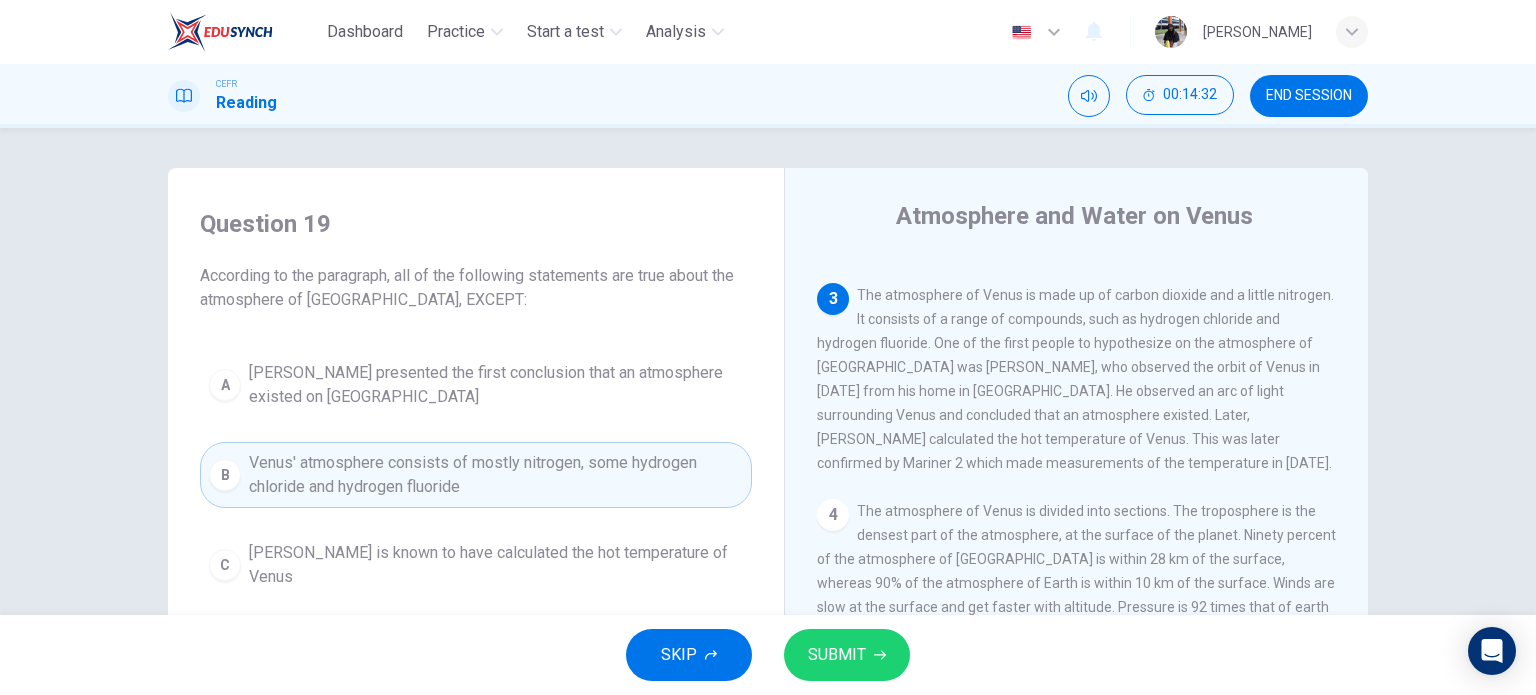 click on "SUBMIT" at bounding box center (847, 655) 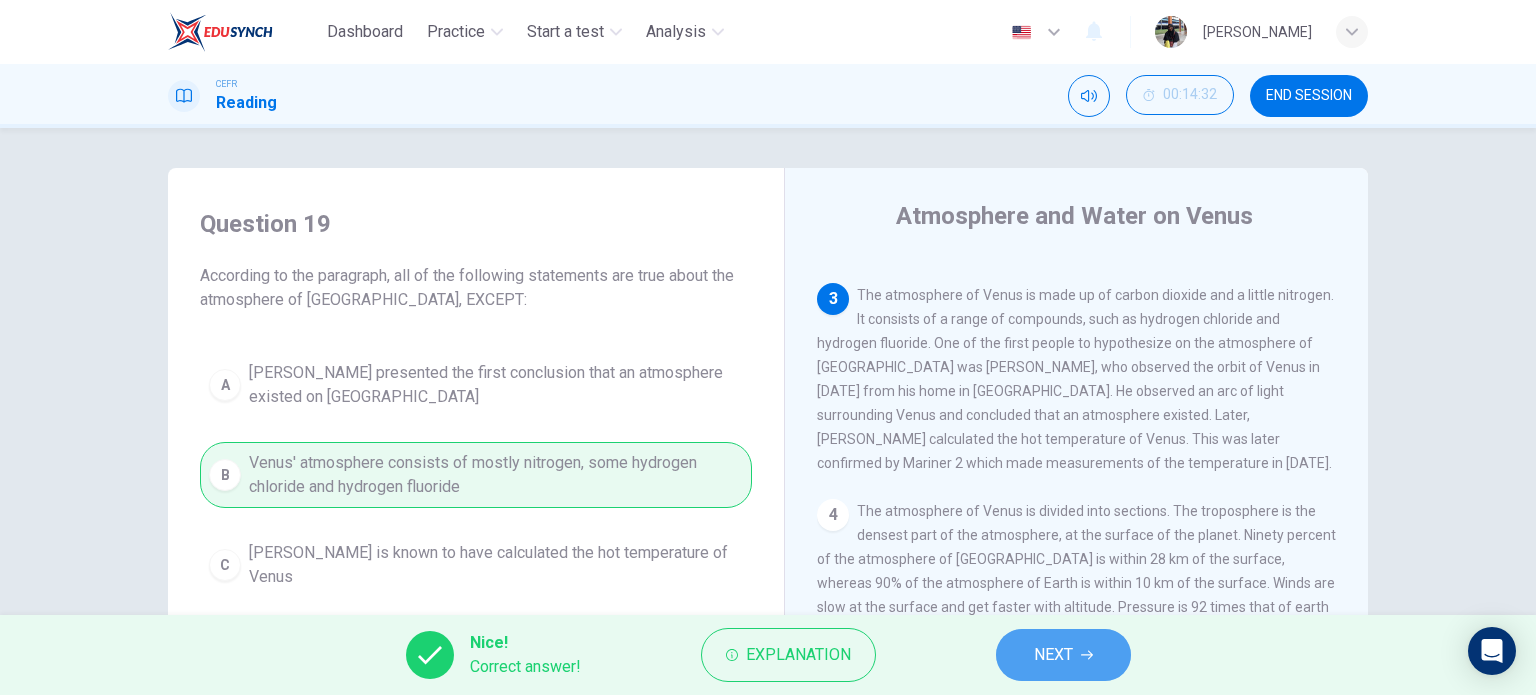 click on "NEXT" at bounding box center [1063, 655] 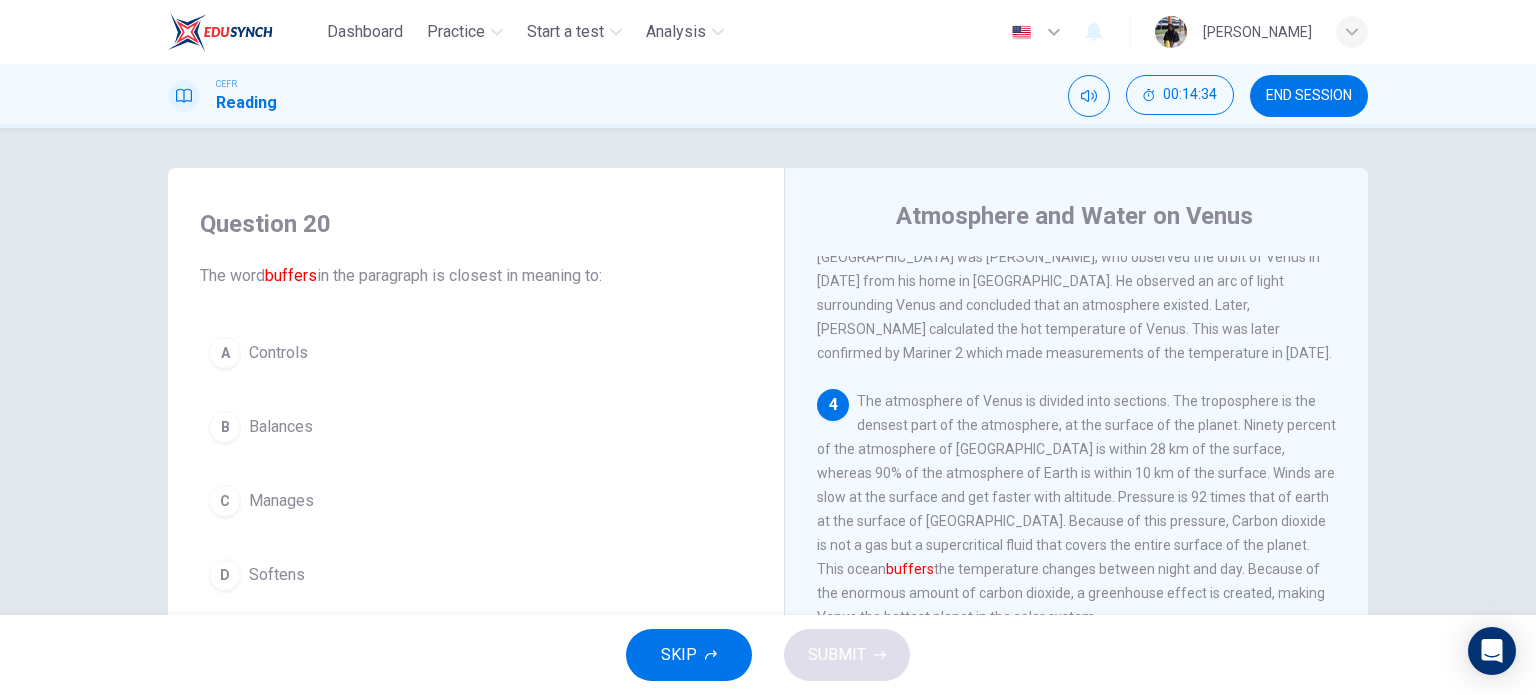 scroll, scrollTop: 500, scrollLeft: 0, axis: vertical 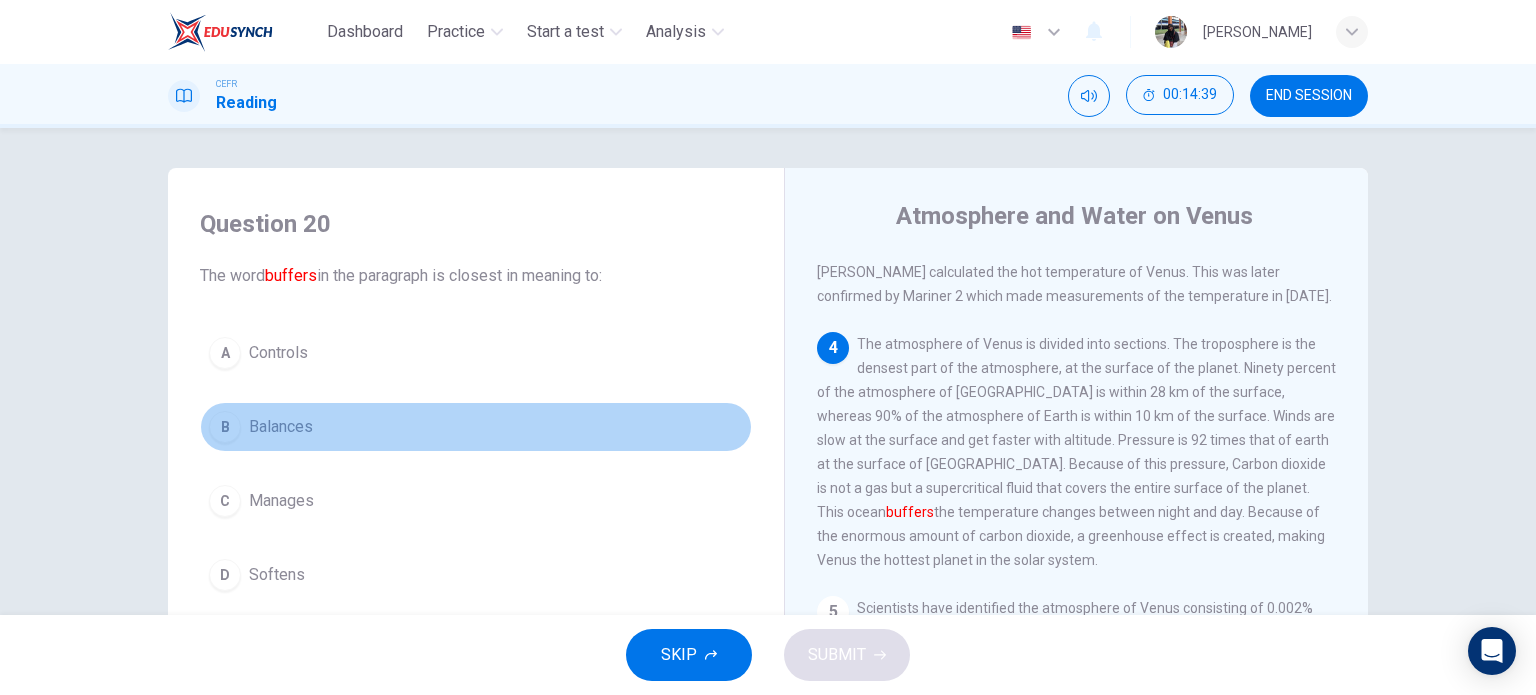 click on "B Balances" at bounding box center [476, 427] 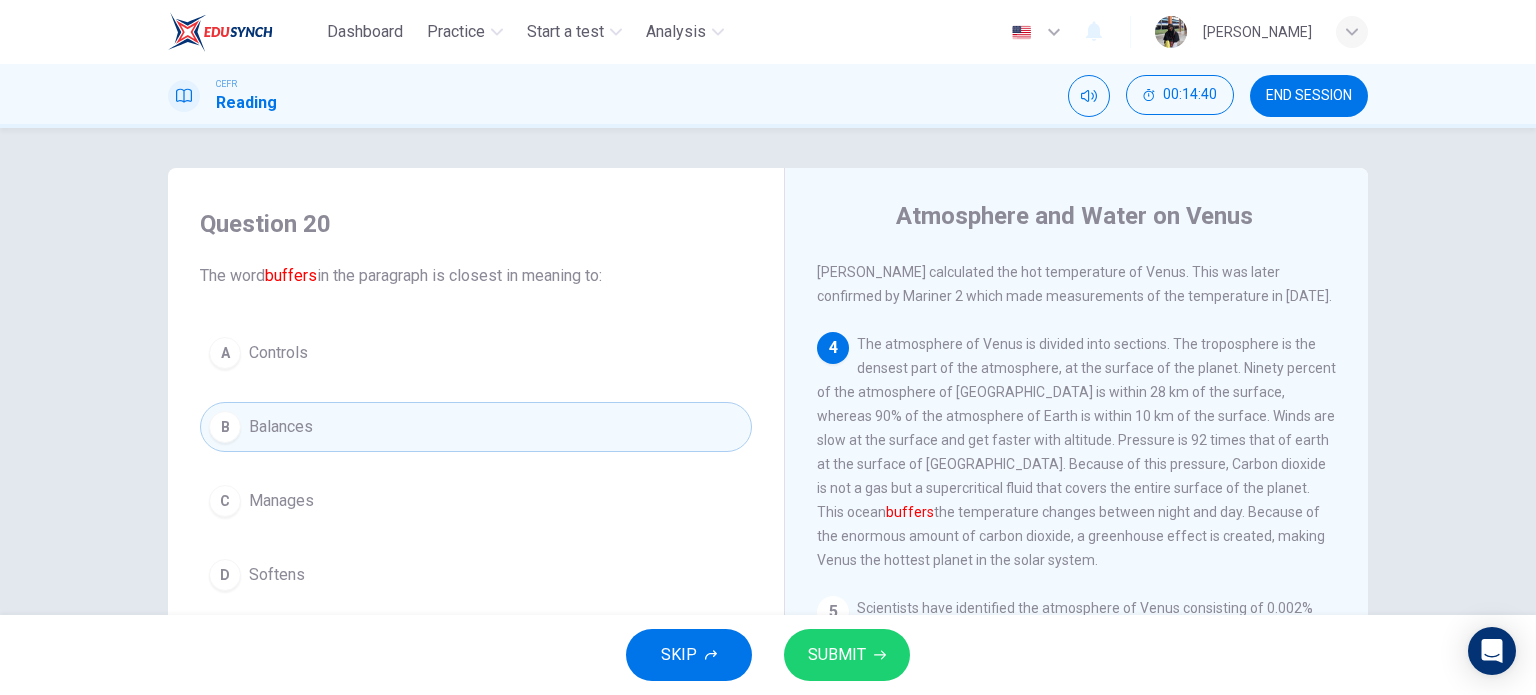 click on "SUBMIT" at bounding box center [847, 655] 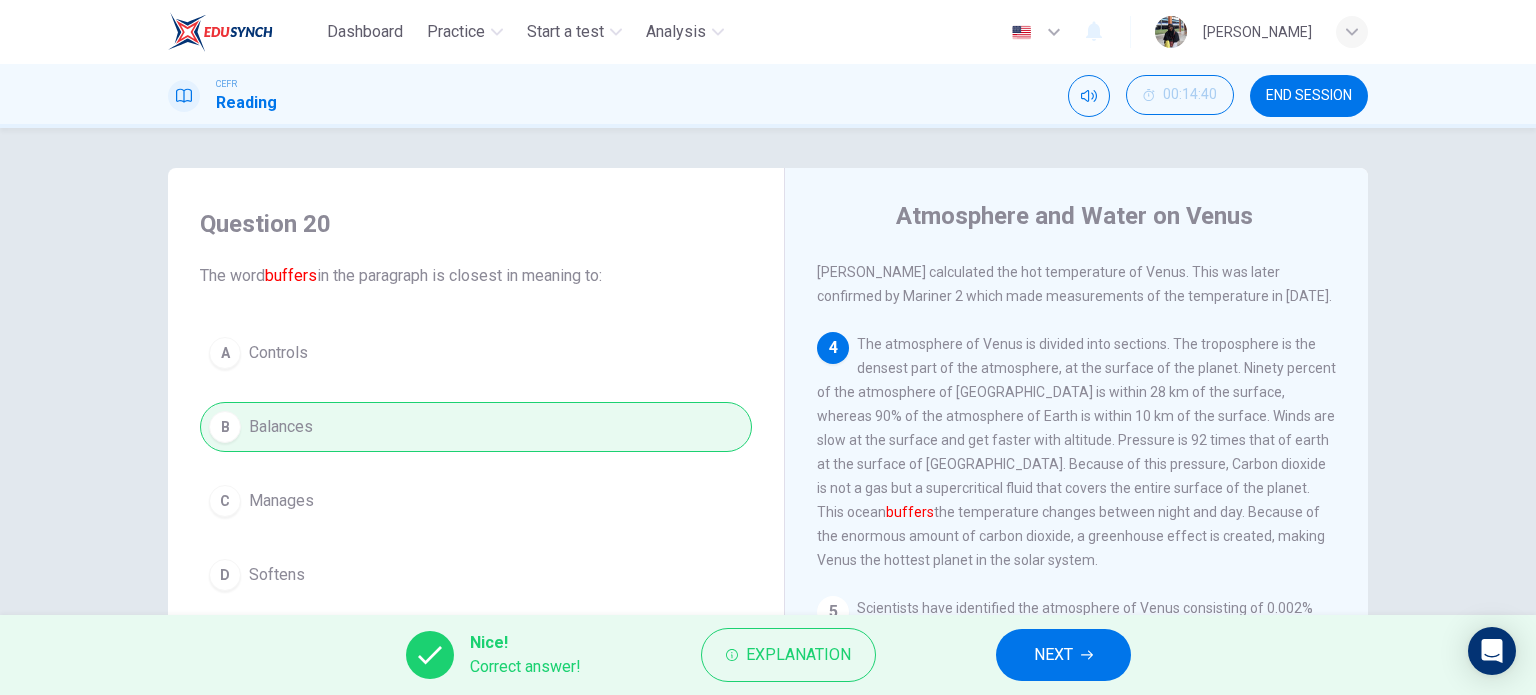 click on "NEXT" at bounding box center [1063, 655] 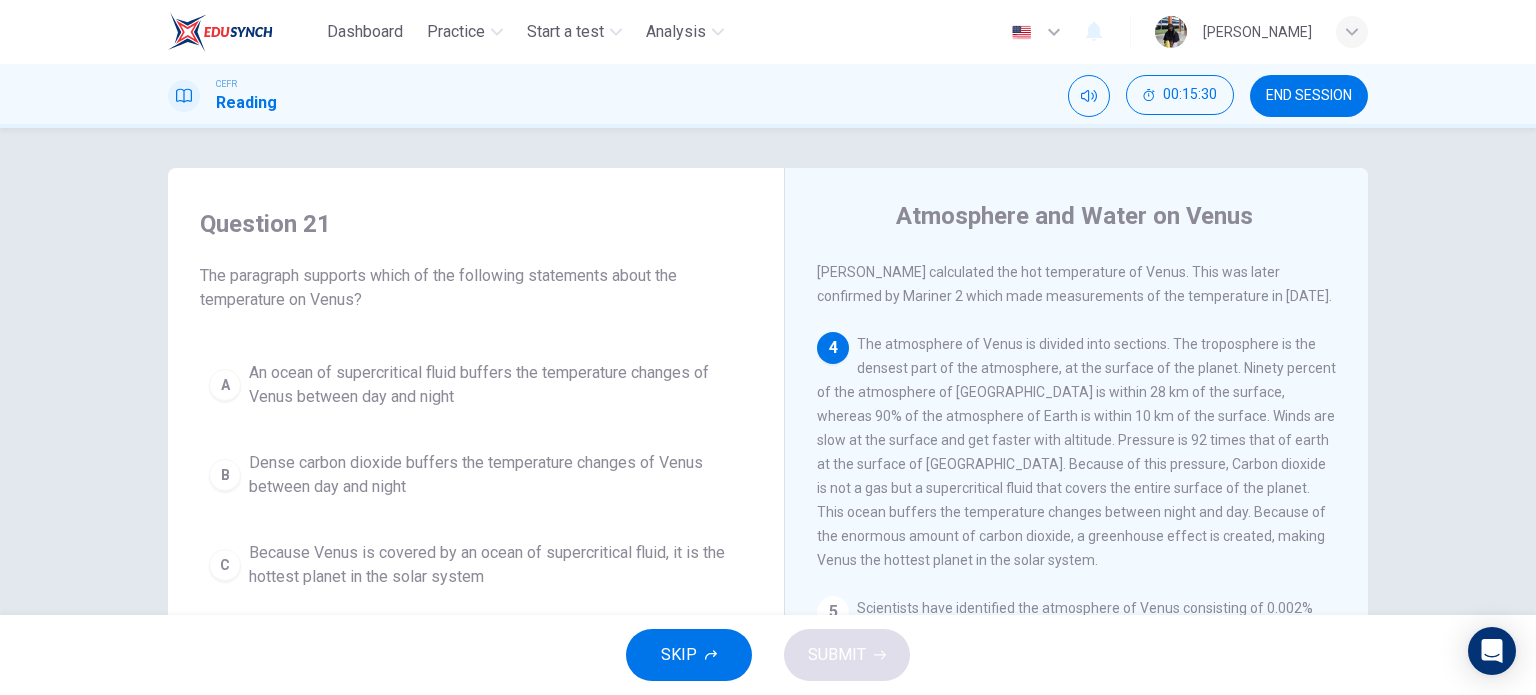 scroll, scrollTop: 166, scrollLeft: 0, axis: vertical 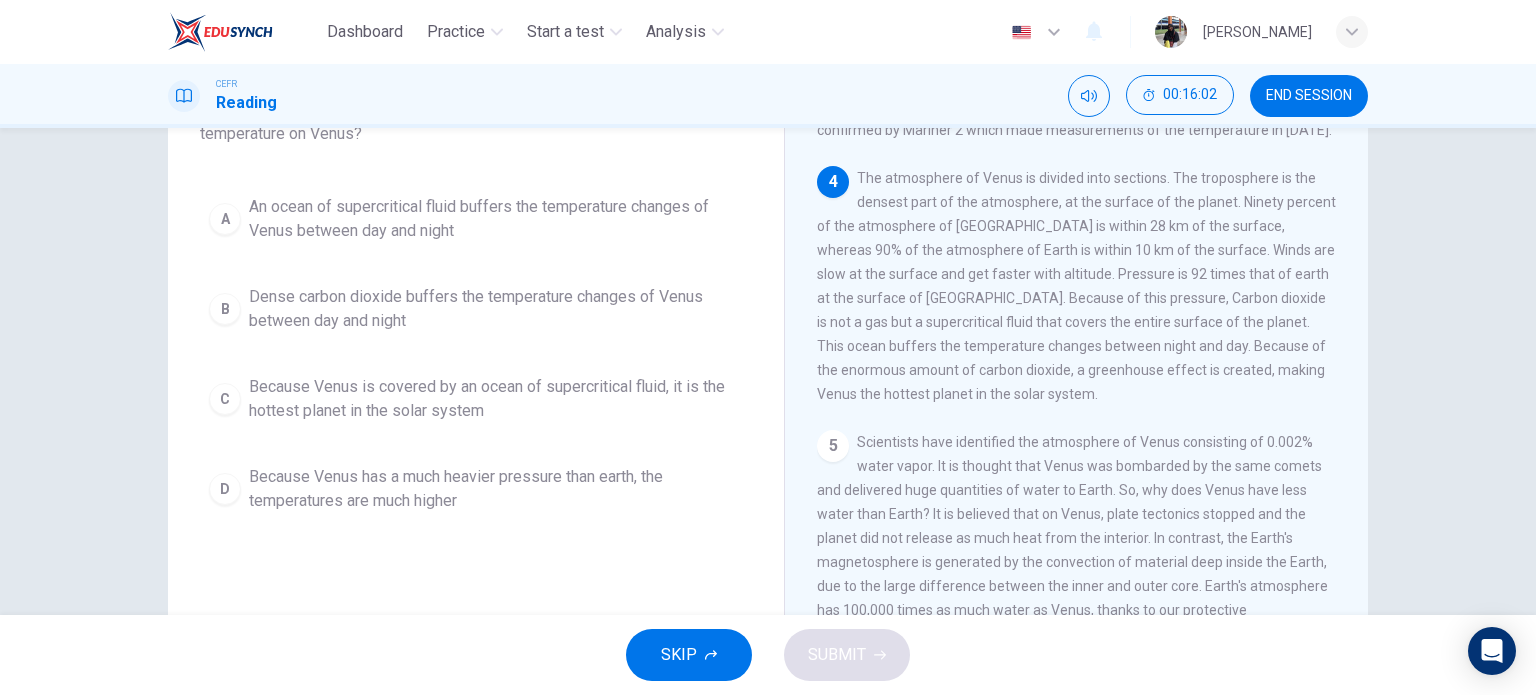 click on "Because Venus has a much heavier pressure than earth, the temperatures are much higher" at bounding box center (496, 489) 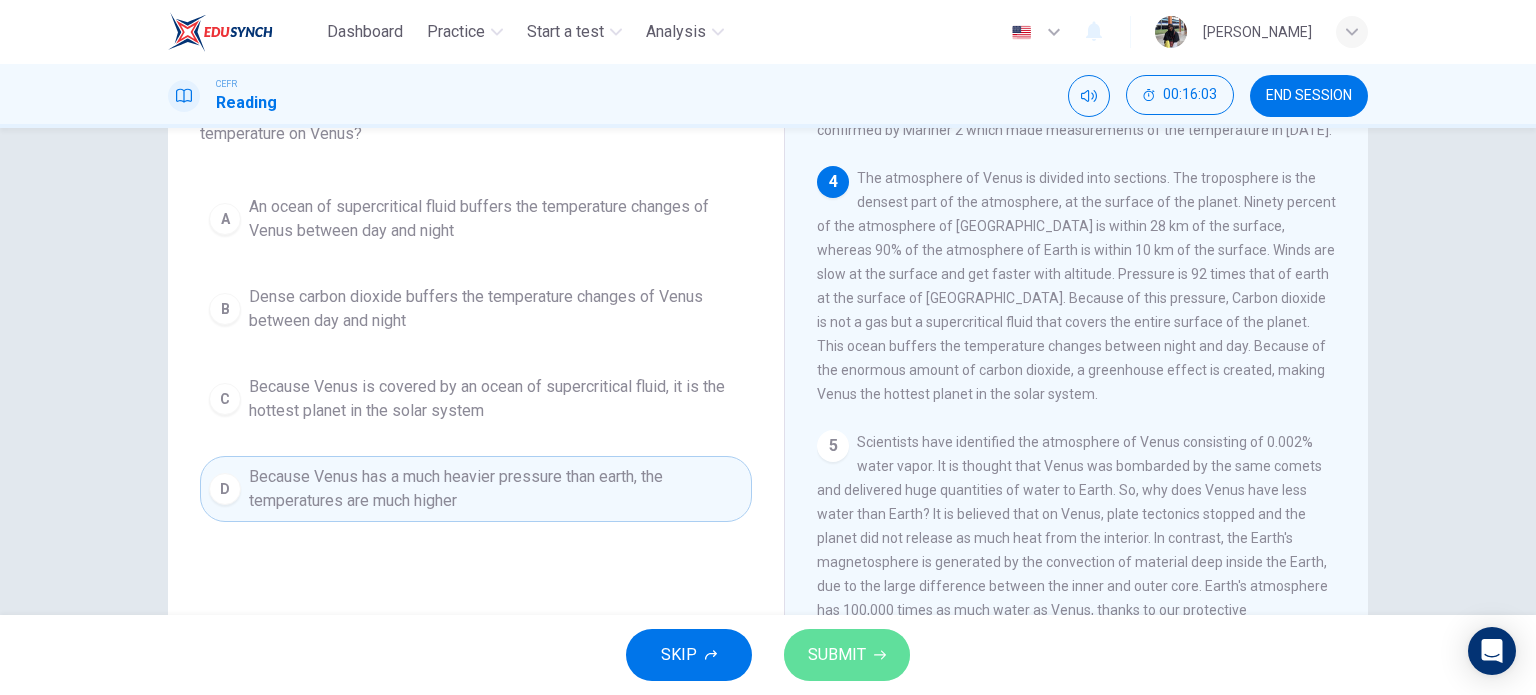click on "SUBMIT" at bounding box center (847, 655) 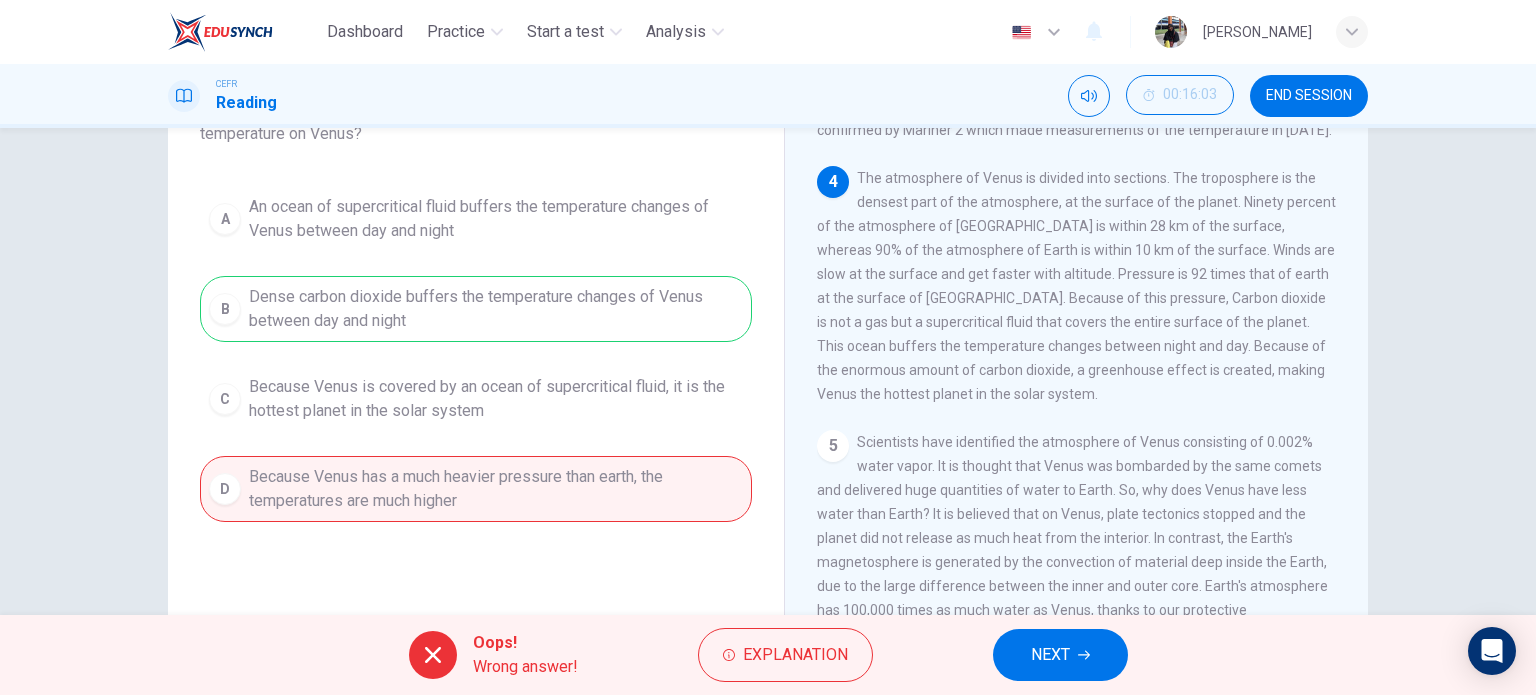 click on "NEXT" at bounding box center (1050, 655) 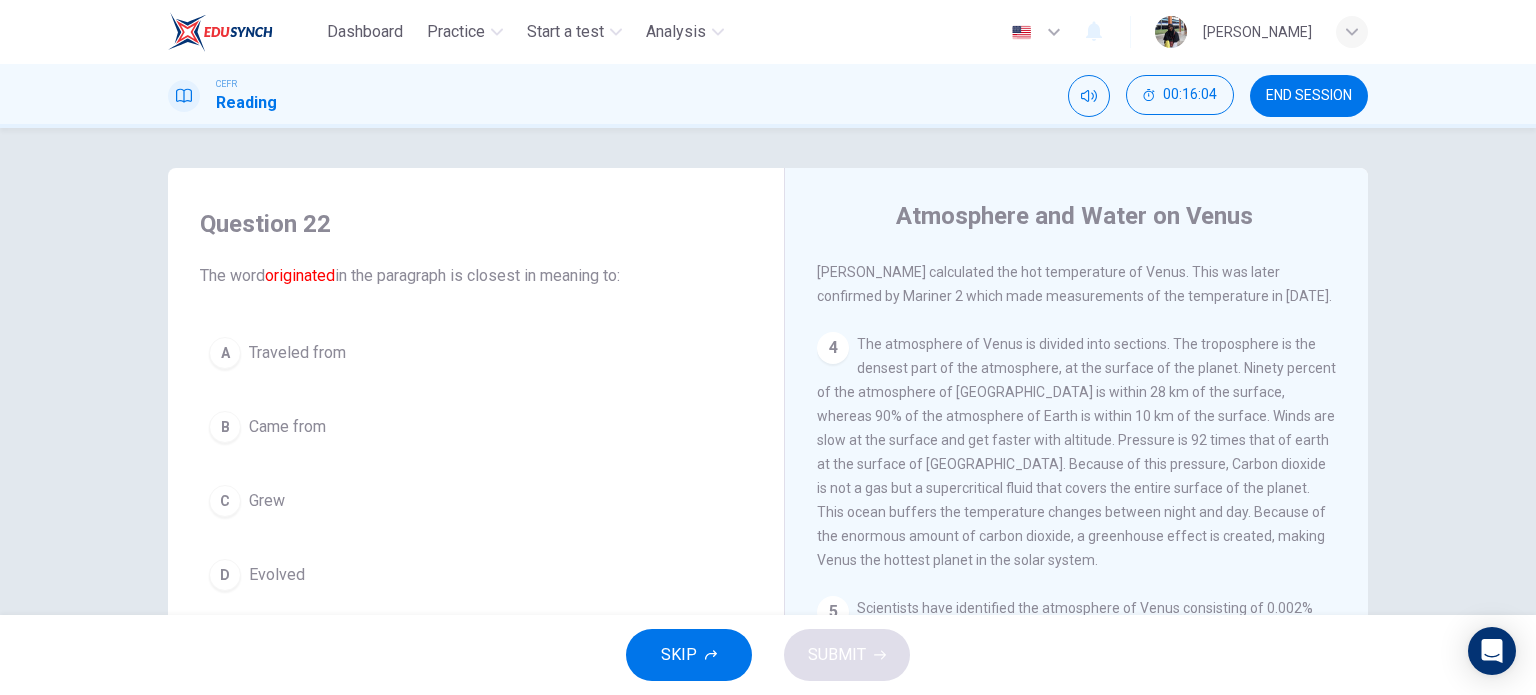 scroll, scrollTop: 0, scrollLeft: 0, axis: both 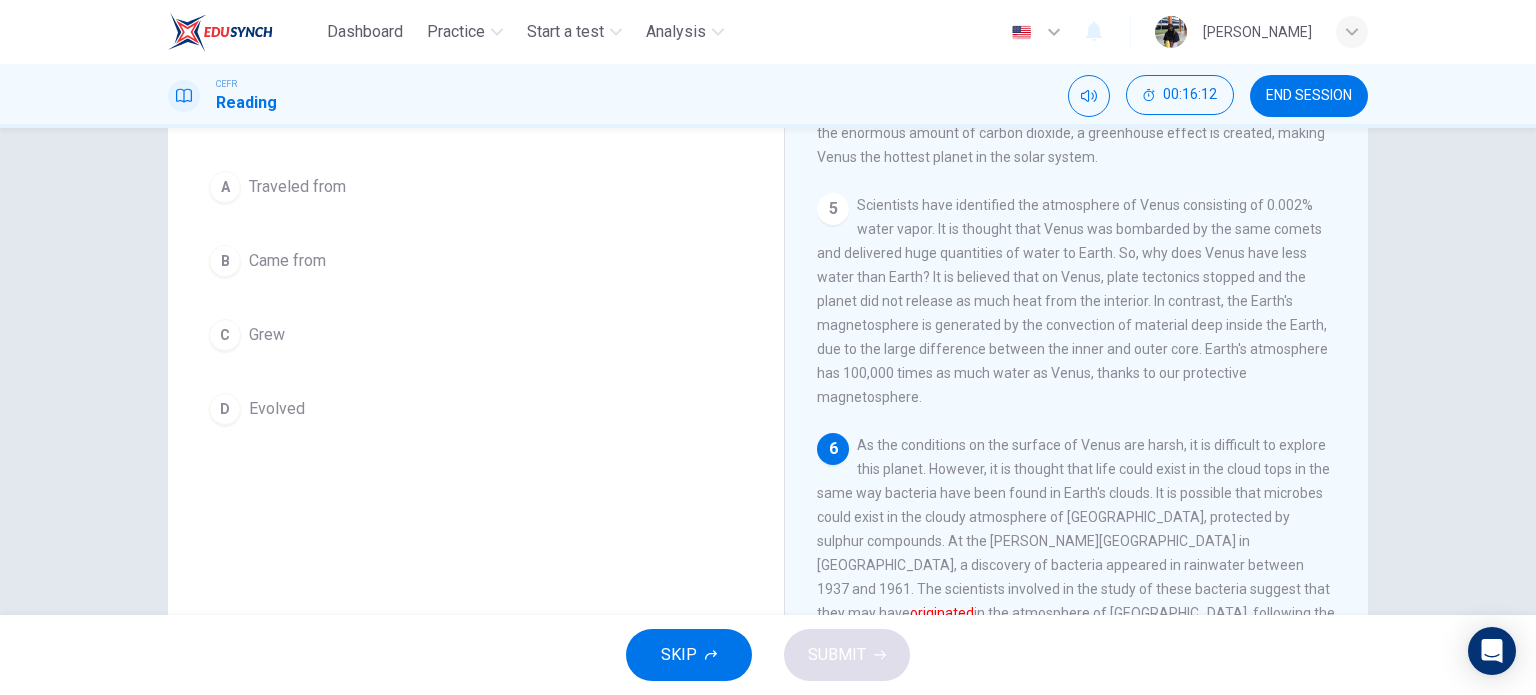 click on "Came from" at bounding box center [287, 261] 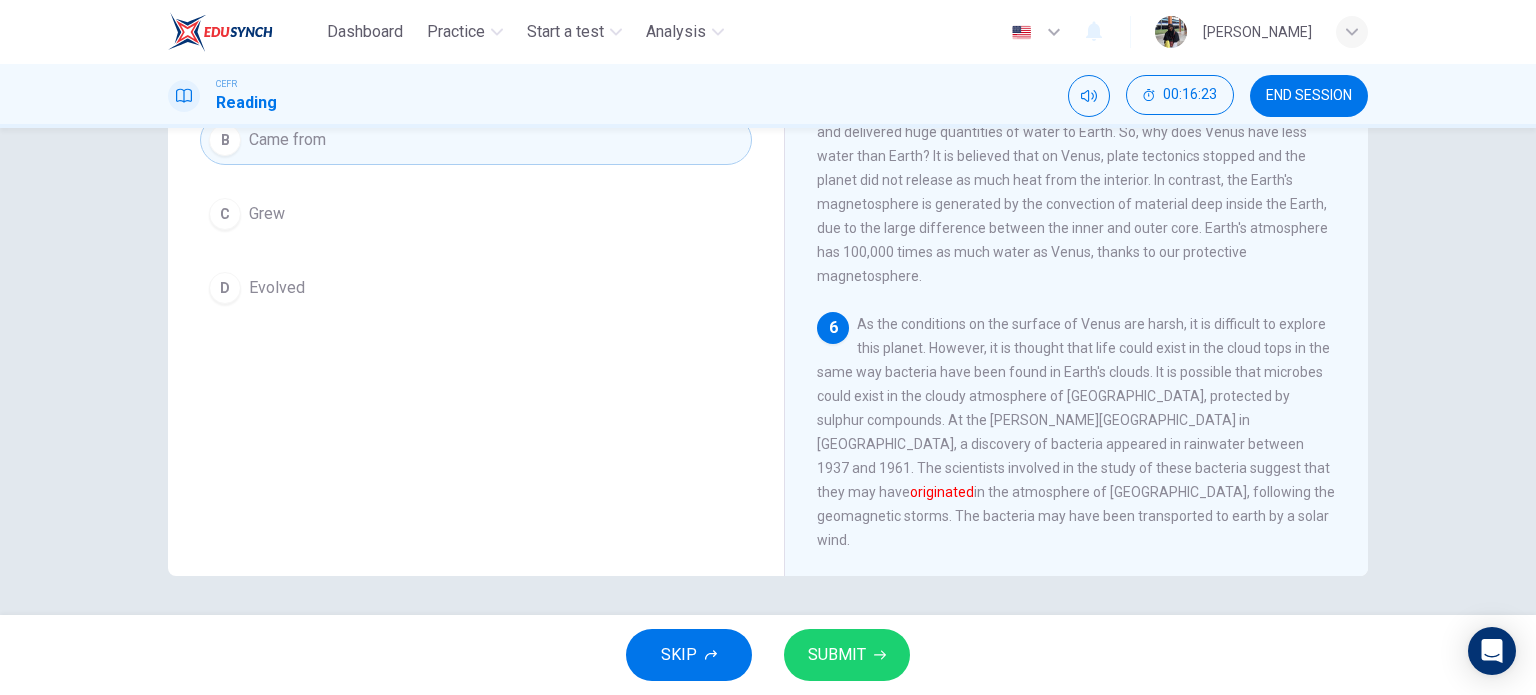 scroll, scrollTop: 288, scrollLeft: 0, axis: vertical 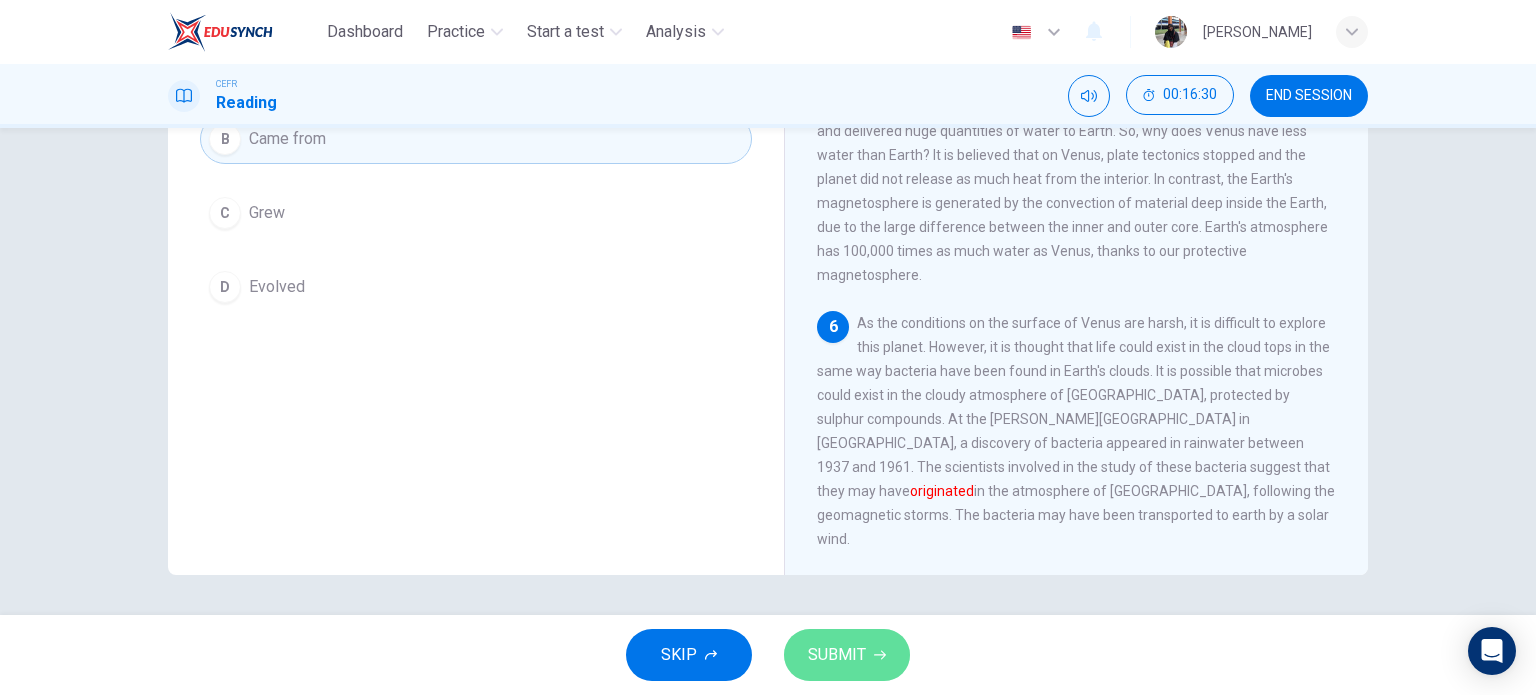 click on "SUBMIT" at bounding box center [837, 655] 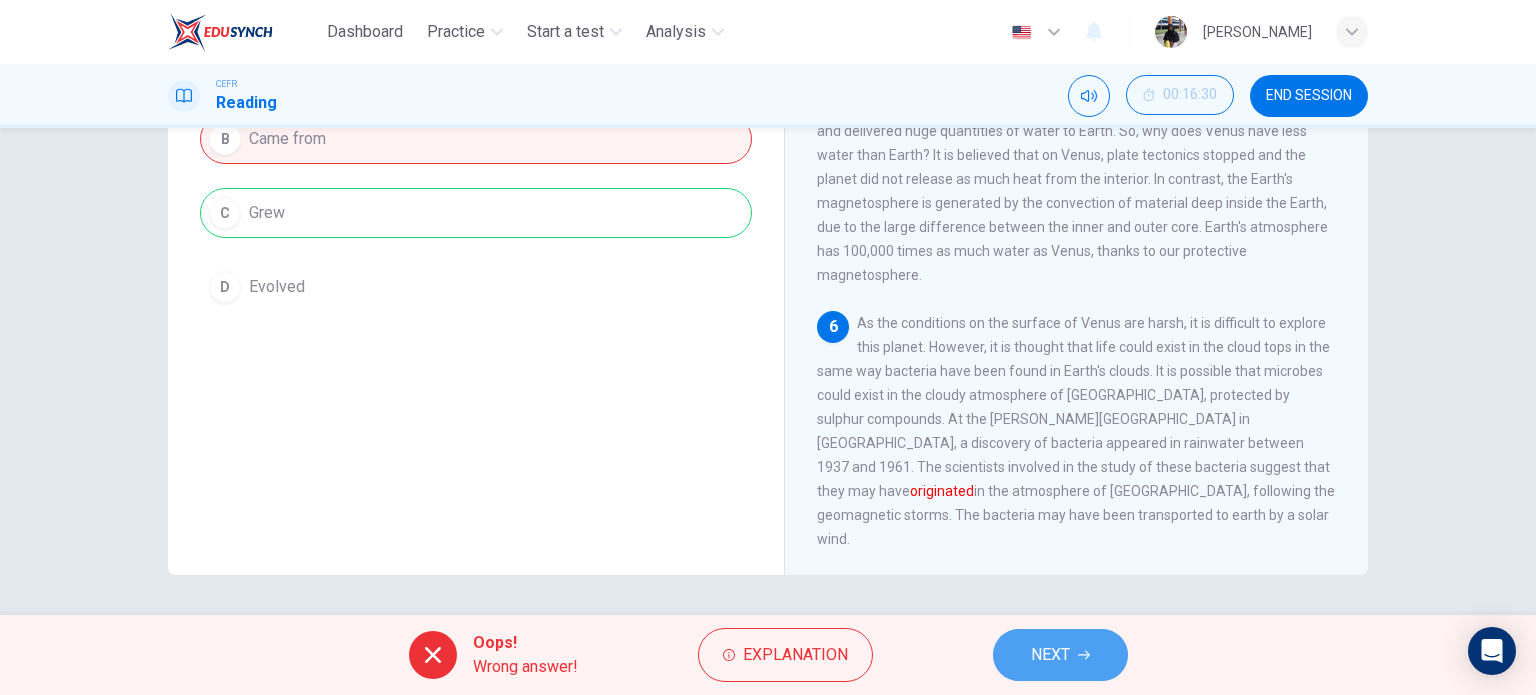 click on "NEXT" at bounding box center (1050, 655) 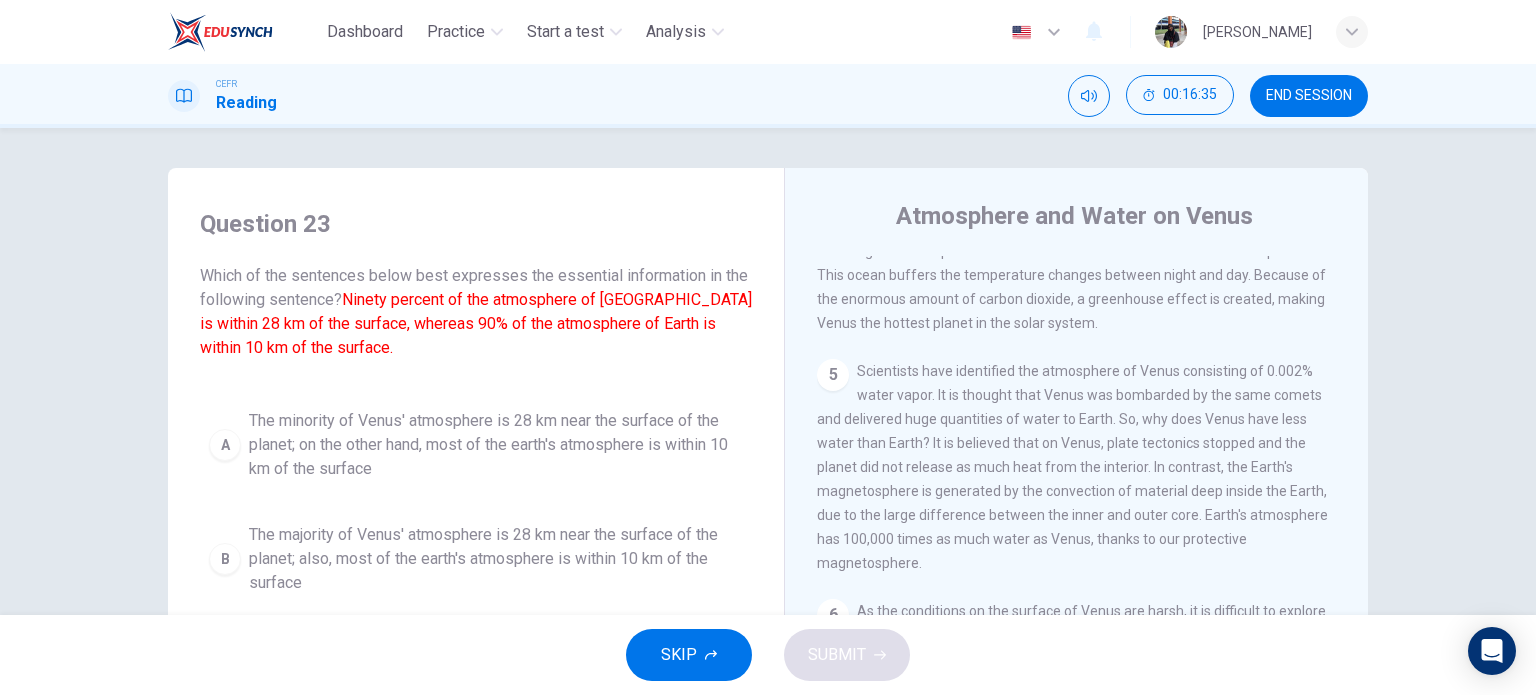 scroll, scrollTop: 288, scrollLeft: 0, axis: vertical 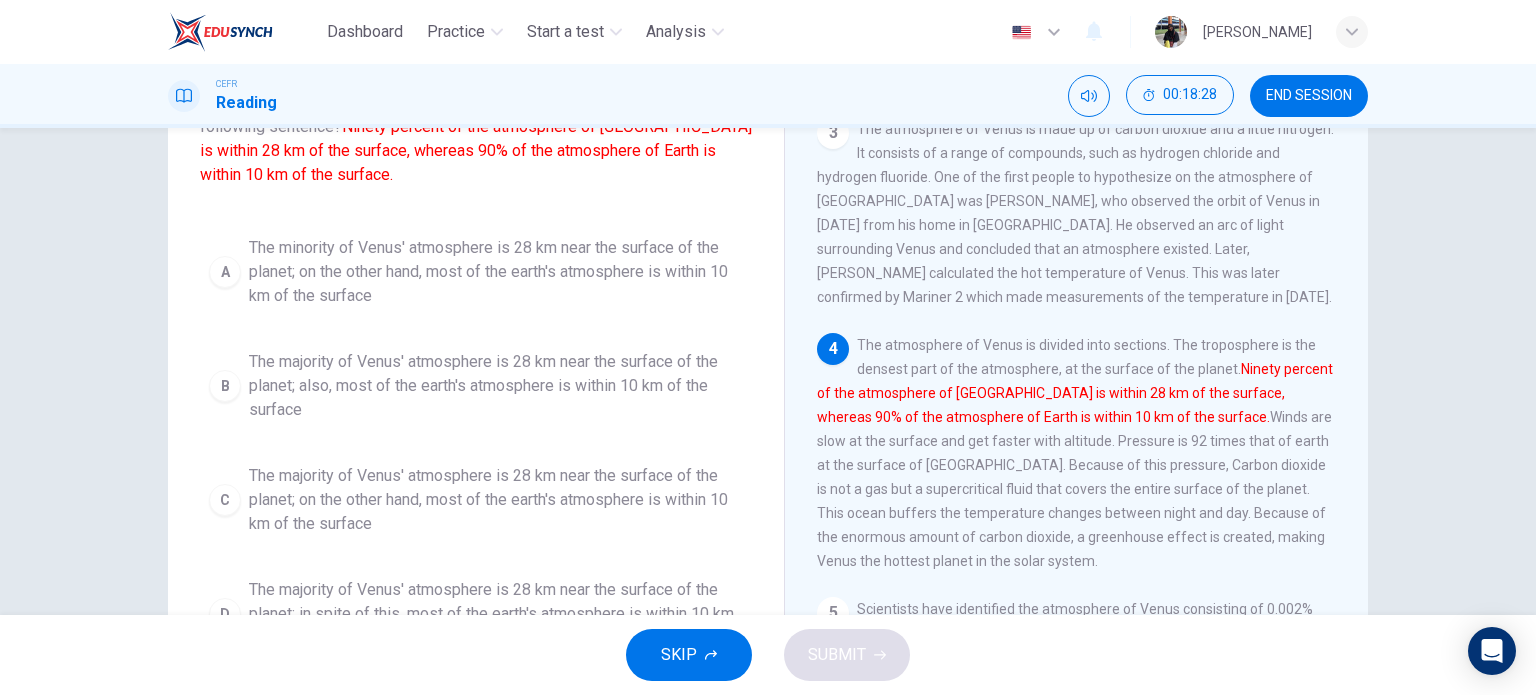 click on "The majority of Venus' atmosphere is 28 km near the surface of the planet; on the other hand, most of the earth's atmosphere is within 10 km of the surface" at bounding box center (496, 500) 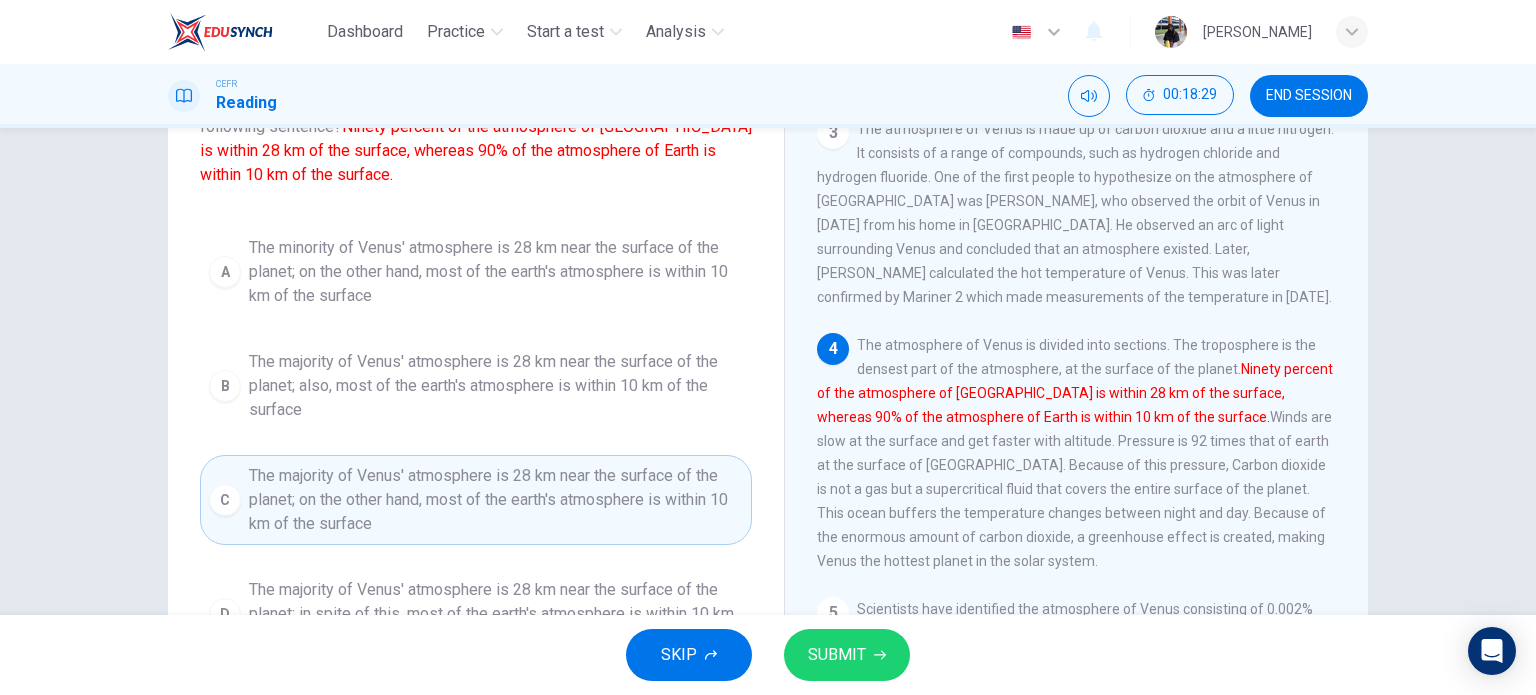 click on "SUBMIT" at bounding box center [837, 655] 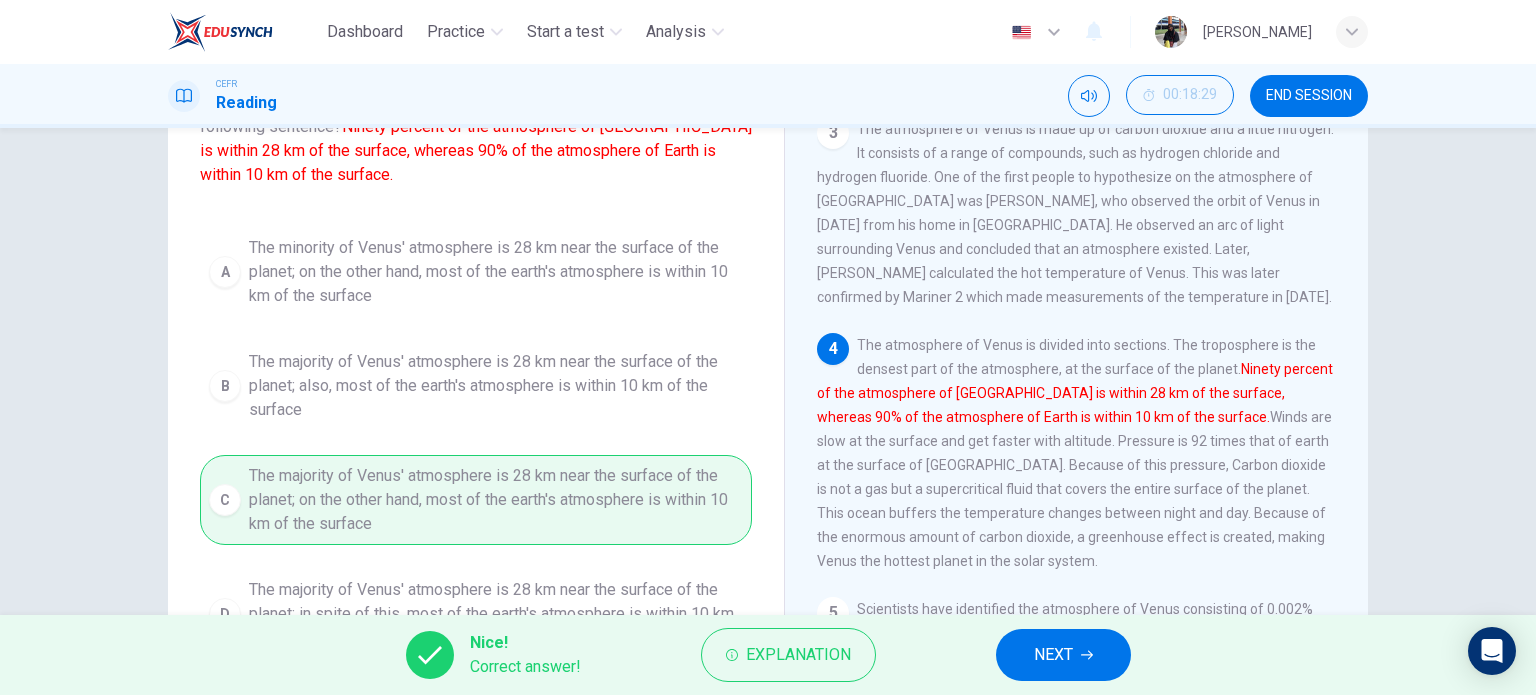 click on "NEXT" at bounding box center [1063, 655] 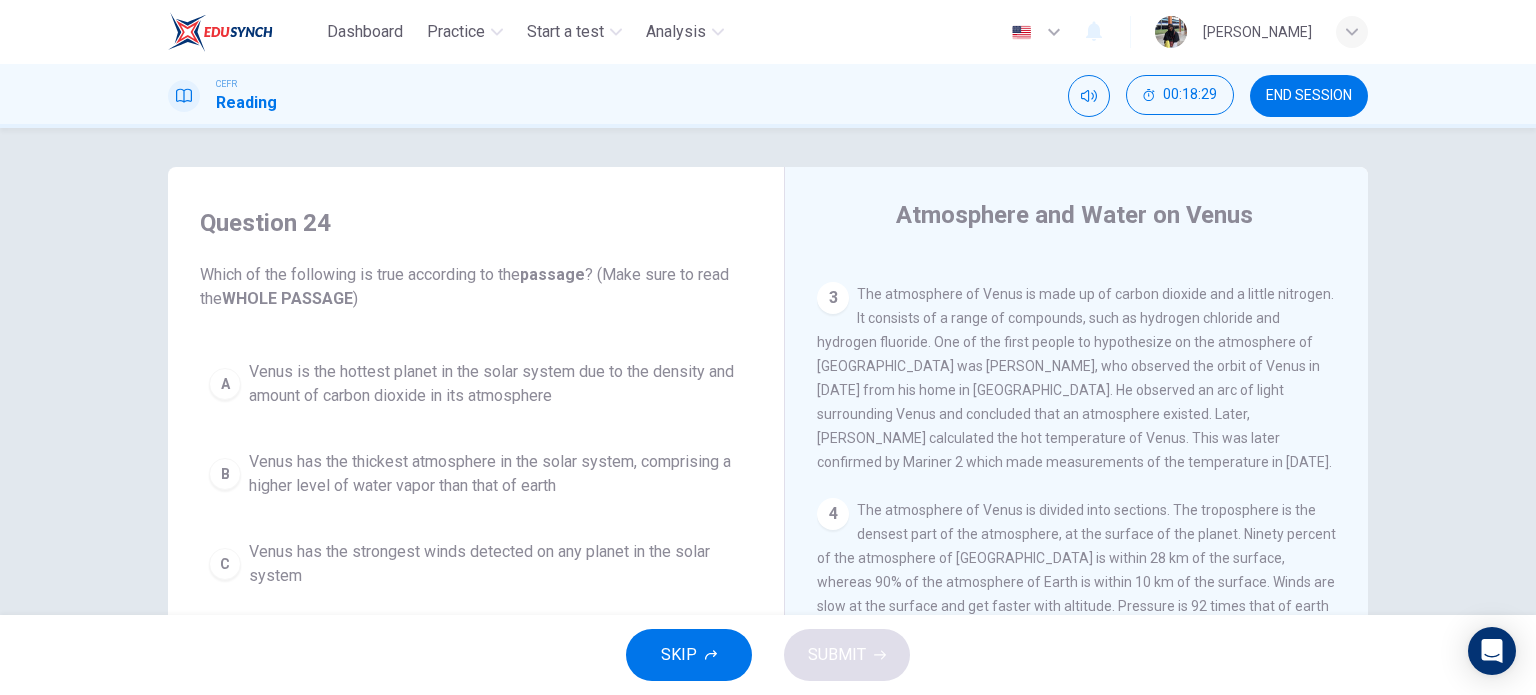 scroll, scrollTop: 0, scrollLeft: 0, axis: both 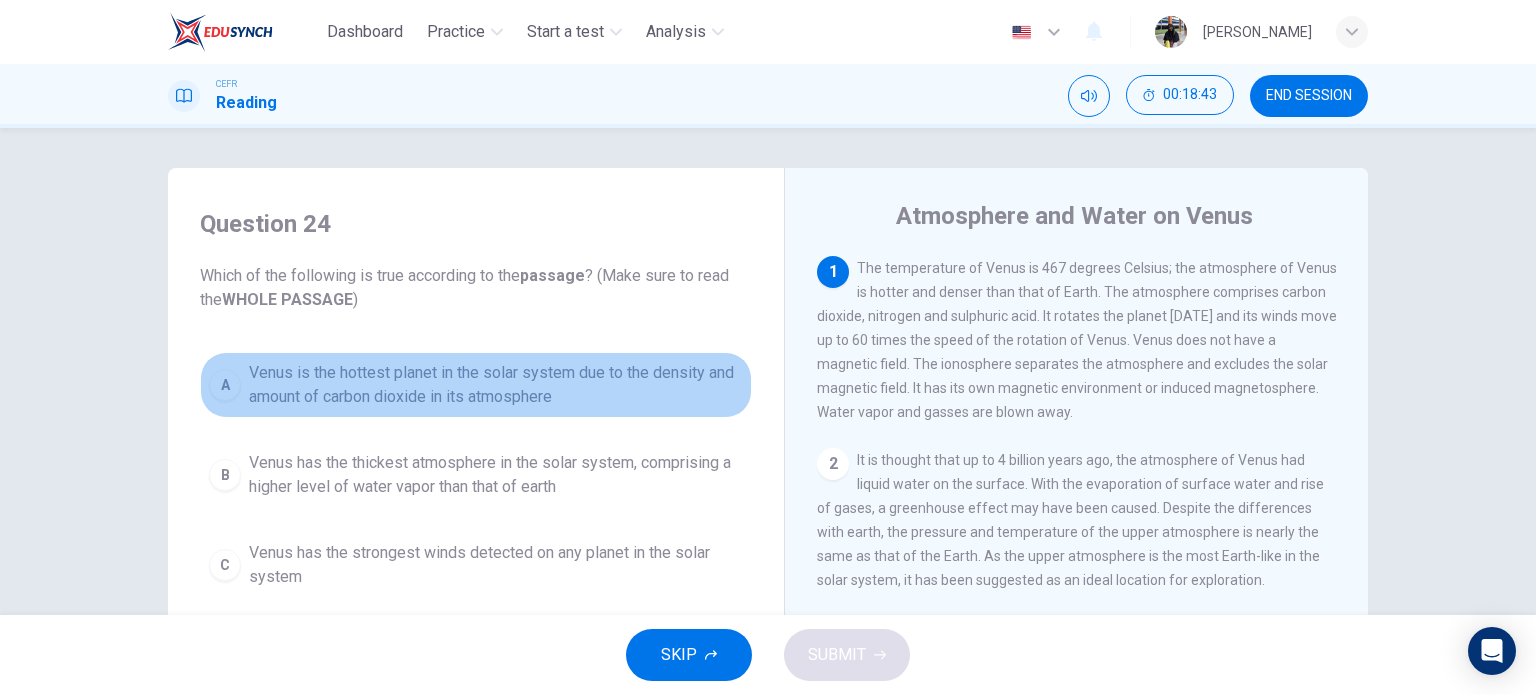 click on "Venus is the hottest planet in the solar system due to the density and amount of carbon dioxide in its atmosphere" at bounding box center (496, 385) 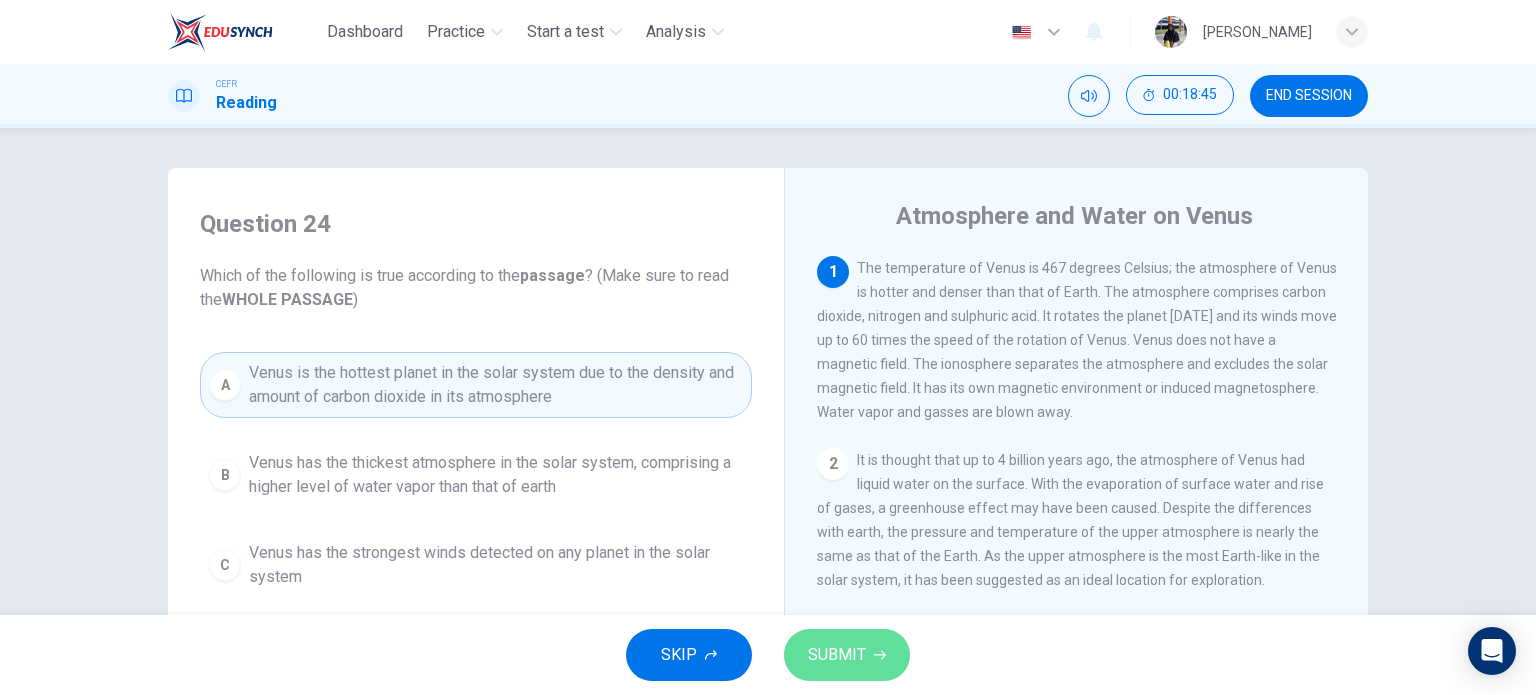 click on "SUBMIT" at bounding box center [847, 655] 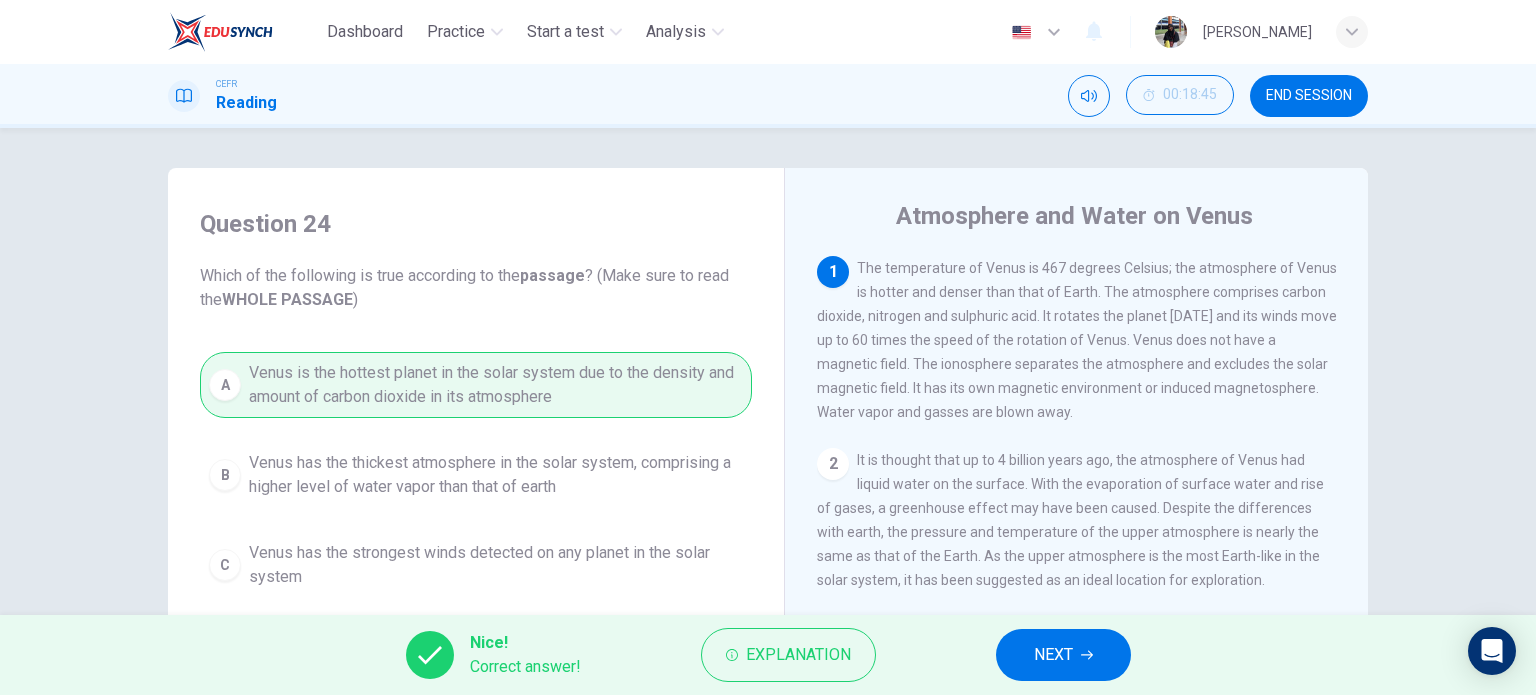 click 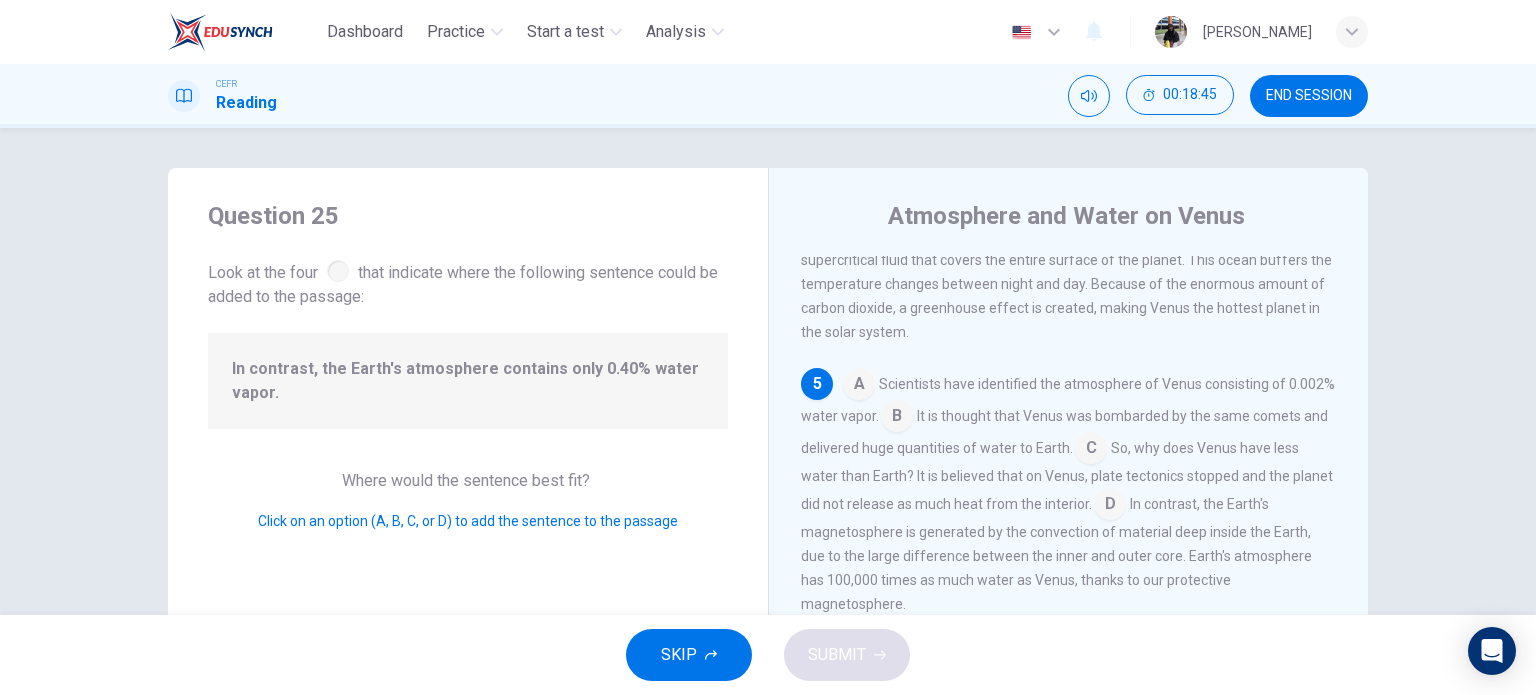 scroll, scrollTop: 737, scrollLeft: 0, axis: vertical 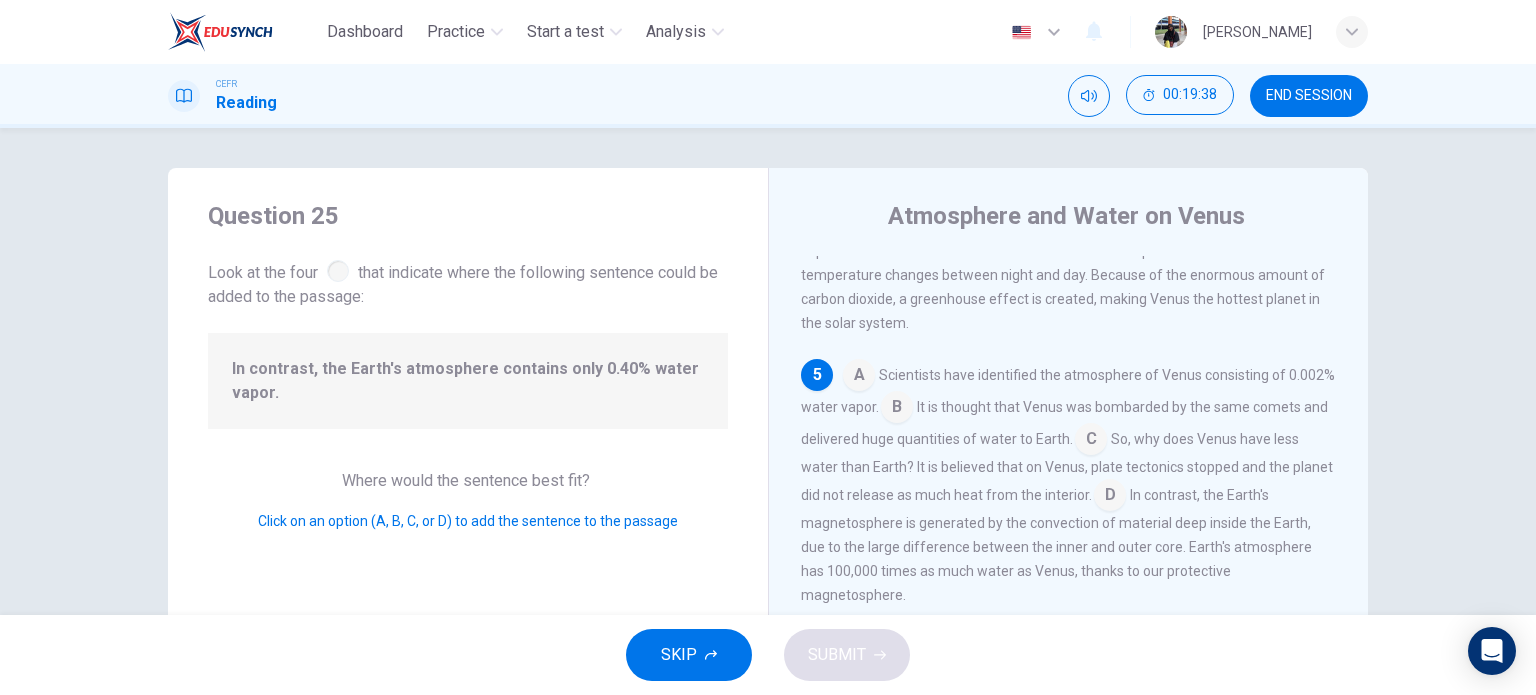 click at bounding box center [897, 409] 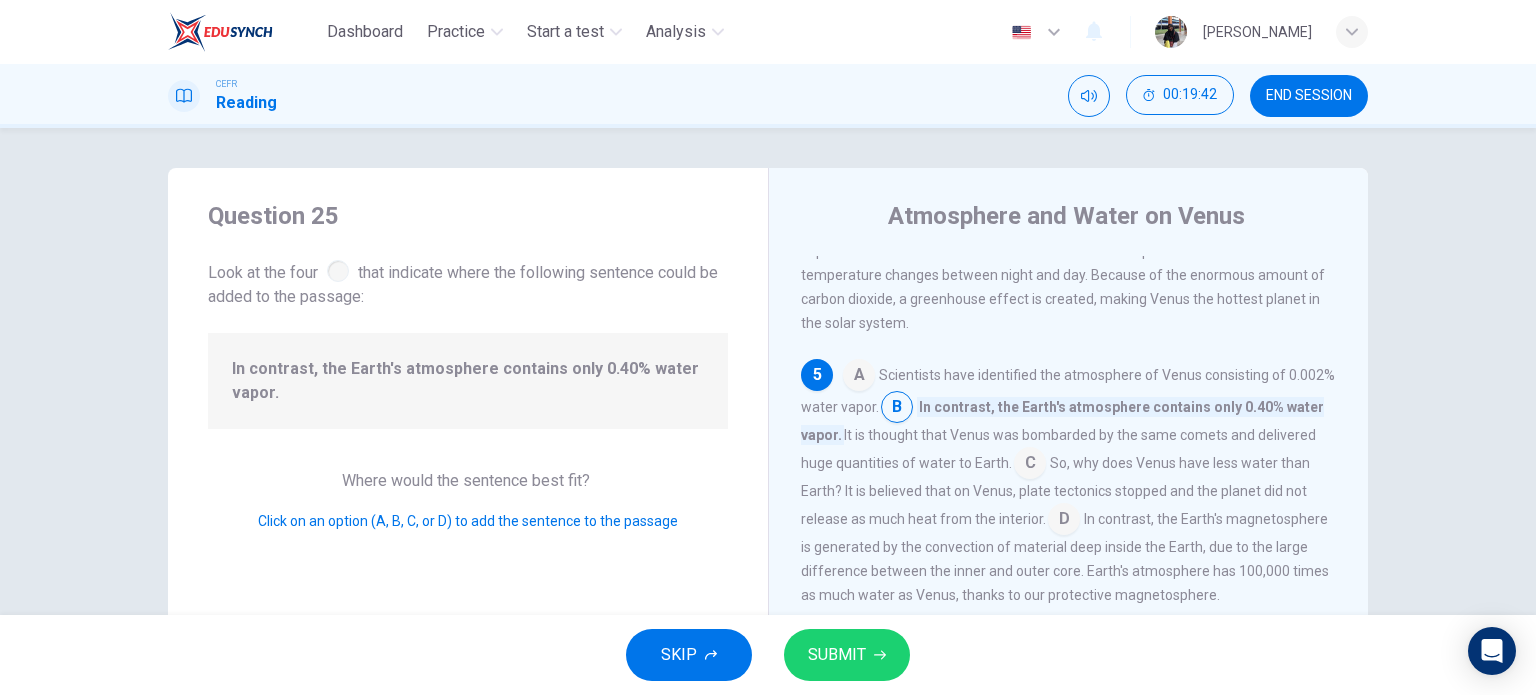 click on "SUBMIT" at bounding box center [837, 655] 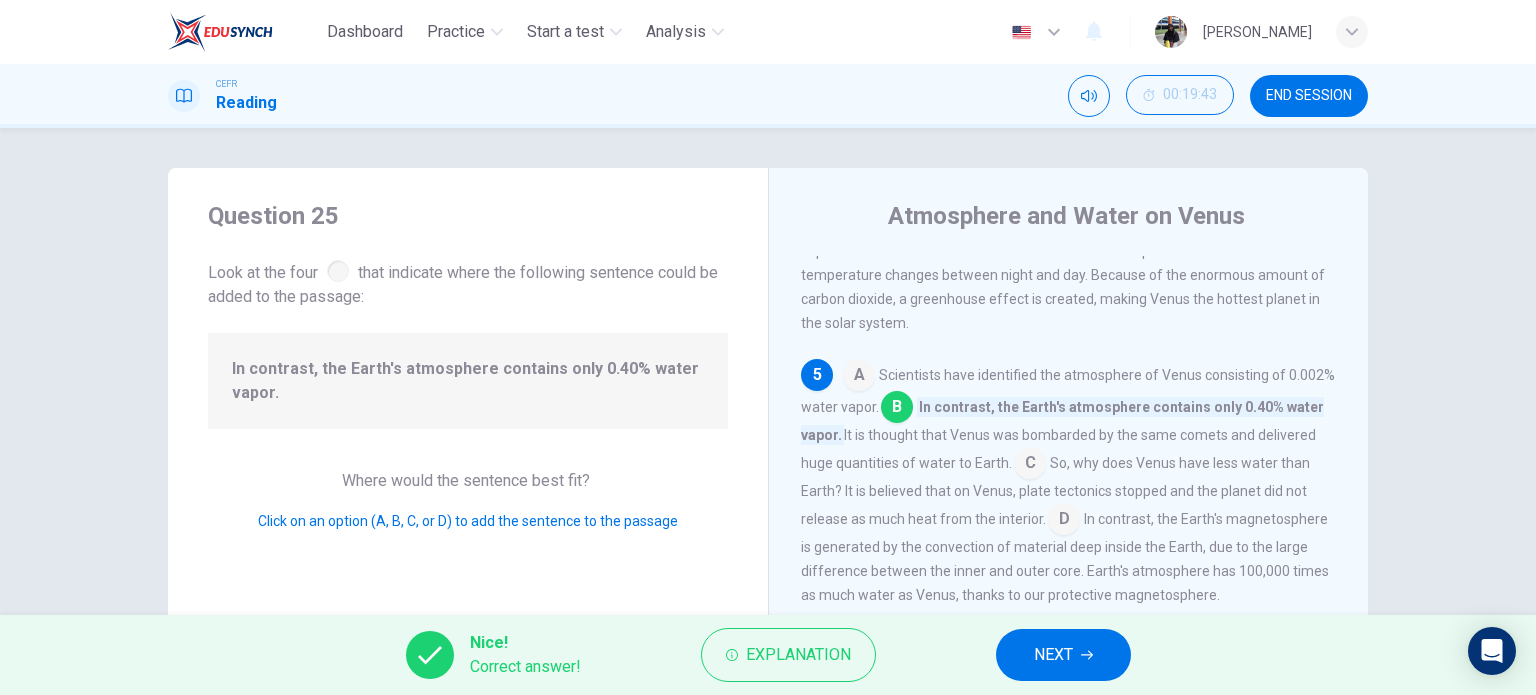 click on "NEXT" at bounding box center (1063, 655) 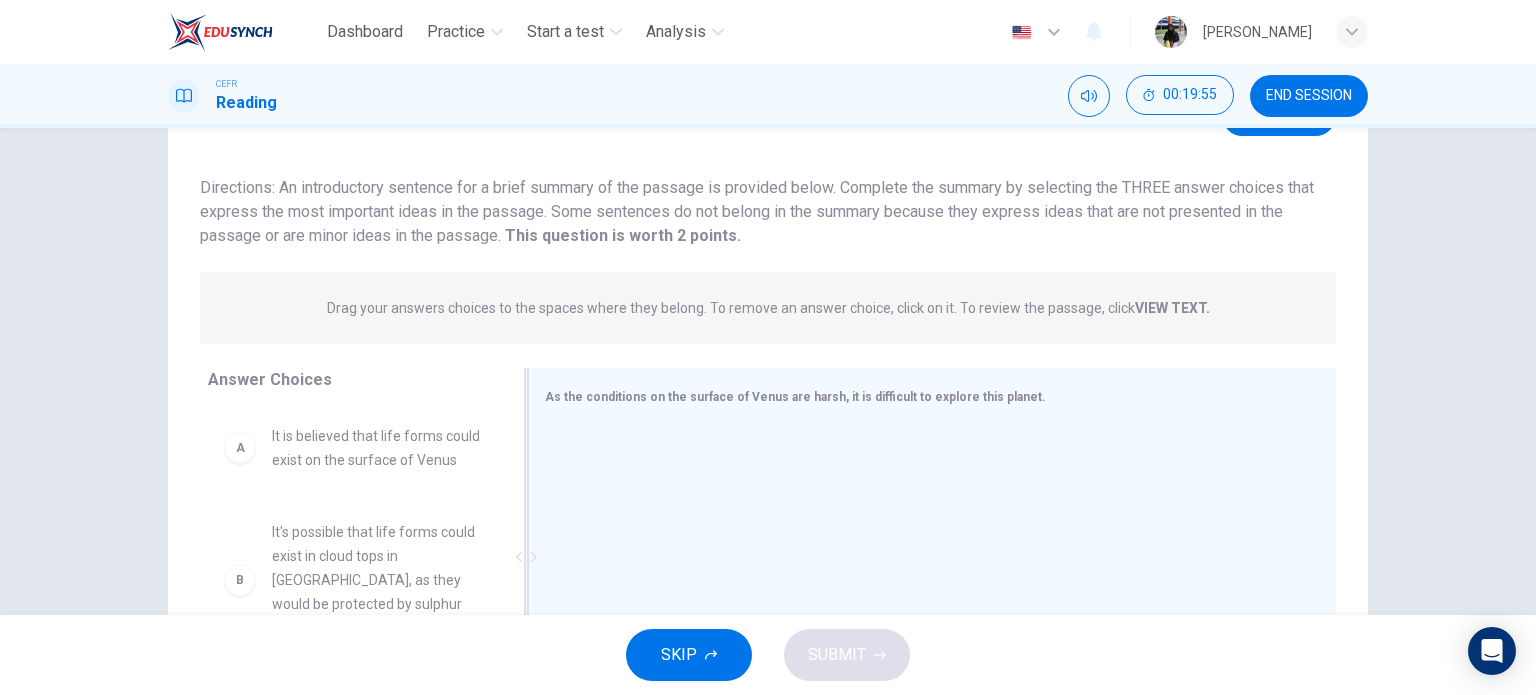 scroll, scrollTop: 166, scrollLeft: 0, axis: vertical 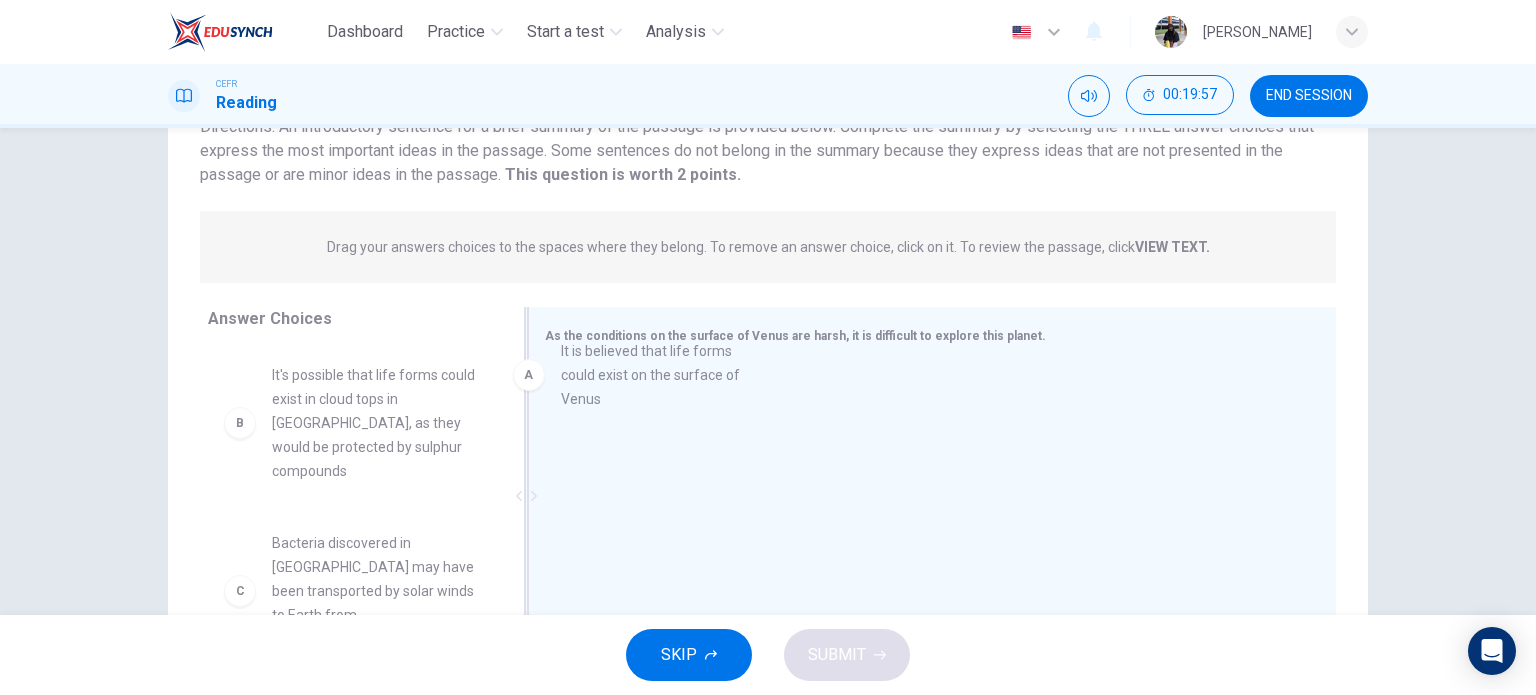 drag, startPoint x: 346, startPoint y: 405, endPoint x: 648, endPoint y: 391, distance: 302.32434 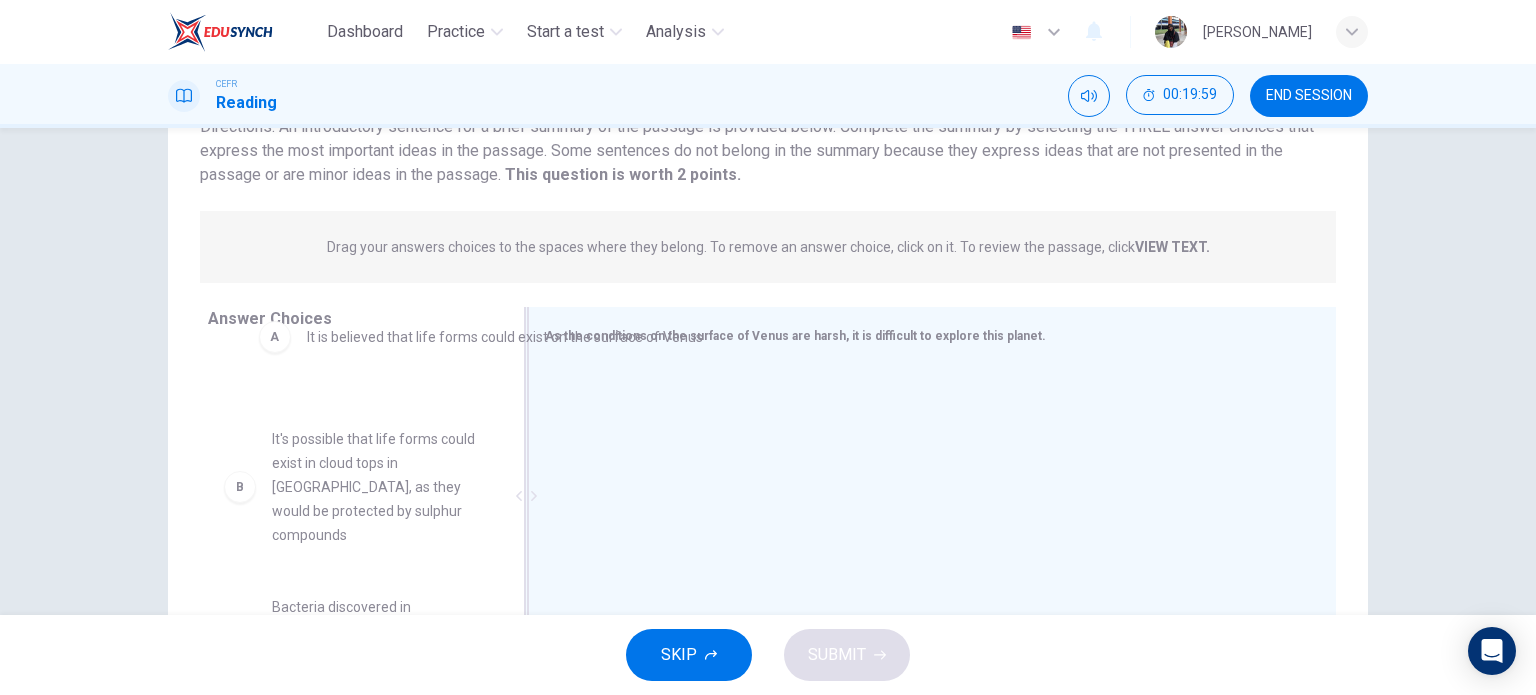 drag, startPoint x: 664, startPoint y: 405, endPoint x: 328, endPoint y: 361, distance: 338.8687 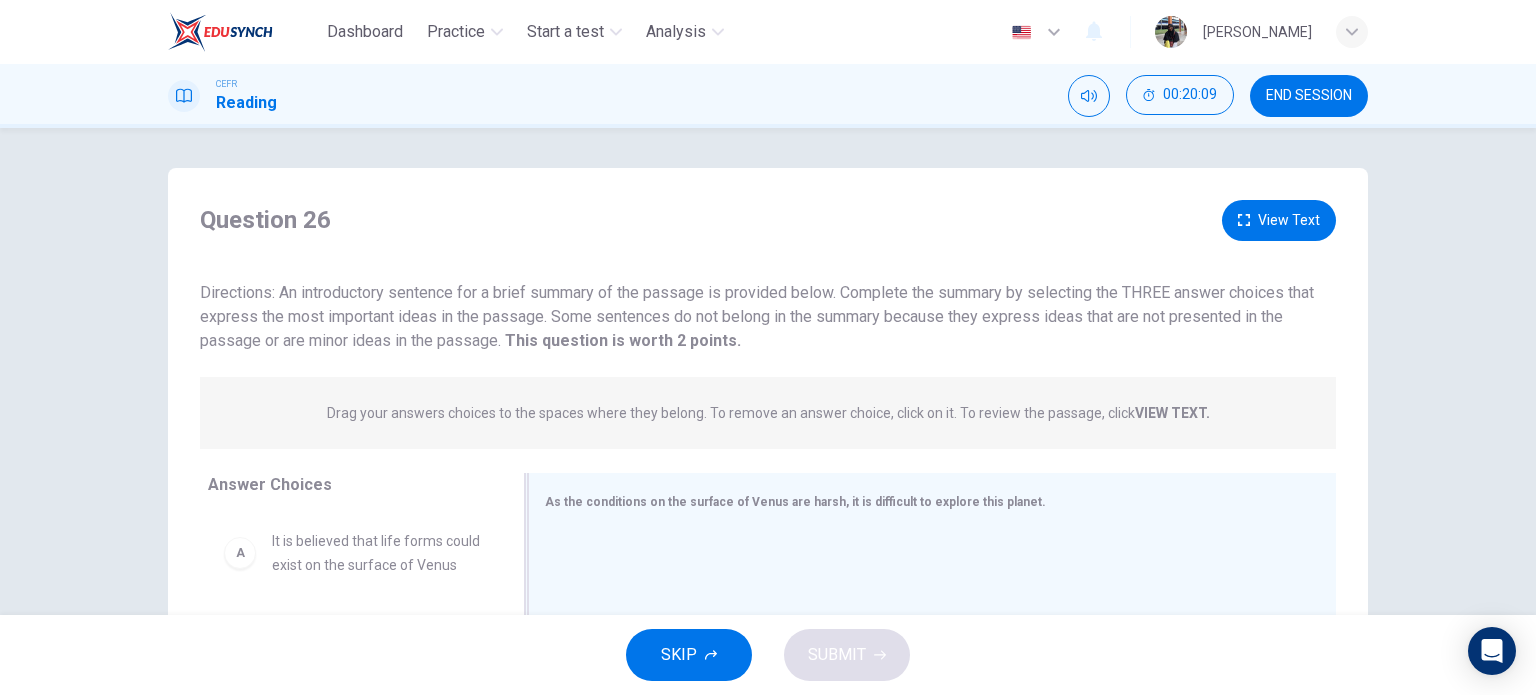 scroll, scrollTop: 166, scrollLeft: 0, axis: vertical 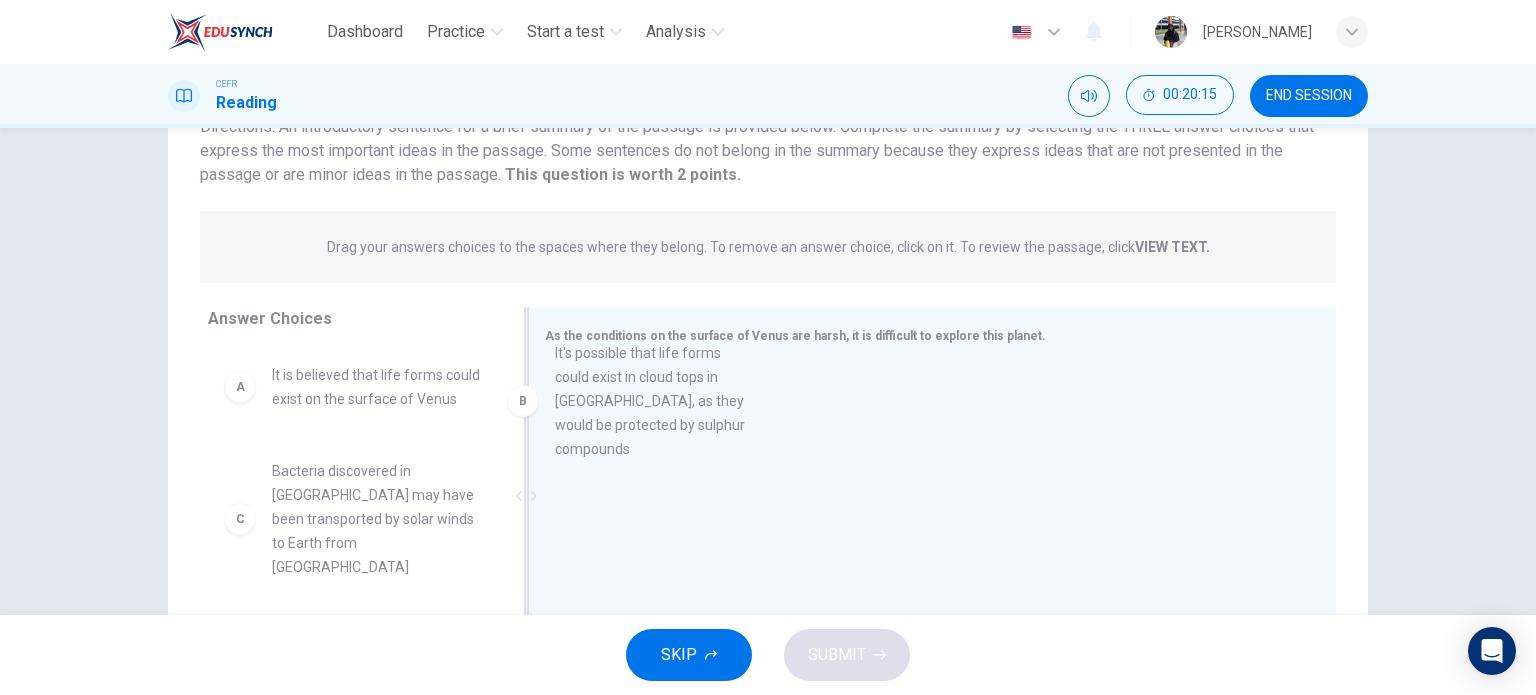drag, startPoint x: 359, startPoint y: 563, endPoint x: 637, endPoint y: 416, distance: 314.47256 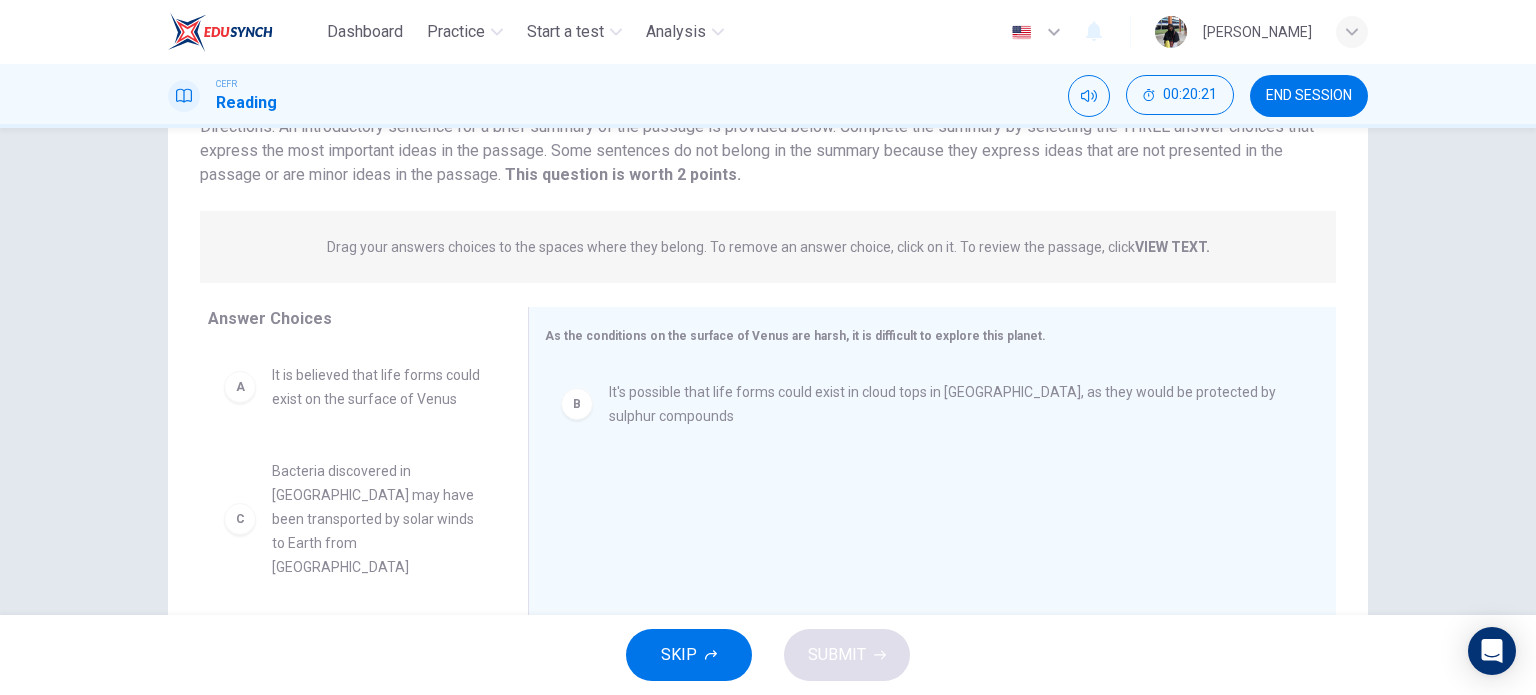 scroll, scrollTop: 324, scrollLeft: 0, axis: vertical 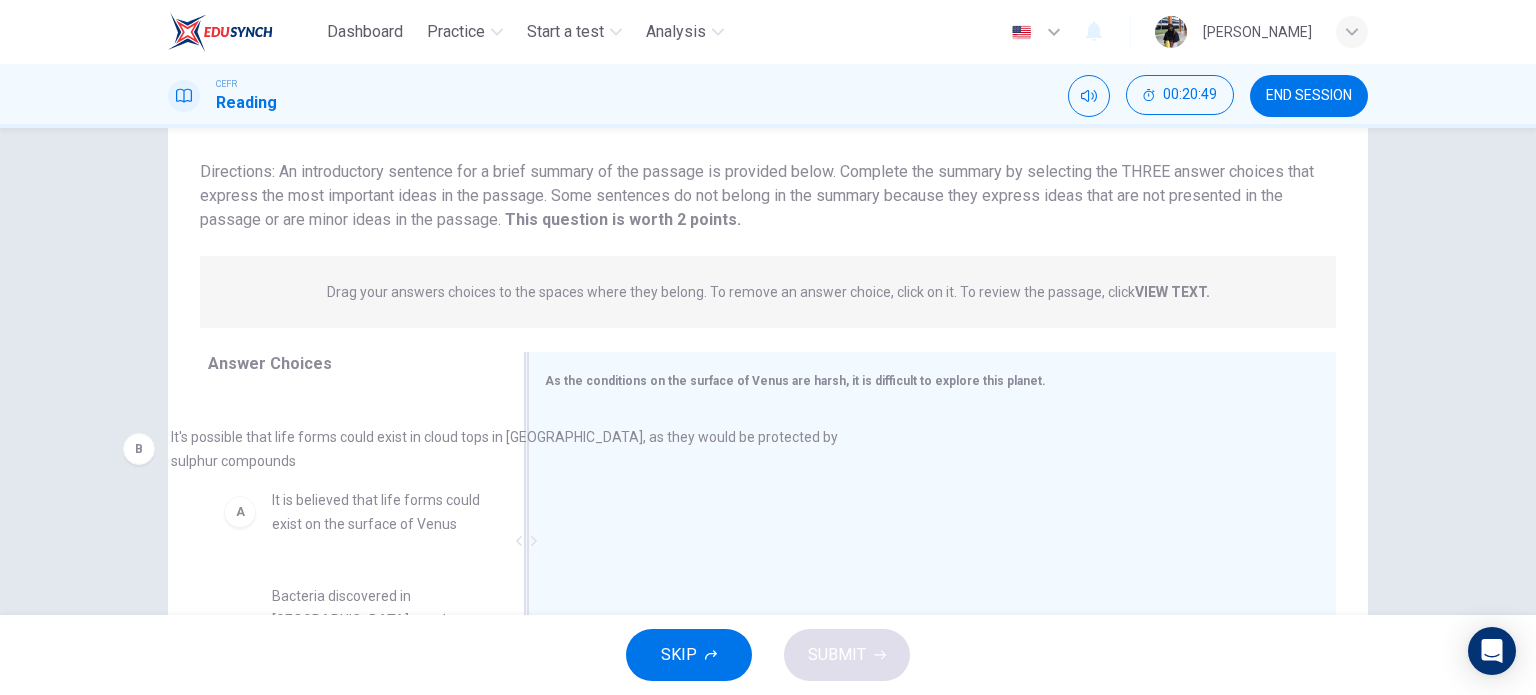 drag, startPoint x: 820, startPoint y: 467, endPoint x: 371, endPoint y: 471, distance: 449.01782 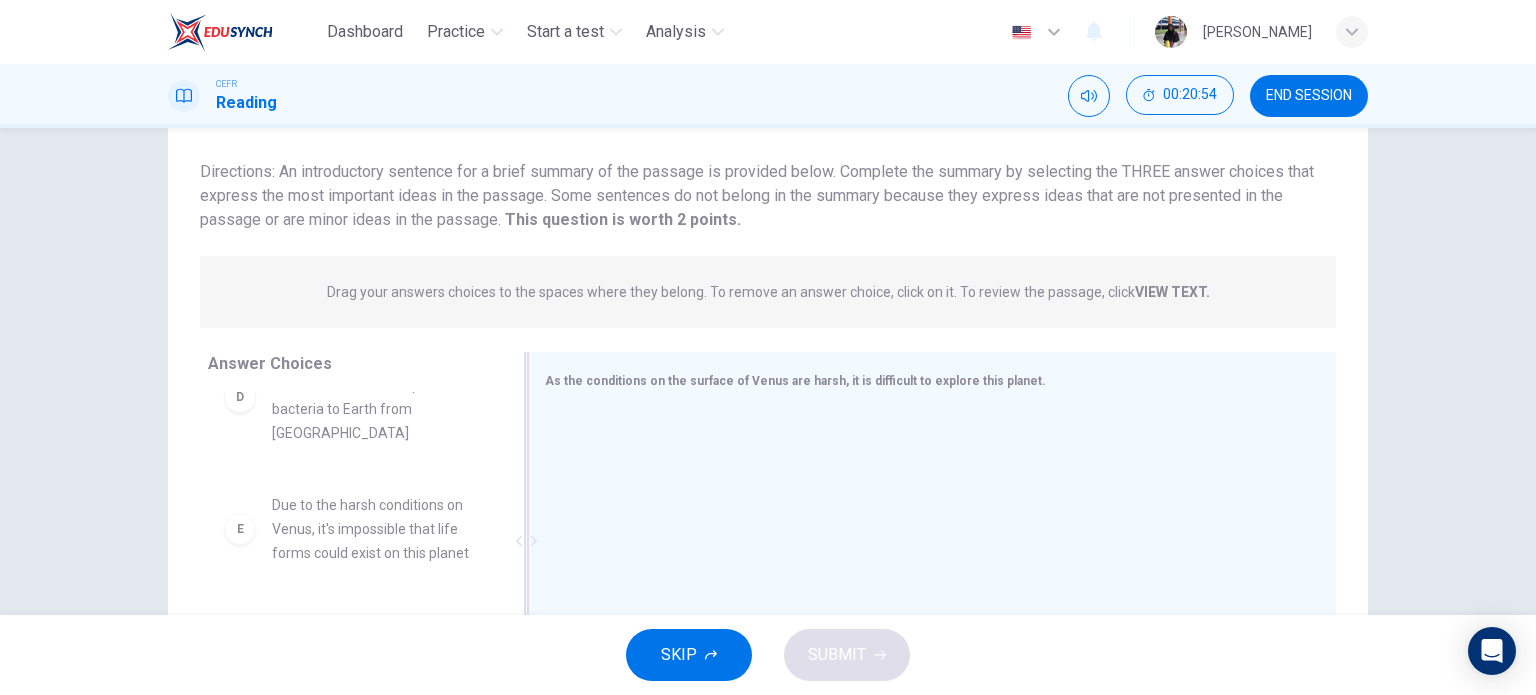 scroll, scrollTop: 492, scrollLeft: 0, axis: vertical 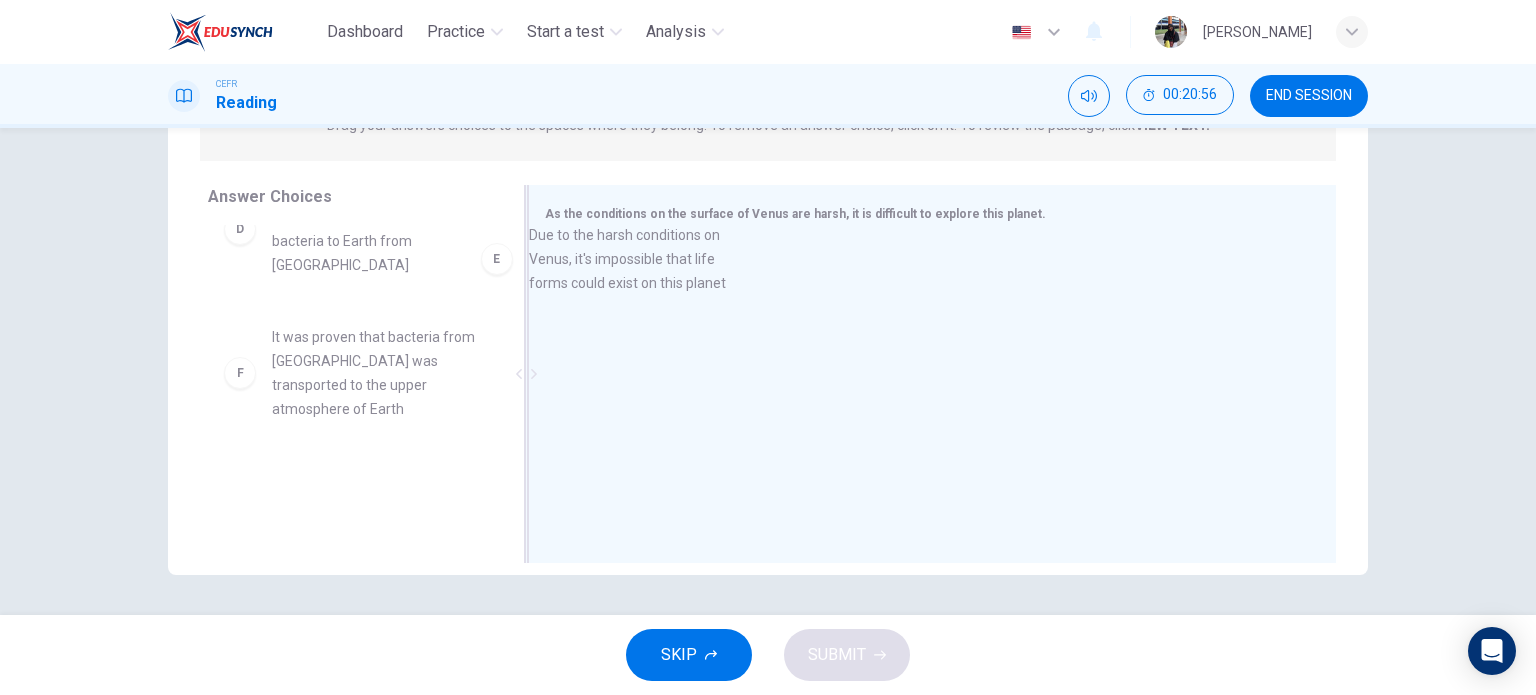 drag, startPoint x: 362, startPoint y: 366, endPoint x: 684, endPoint y: 263, distance: 338.07248 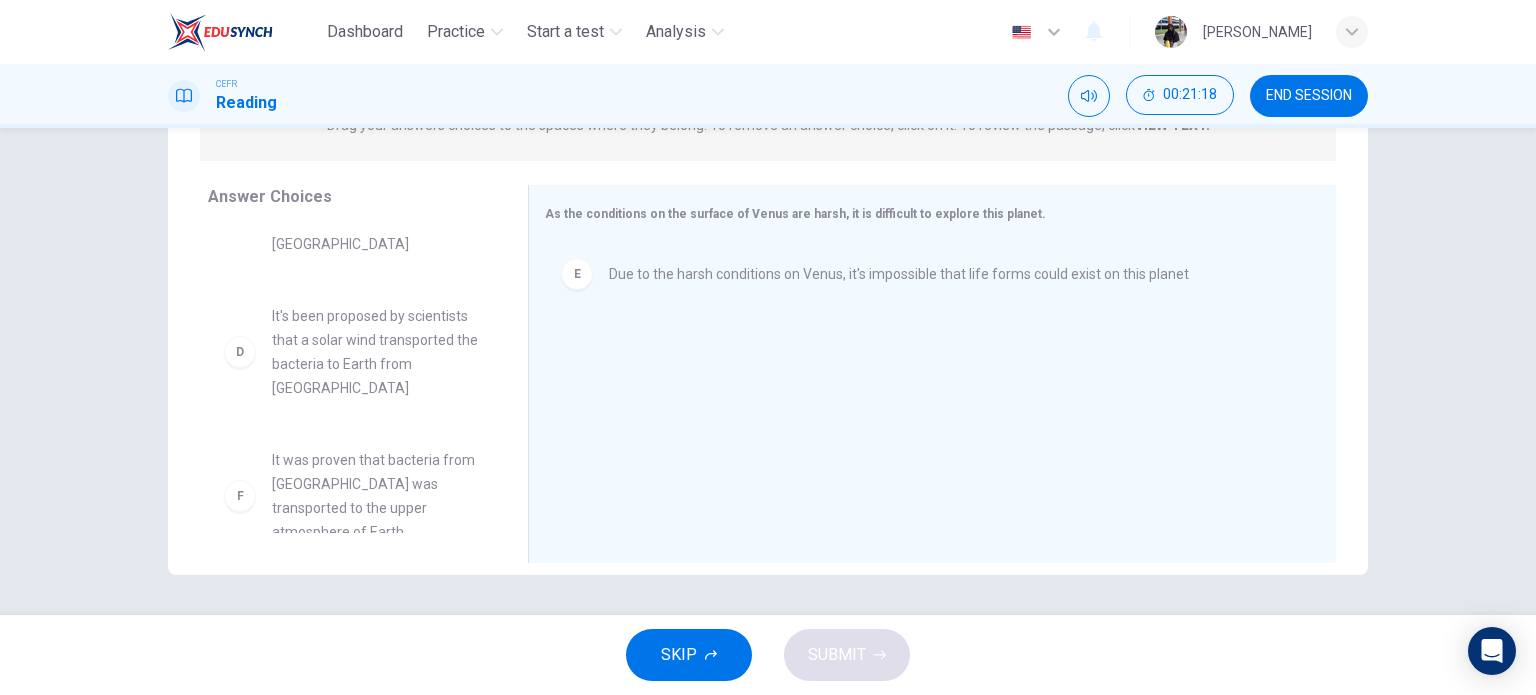 scroll, scrollTop: 372, scrollLeft: 0, axis: vertical 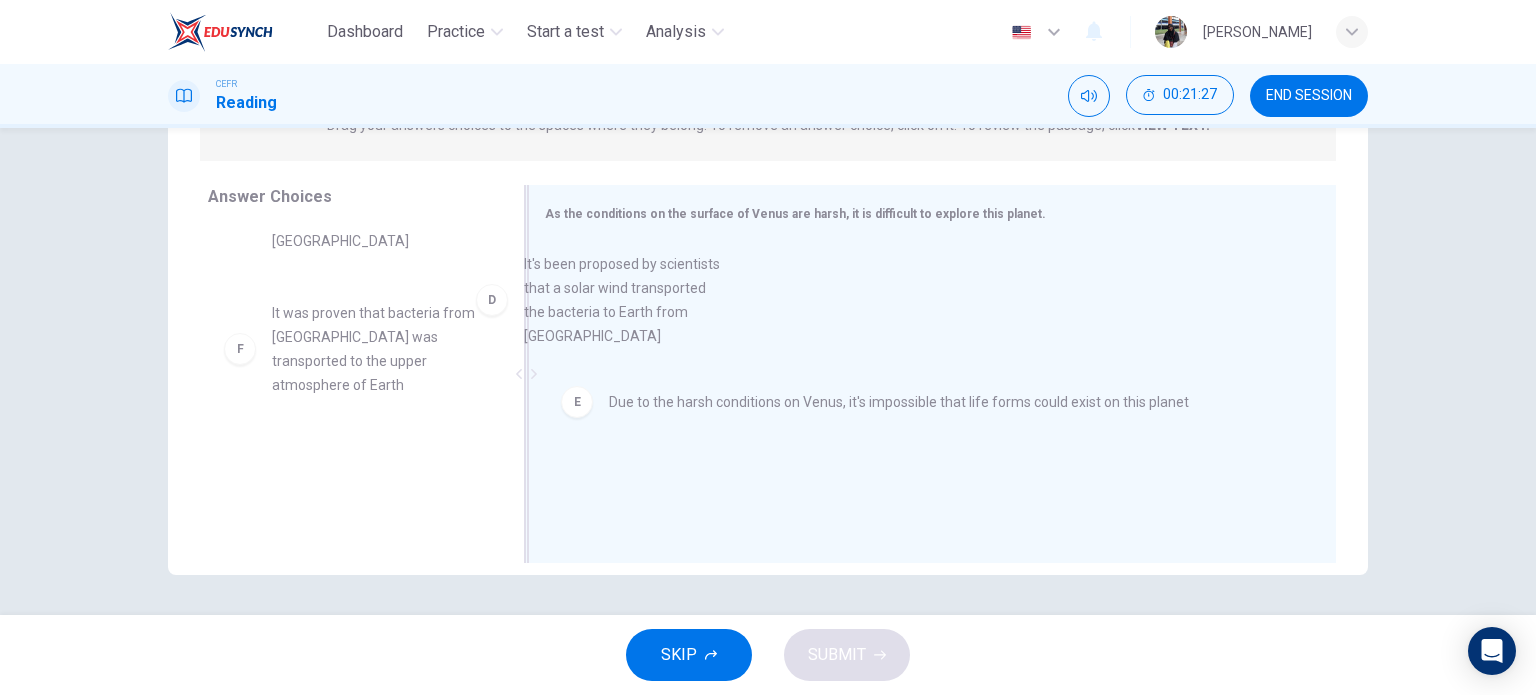 drag, startPoint x: 400, startPoint y: 370, endPoint x: 657, endPoint y: 321, distance: 261.62952 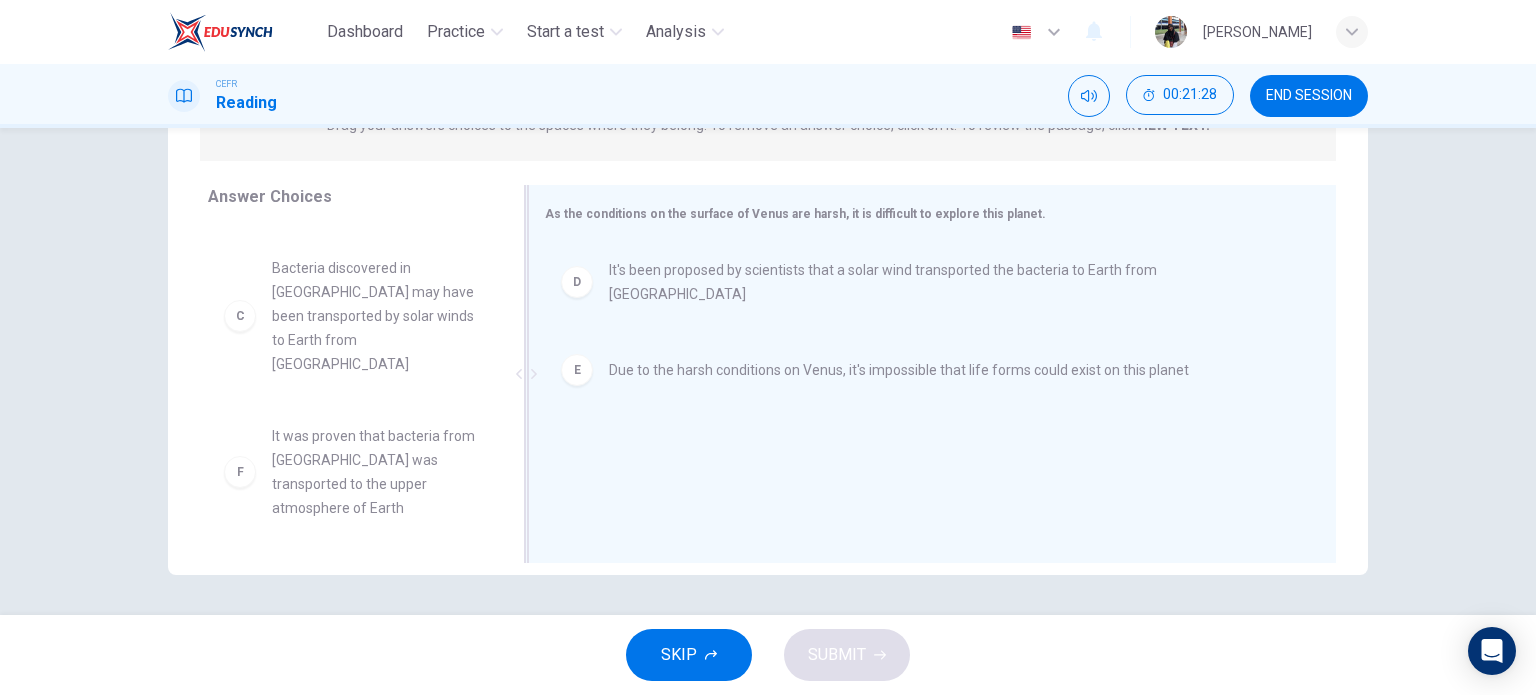 scroll, scrollTop: 228, scrollLeft: 0, axis: vertical 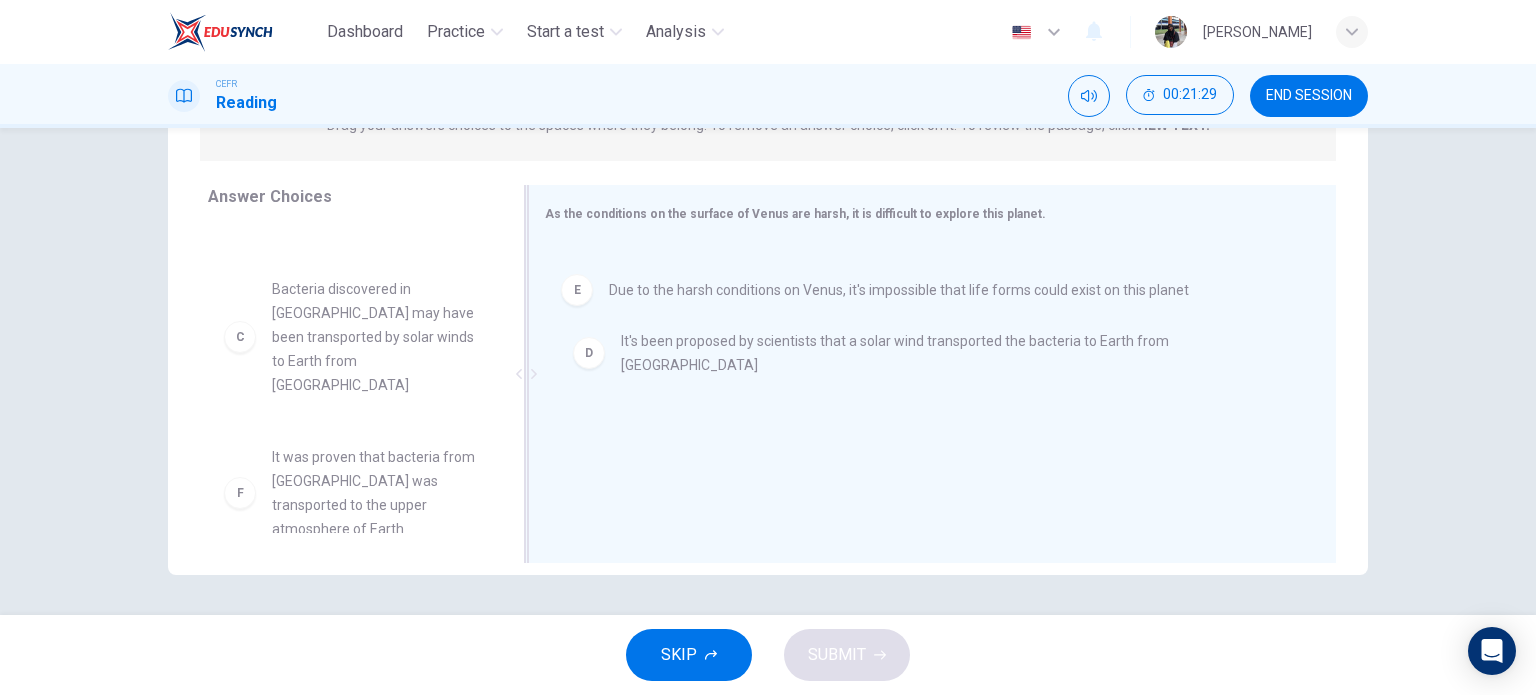 drag, startPoint x: 665, startPoint y: 282, endPoint x: 690, endPoint y: 354, distance: 76.2168 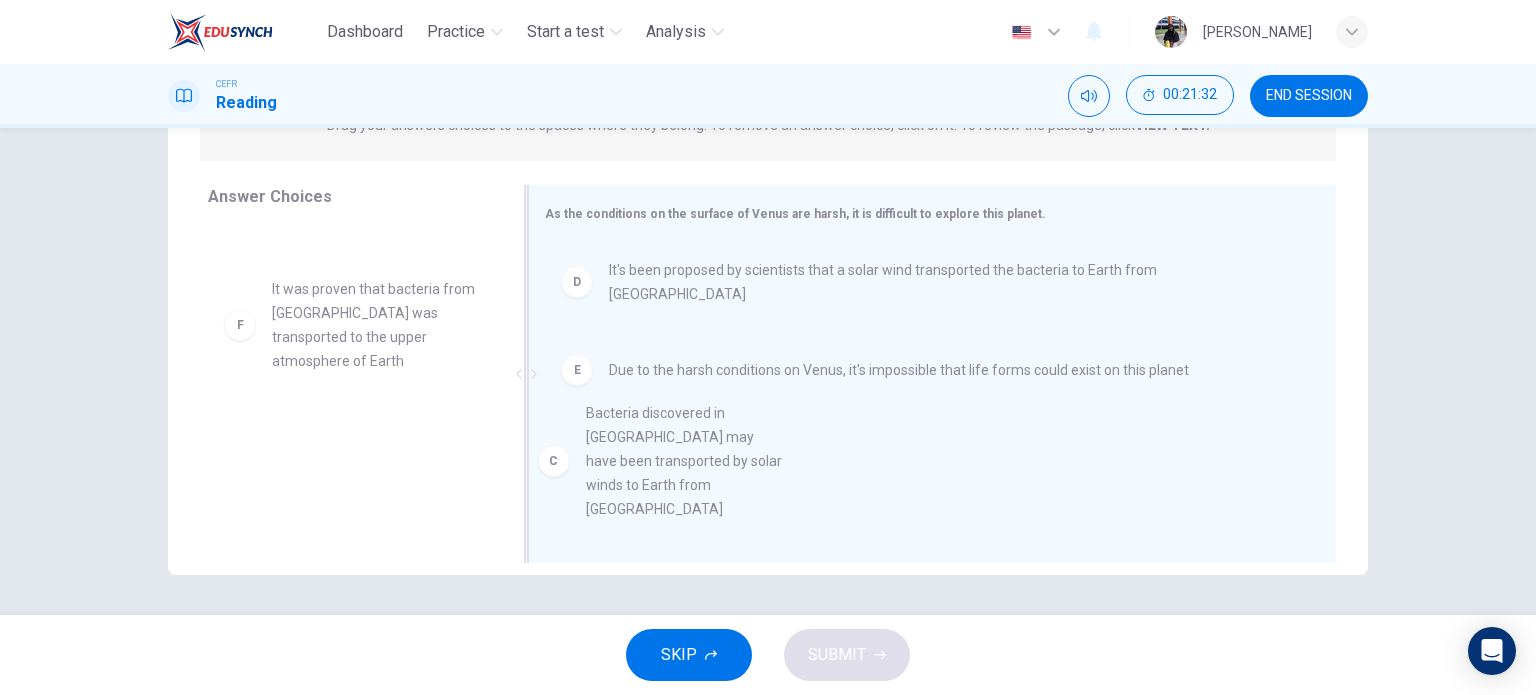 drag, startPoint x: 345, startPoint y: 351, endPoint x: 683, endPoint y: 460, distance: 355.1408 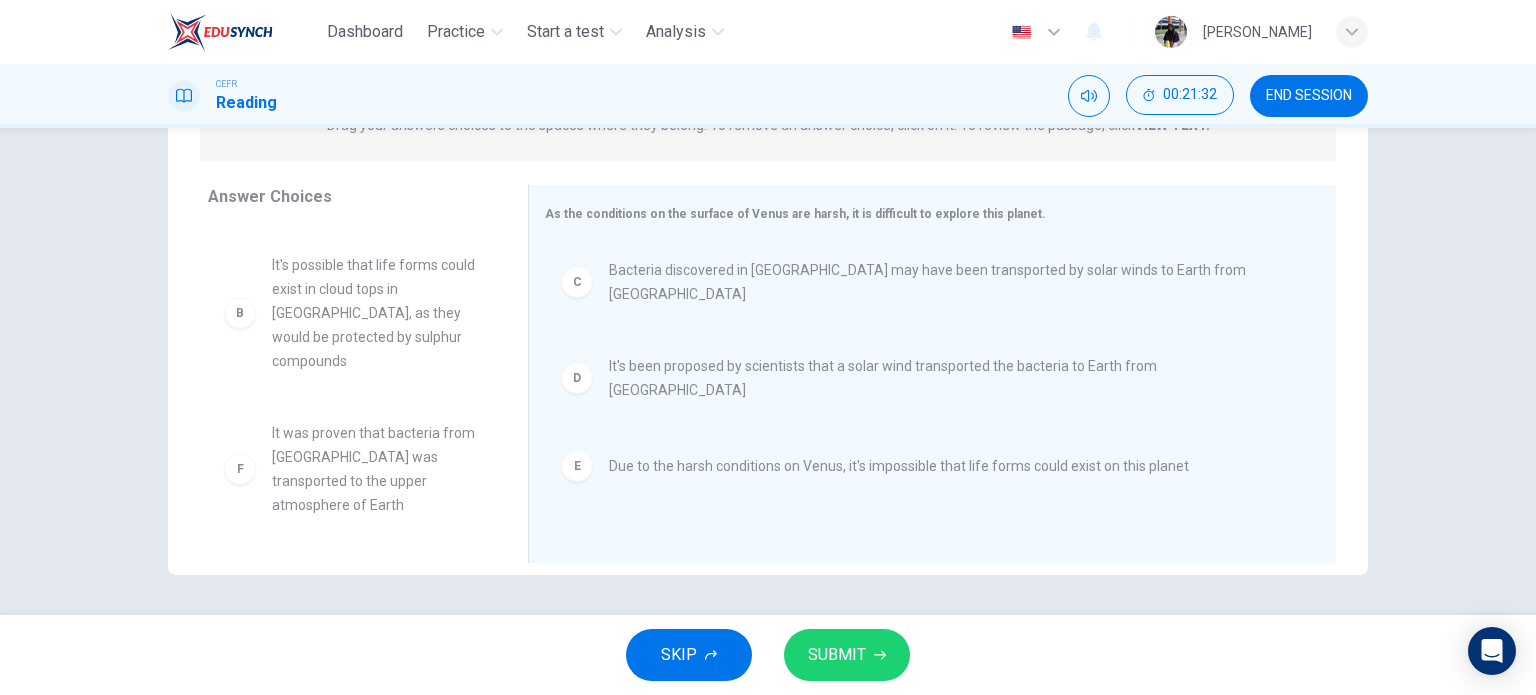 scroll, scrollTop: 84, scrollLeft: 0, axis: vertical 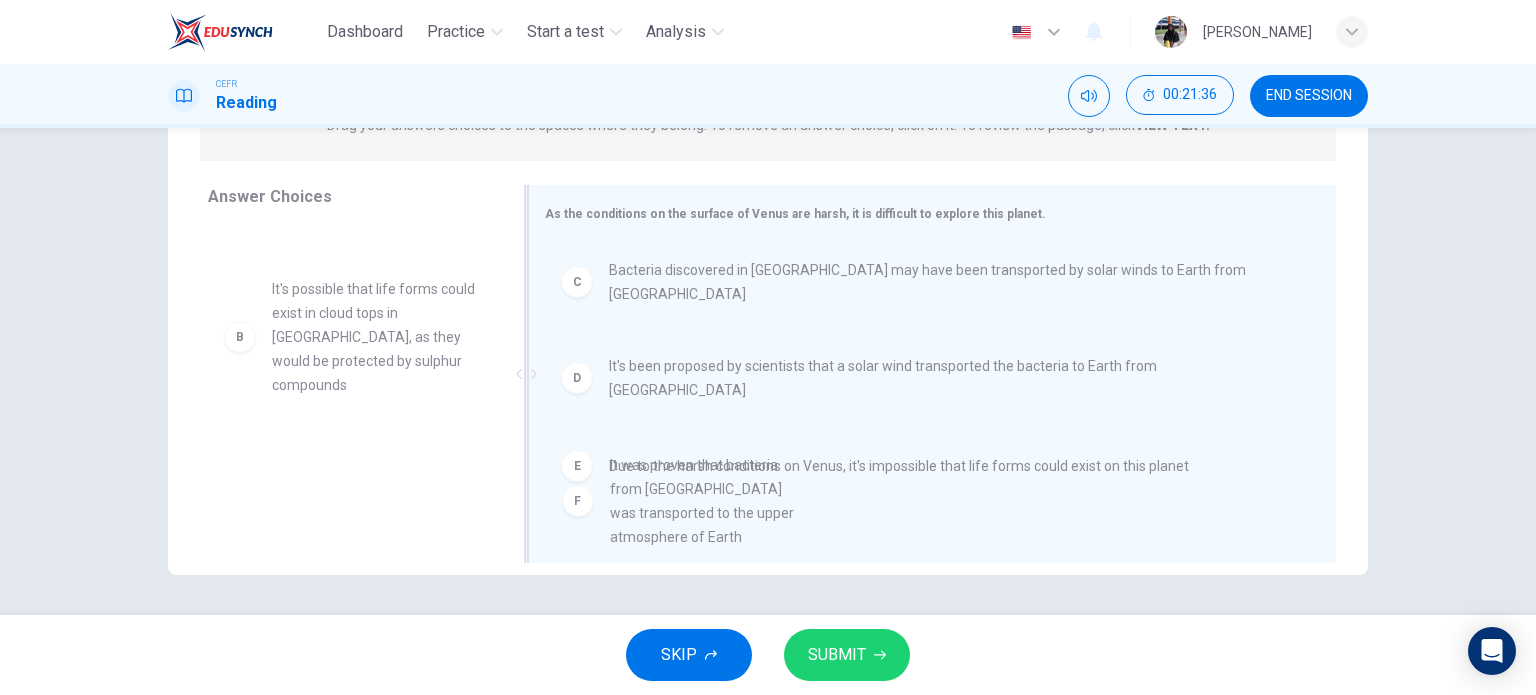 drag, startPoint x: 368, startPoint y: 502, endPoint x: 712, endPoint y: 505, distance: 344.0131 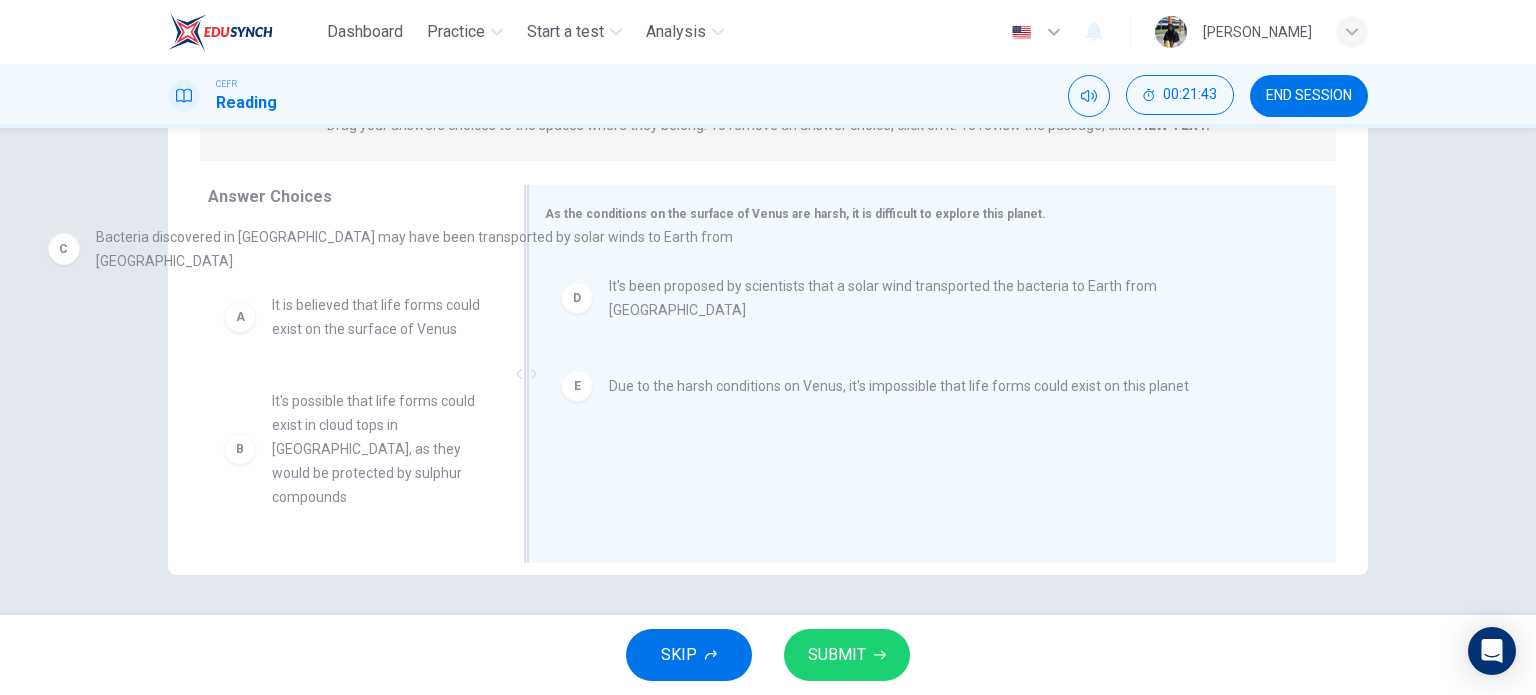 scroll, scrollTop: 0, scrollLeft: 0, axis: both 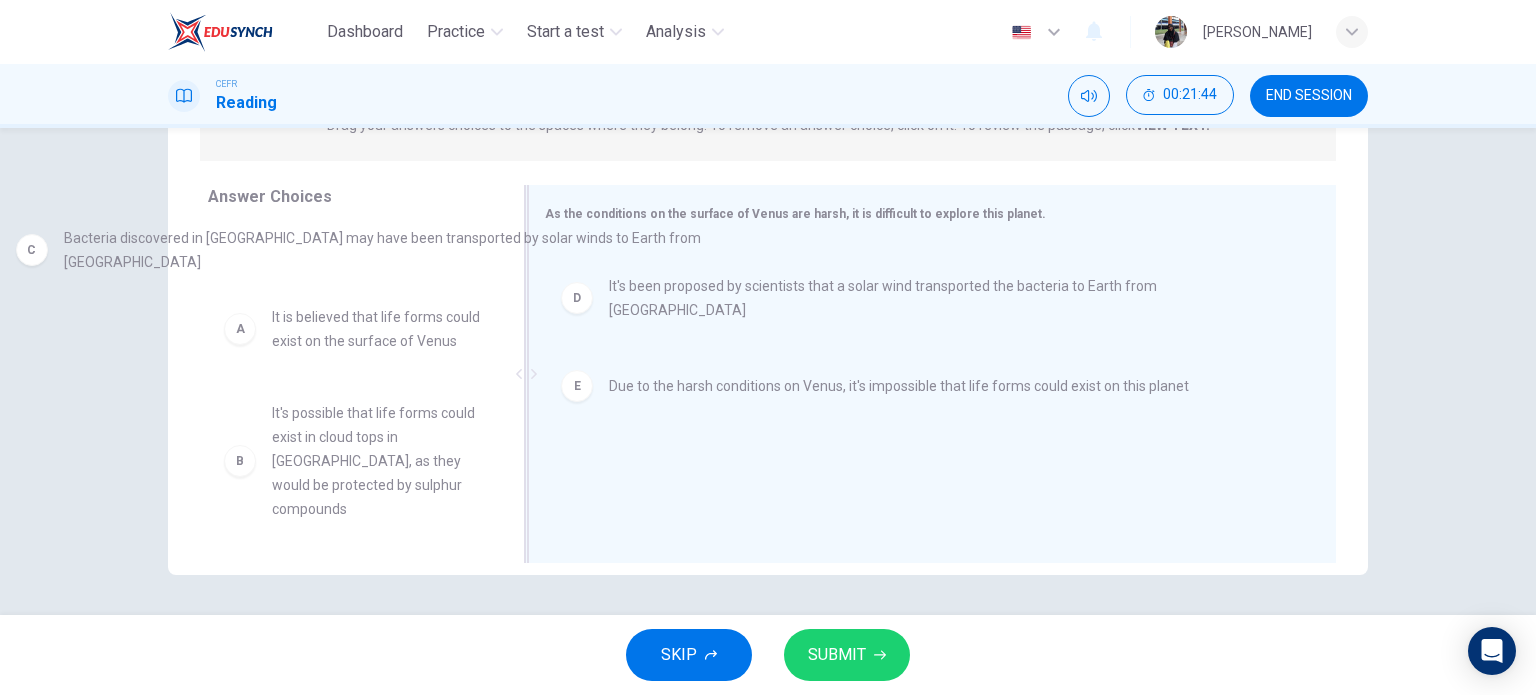drag, startPoint x: 803, startPoint y: 284, endPoint x: 256, endPoint y: 251, distance: 547.9945 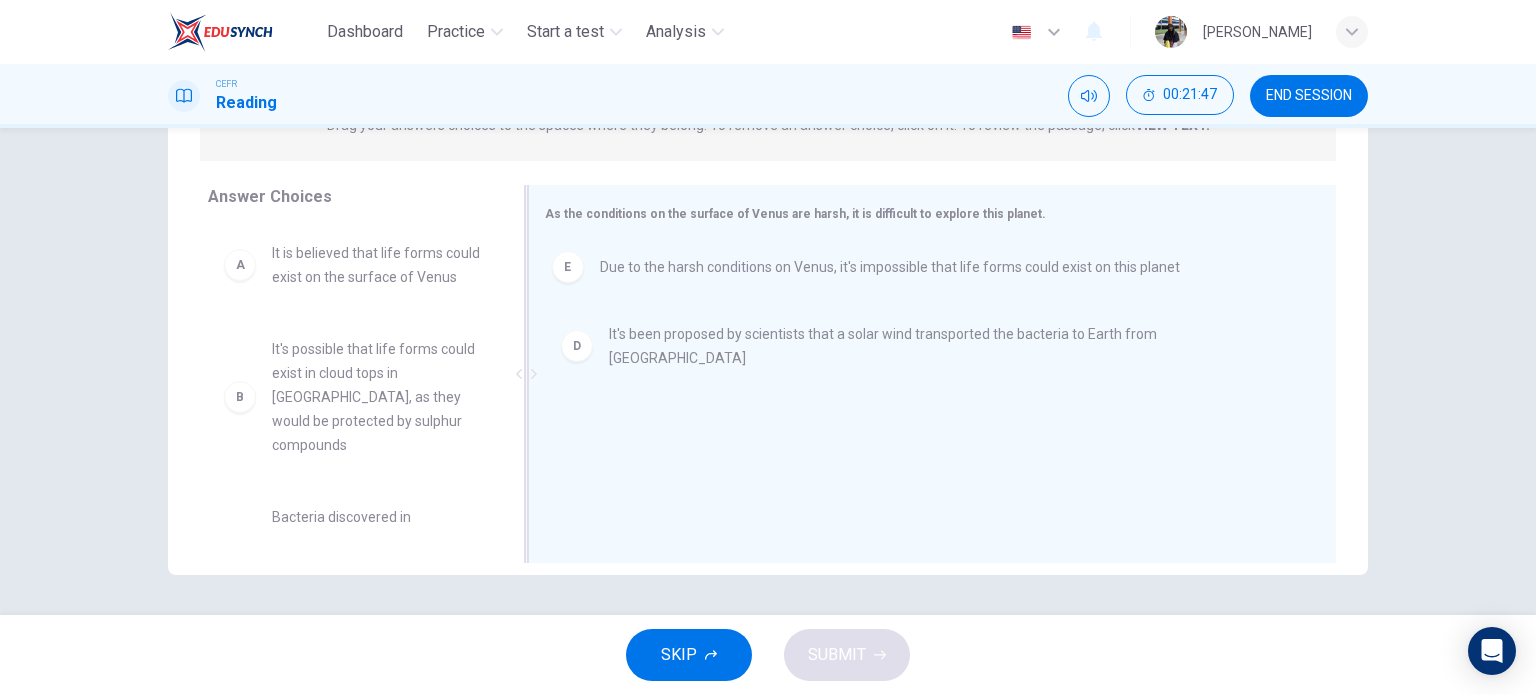 drag, startPoint x: 796, startPoint y: 360, endPoint x: 791, endPoint y: 267, distance: 93.13431 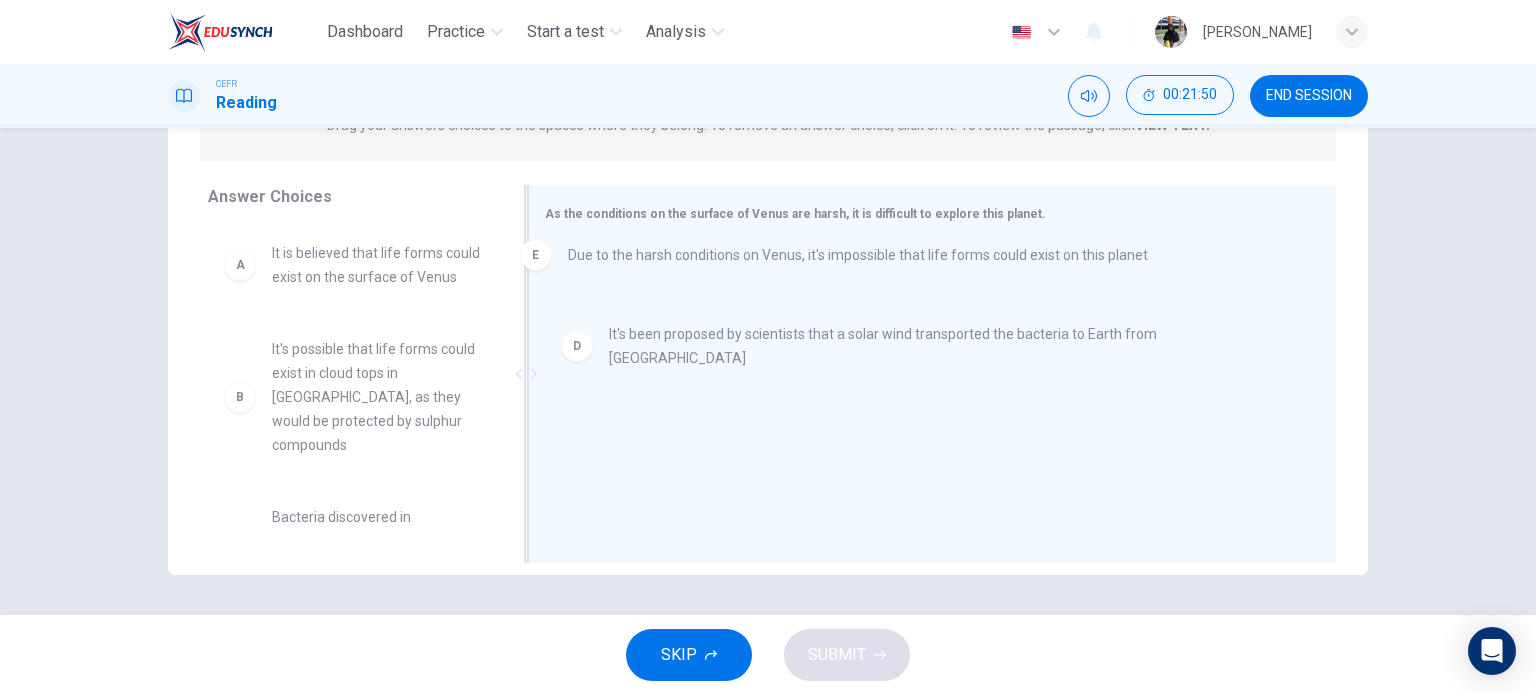 drag, startPoint x: 636, startPoint y: 361, endPoint x: 633, endPoint y: 243, distance: 118.03813 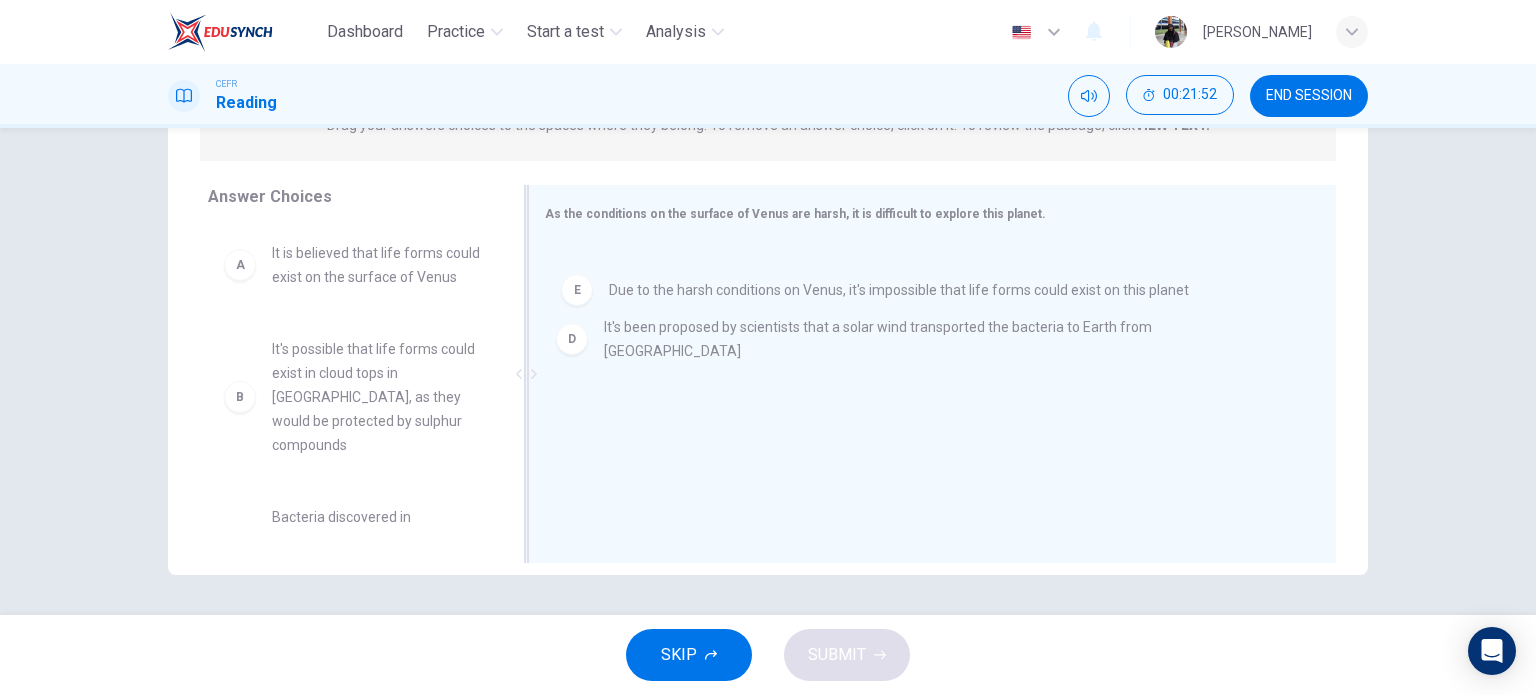 drag, startPoint x: 572, startPoint y: 282, endPoint x: 600, endPoint y: 366, distance: 88.54378 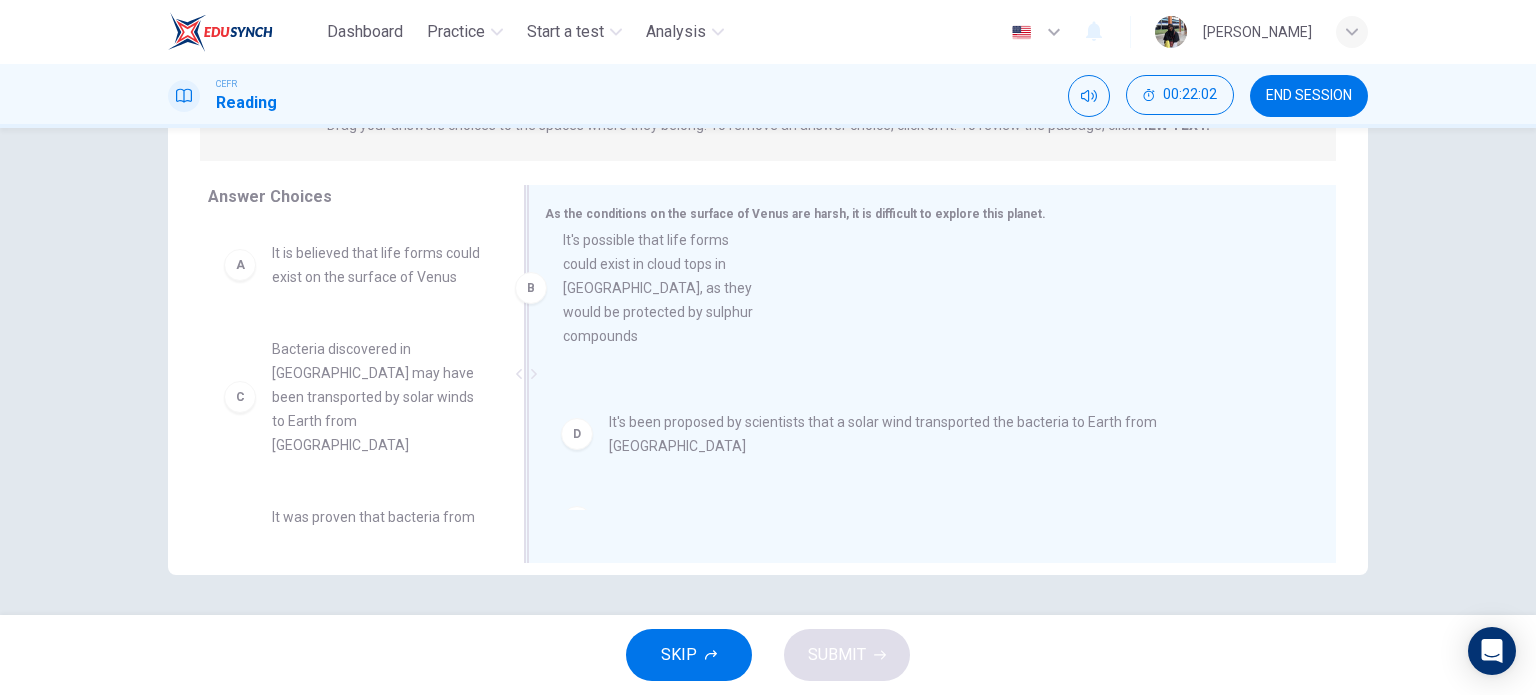drag, startPoint x: 320, startPoint y: 451, endPoint x: 627, endPoint y: 314, distance: 336.1815 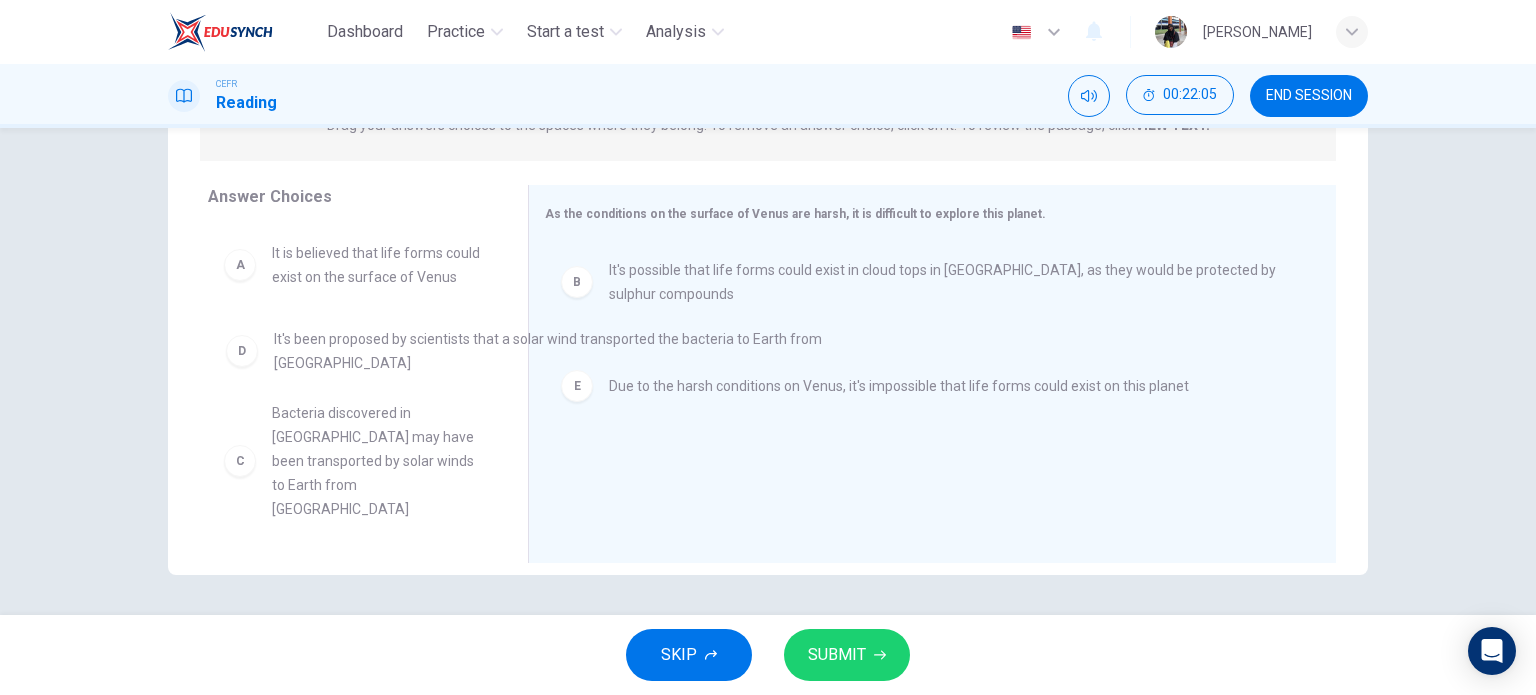 drag, startPoint x: 653, startPoint y: 378, endPoint x: 308, endPoint y: 359, distance: 345.5228 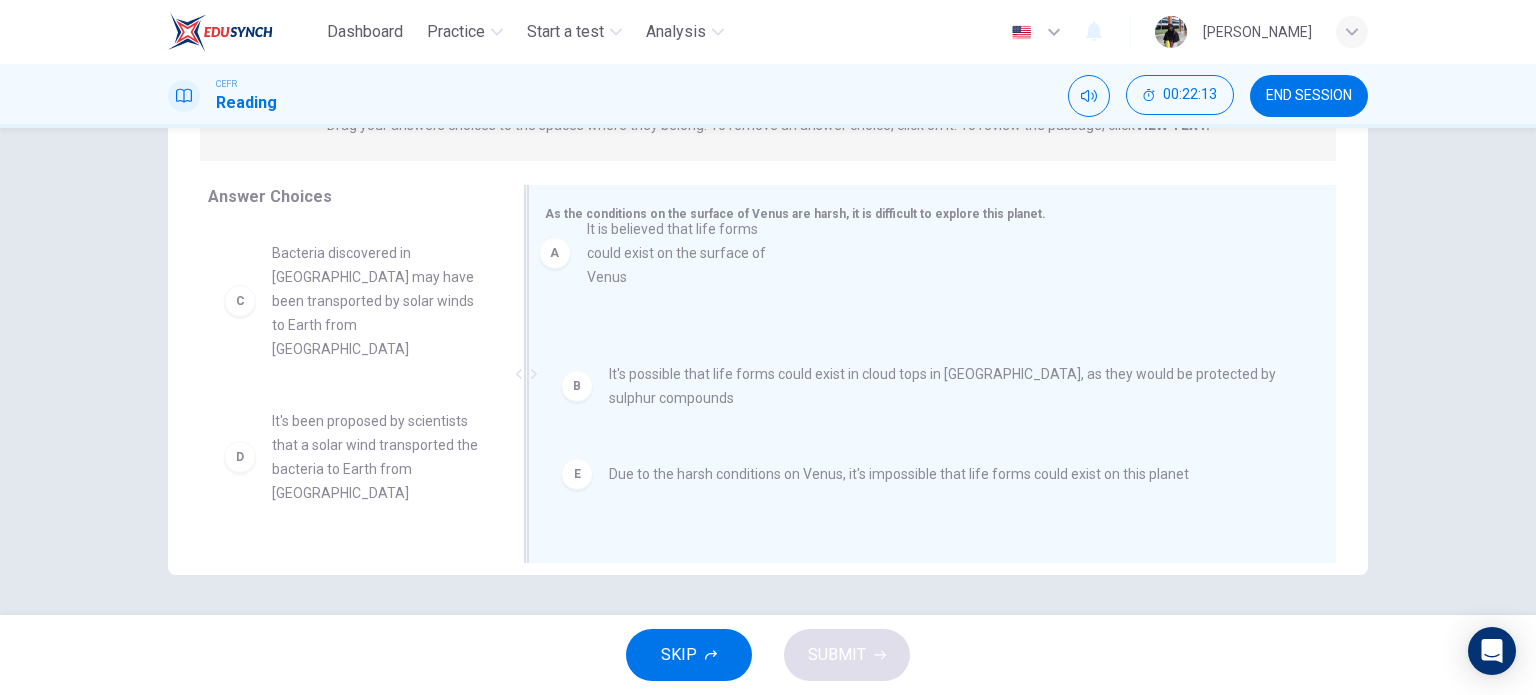 drag, startPoint x: 310, startPoint y: 277, endPoint x: 636, endPoint y: 252, distance: 326.95718 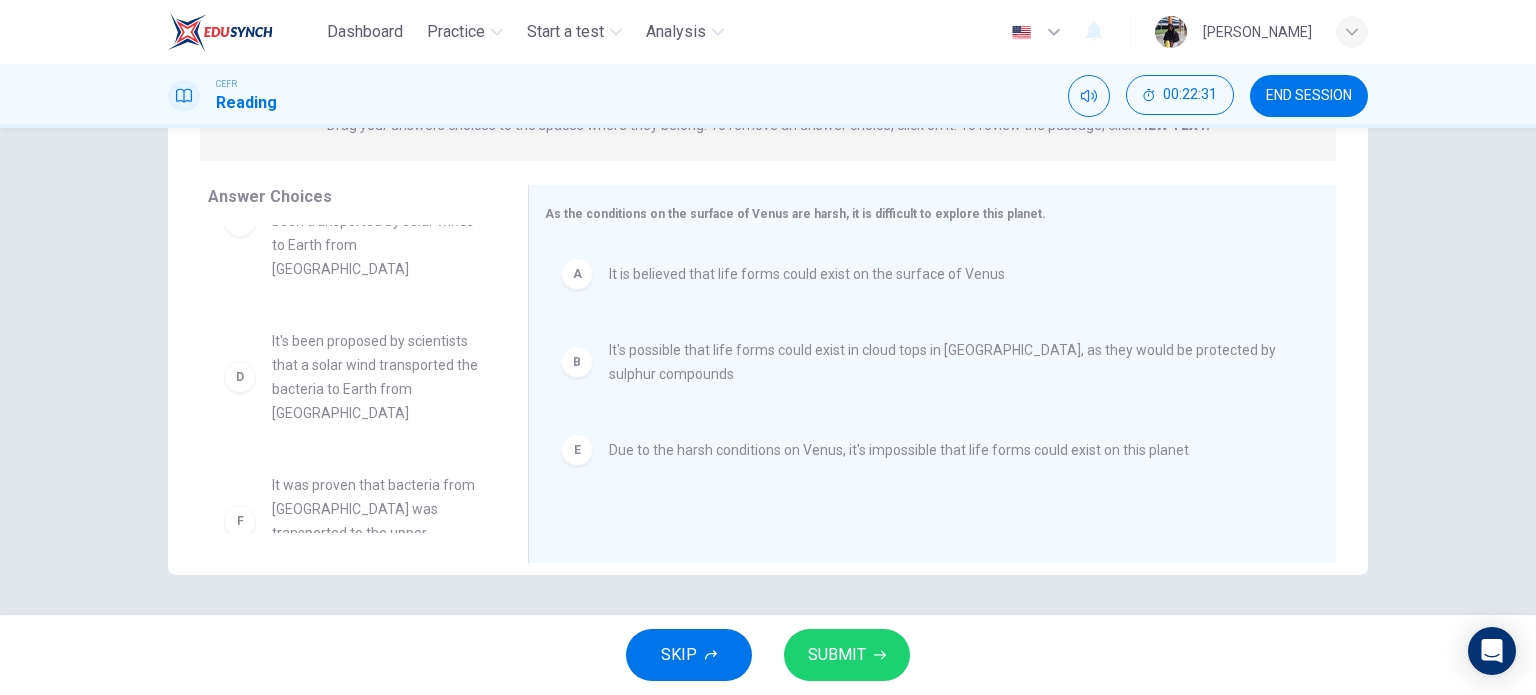 scroll, scrollTop: 84, scrollLeft: 0, axis: vertical 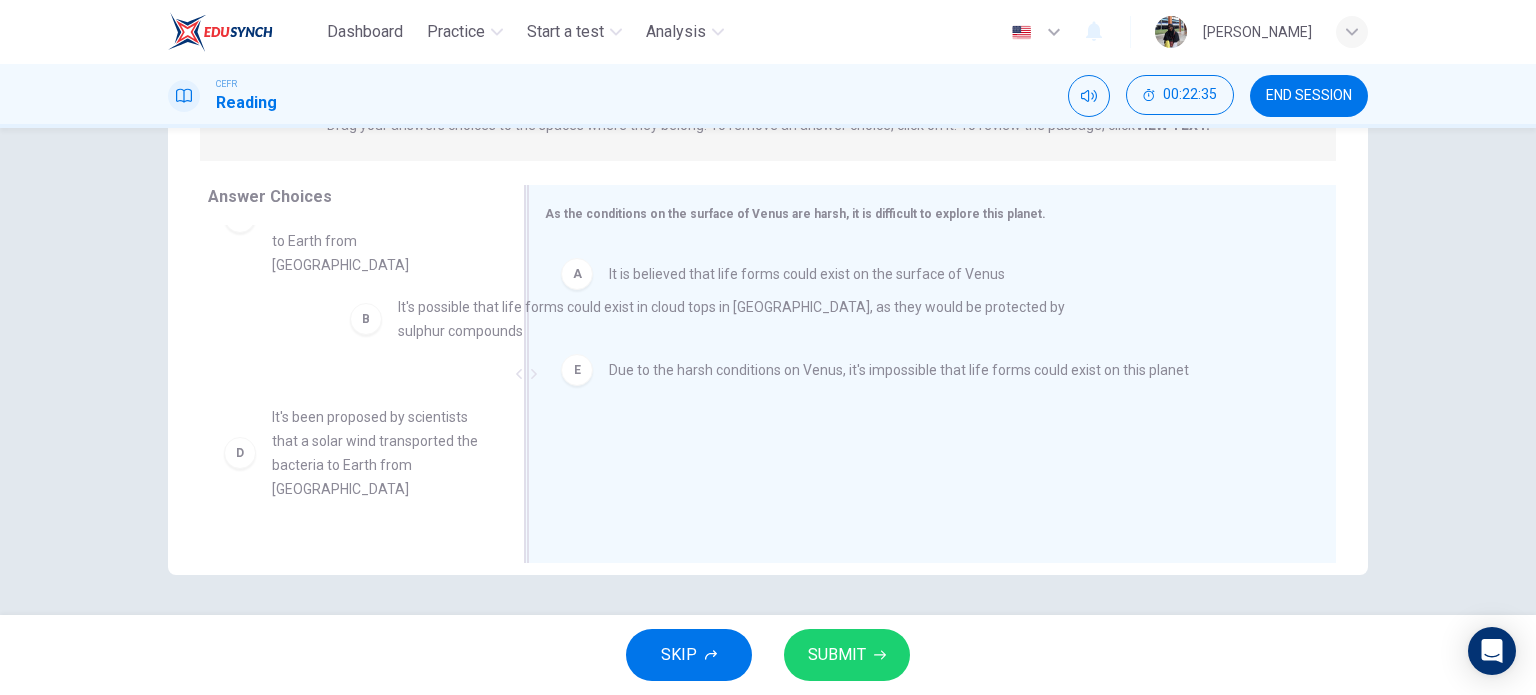 drag, startPoint x: 577, startPoint y: 374, endPoint x: 347, endPoint y: 307, distance: 239.56001 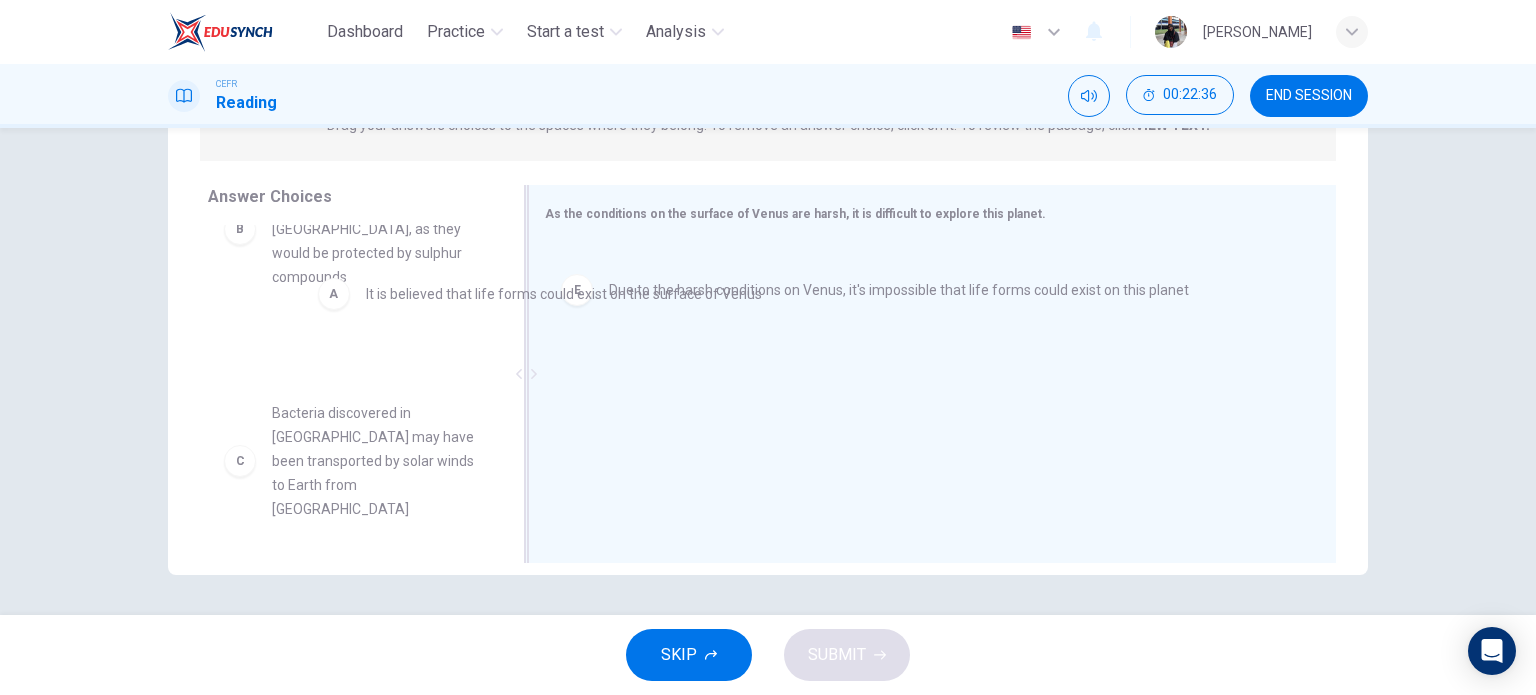 drag, startPoint x: 580, startPoint y: 279, endPoint x: 292, endPoint y: 297, distance: 288.56195 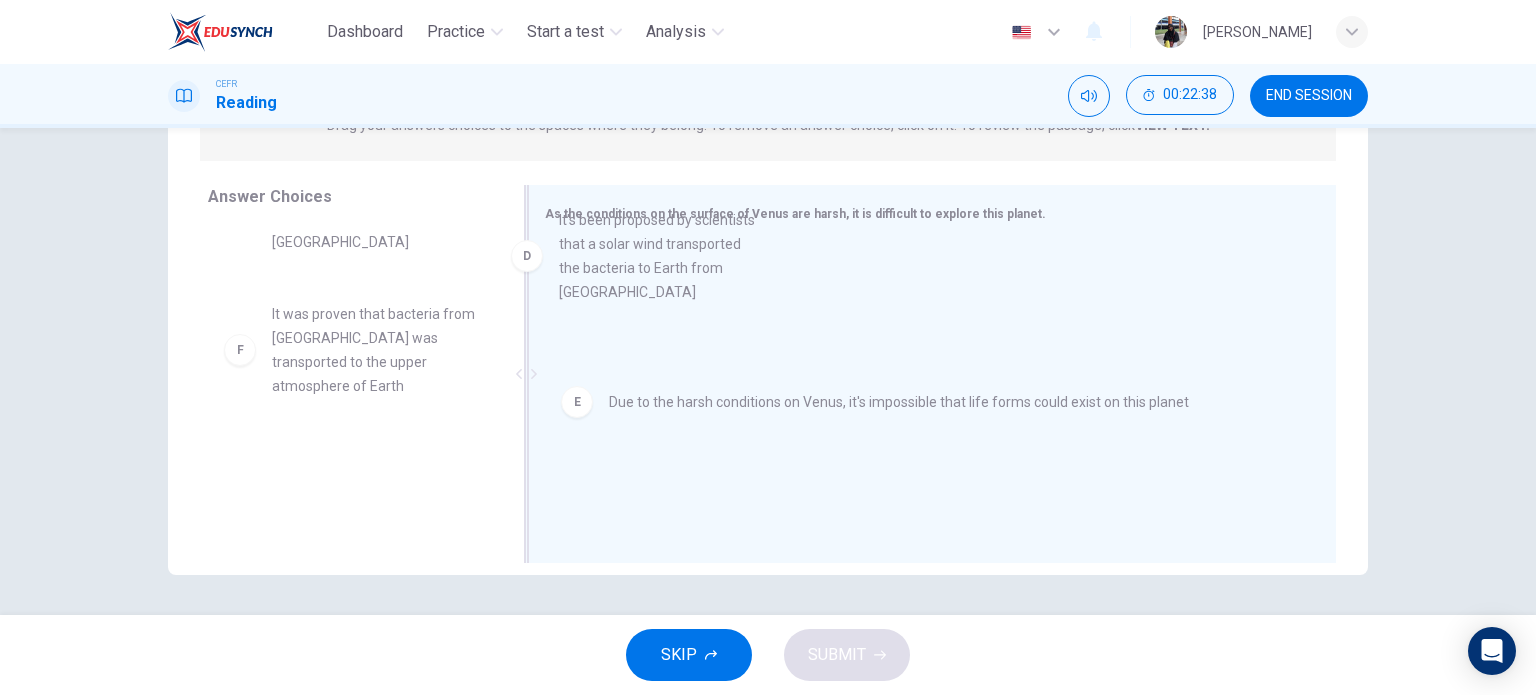 drag, startPoint x: 332, startPoint y: 363, endPoint x: 638, endPoint y: 258, distance: 323.51352 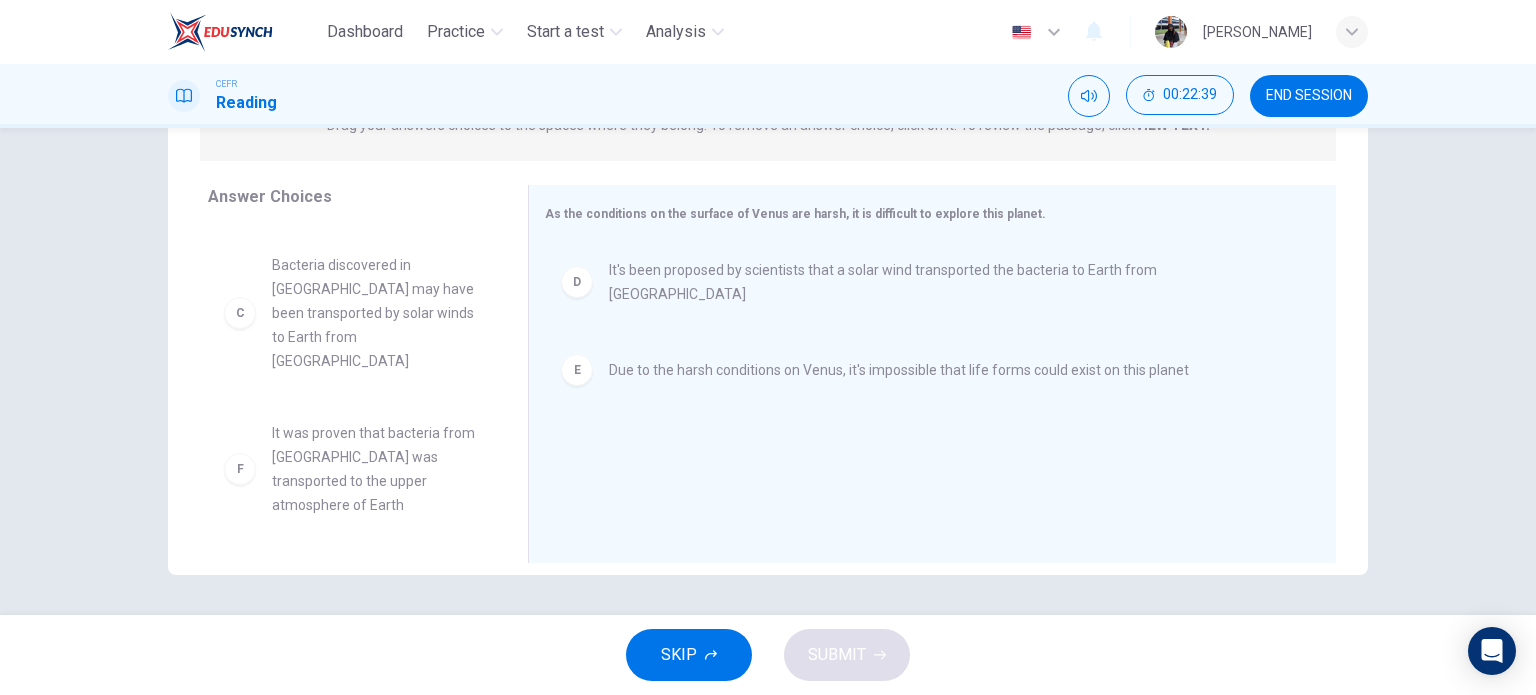 scroll, scrollTop: 228, scrollLeft: 0, axis: vertical 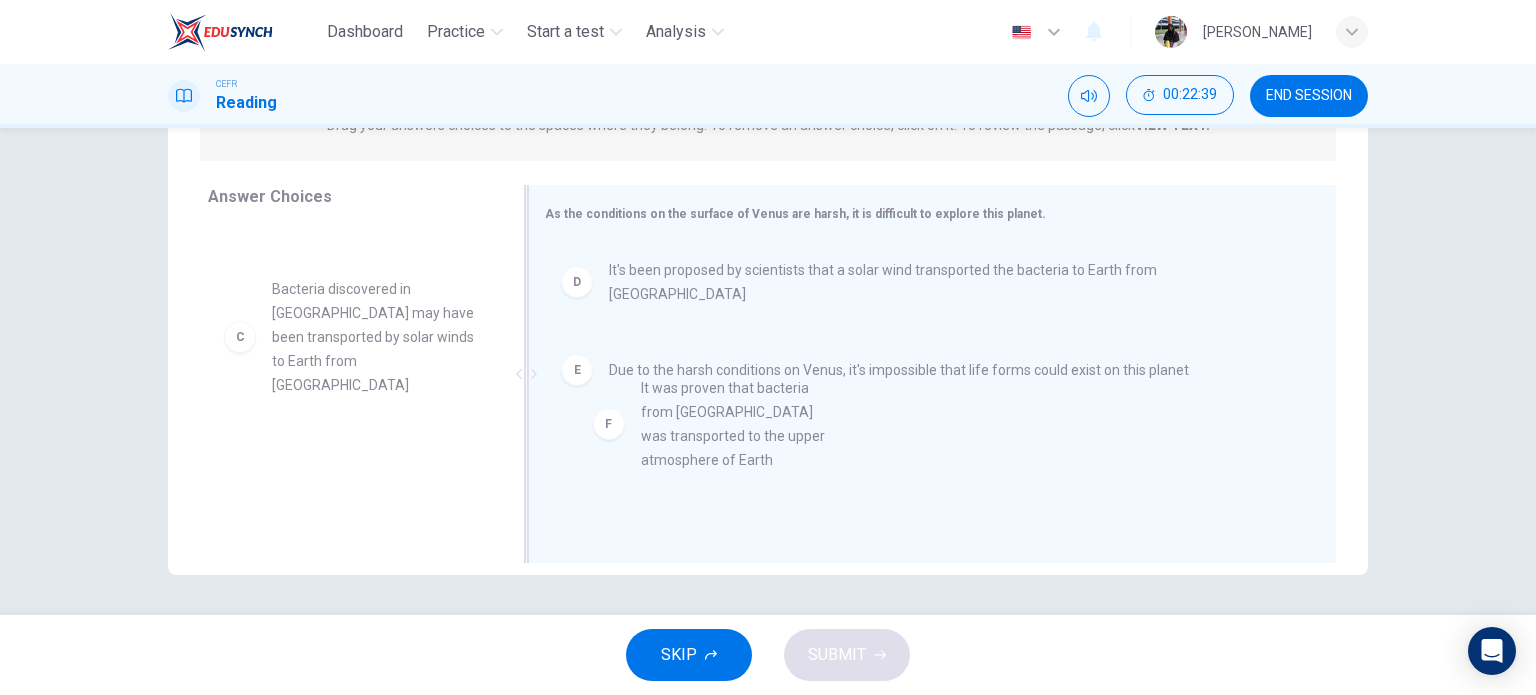 drag, startPoint x: 324, startPoint y: 488, endPoint x: 704, endPoint y: 414, distance: 387.1382 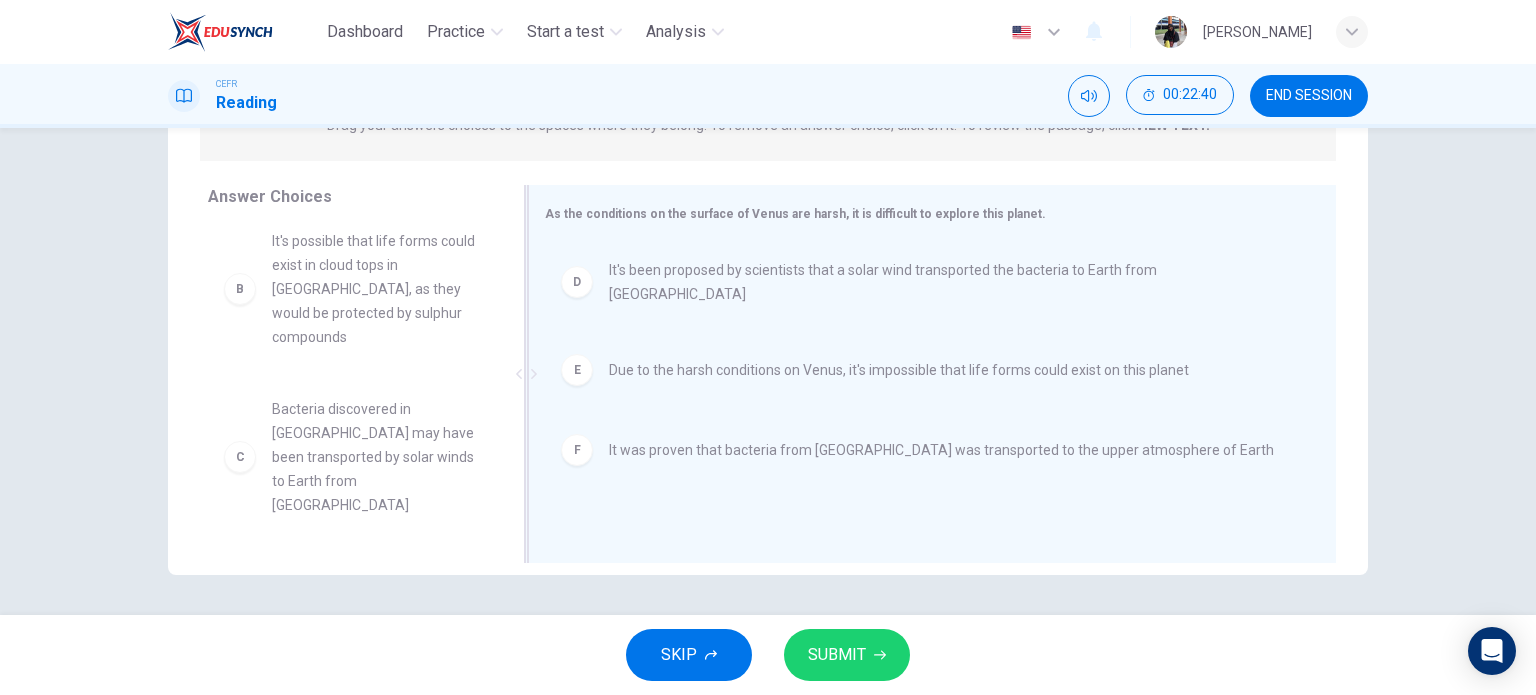 scroll, scrollTop: 108, scrollLeft: 0, axis: vertical 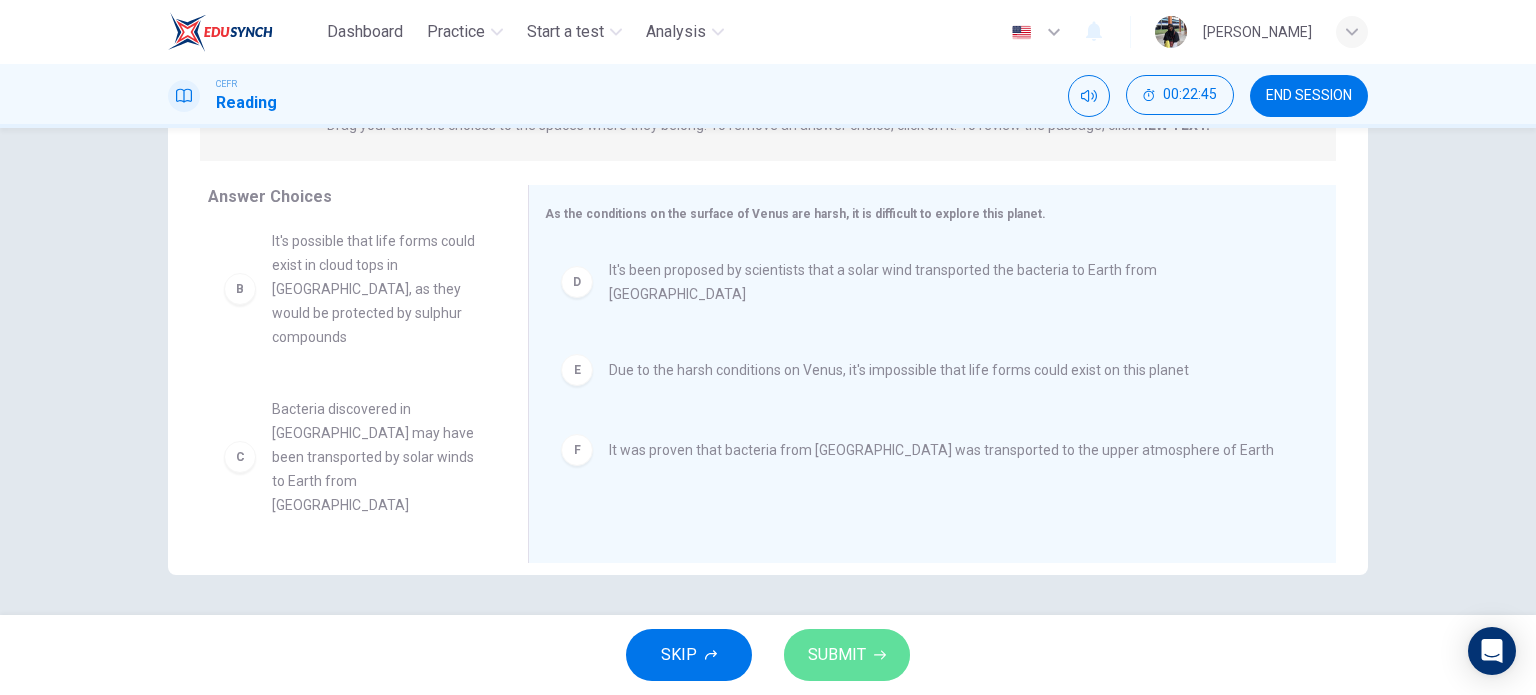 click on "SUBMIT" at bounding box center (847, 655) 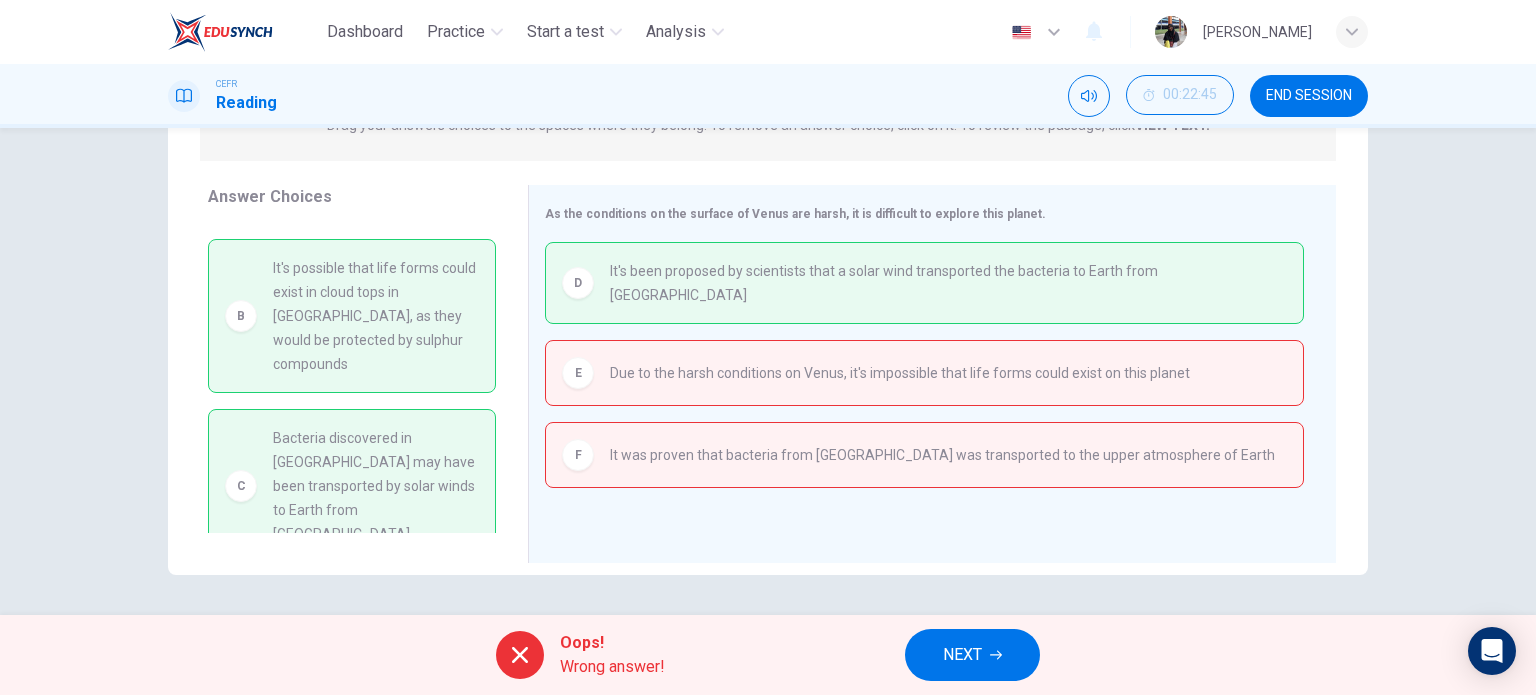 click on "NEXT" at bounding box center (962, 655) 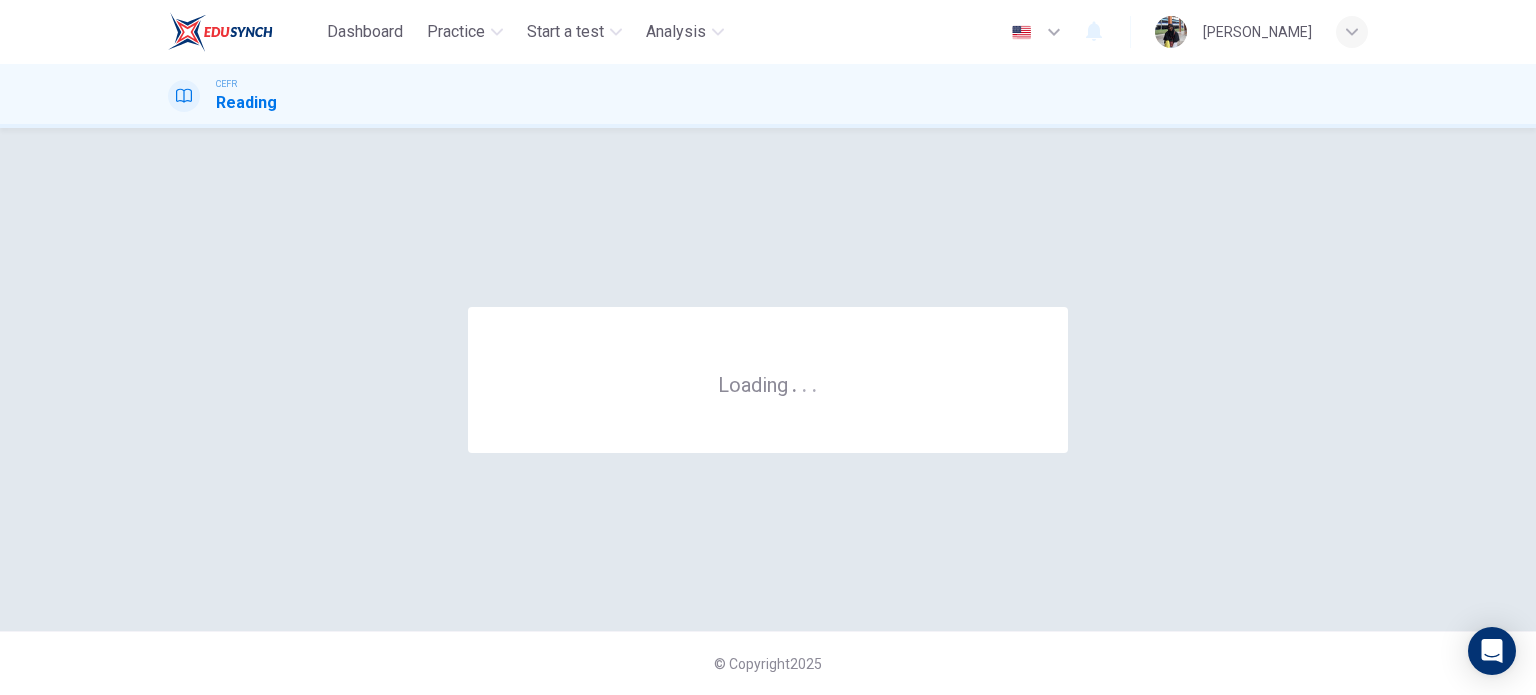 scroll, scrollTop: 0, scrollLeft: 0, axis: both 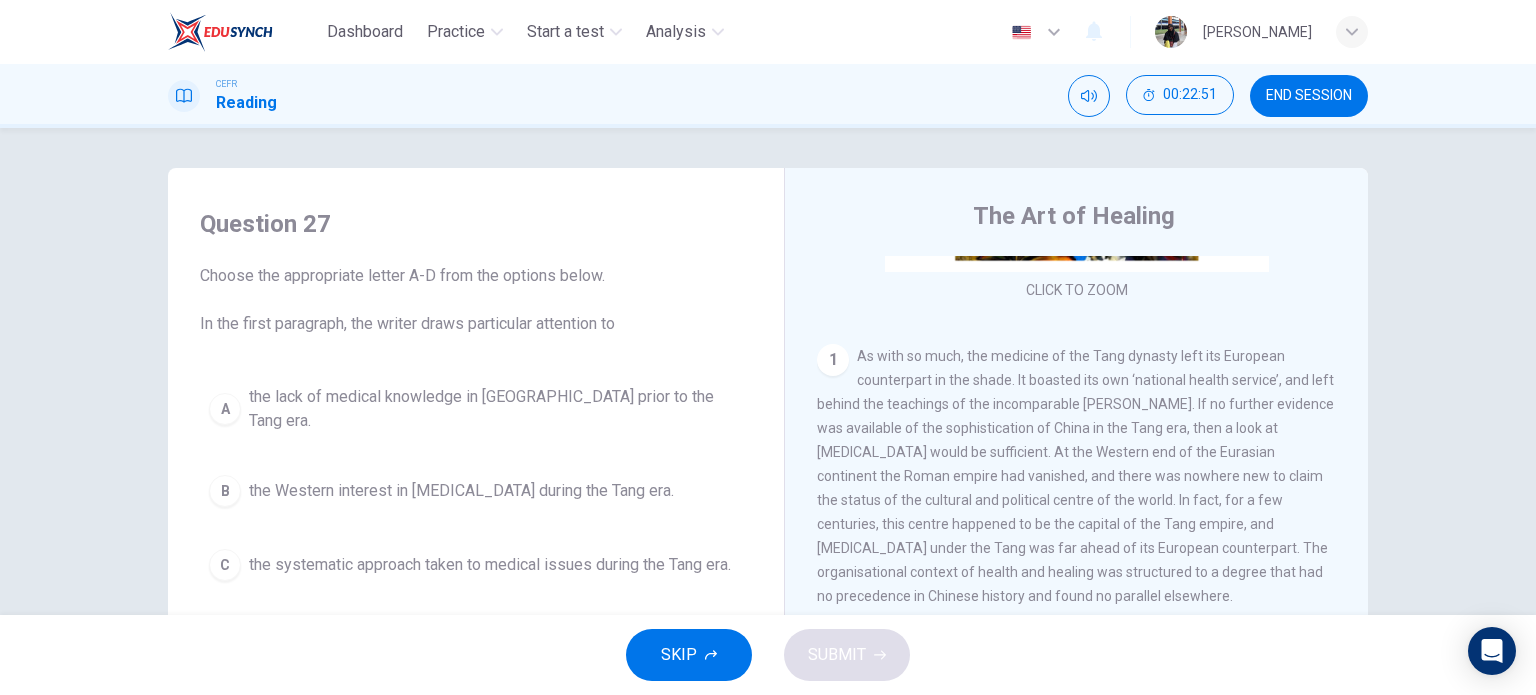 click on "A" at bounding box center (225, 409) 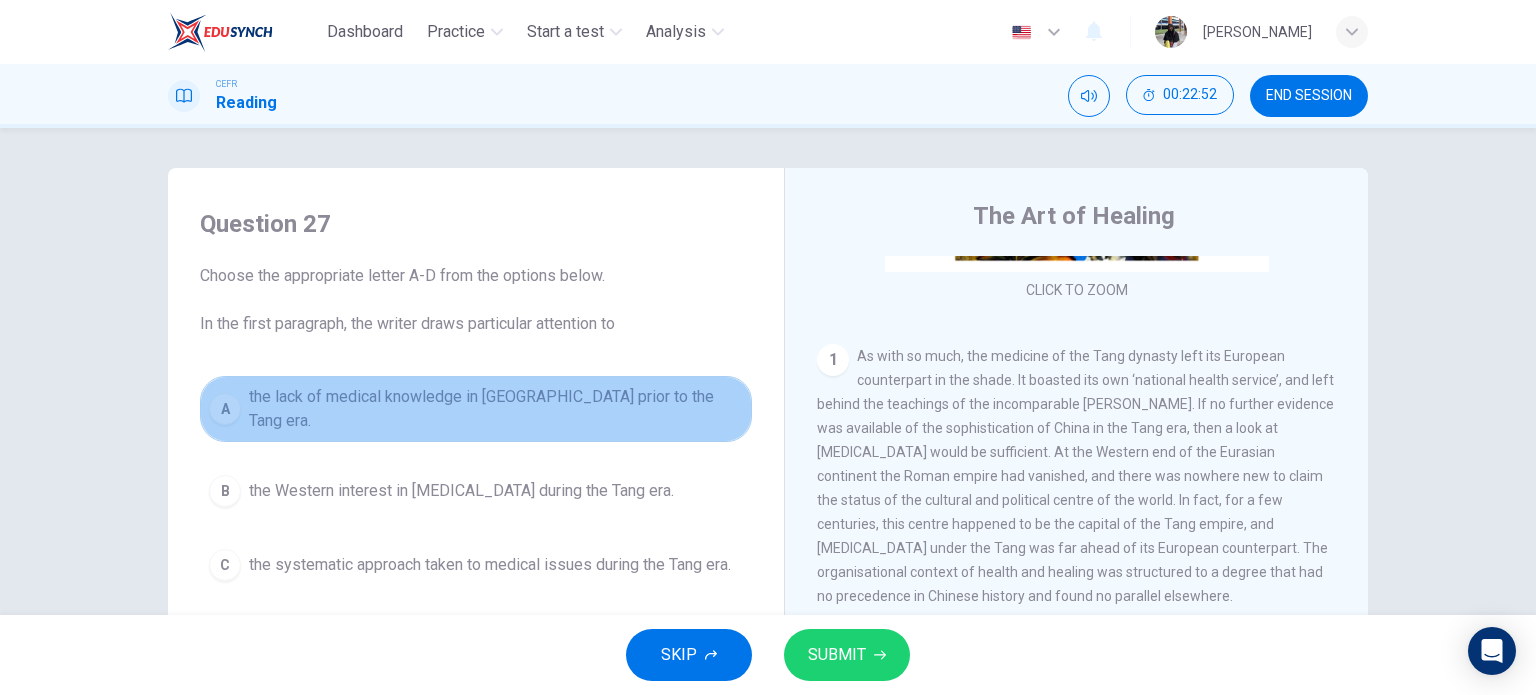 click on "A" at bounding box center (225, 409) 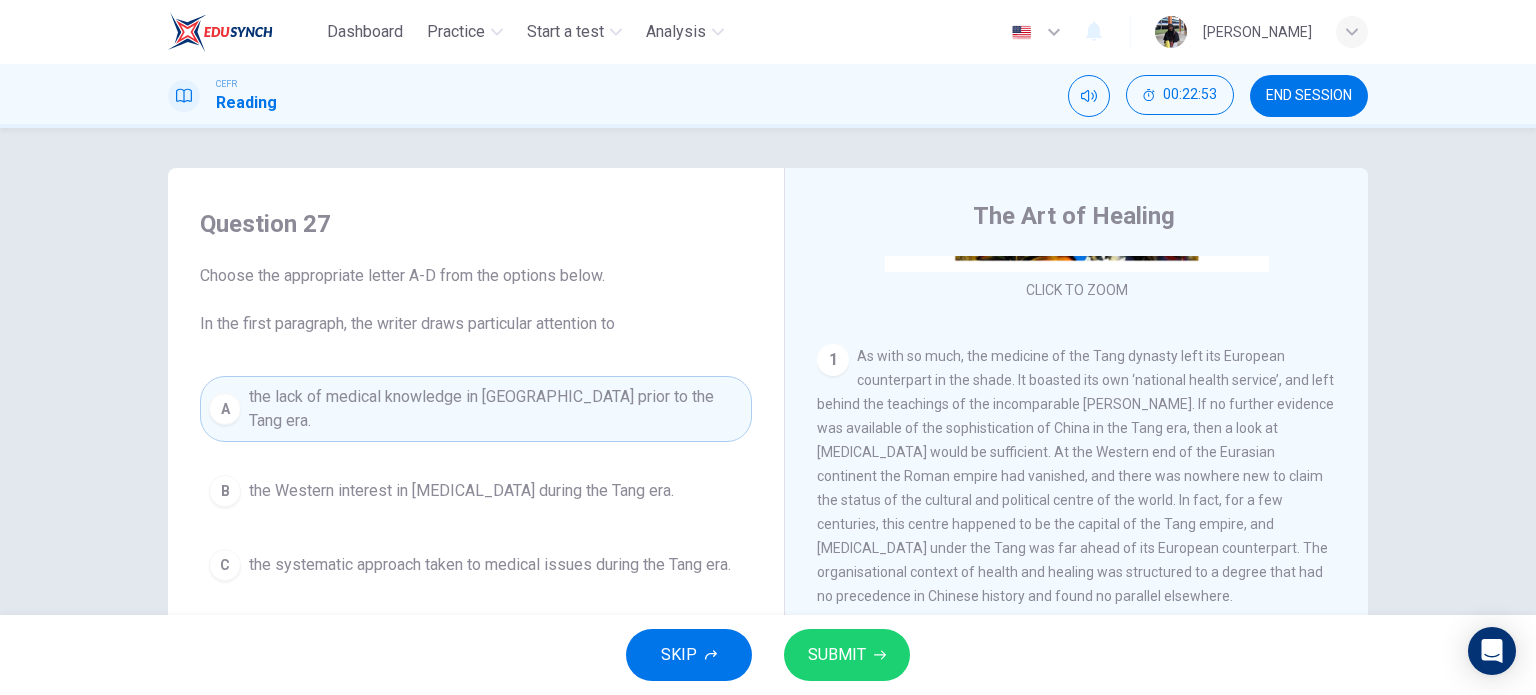 click on "B the Western interest in [MEDICAL_DATA] during the Tang era." at bounding box center (476, 491) 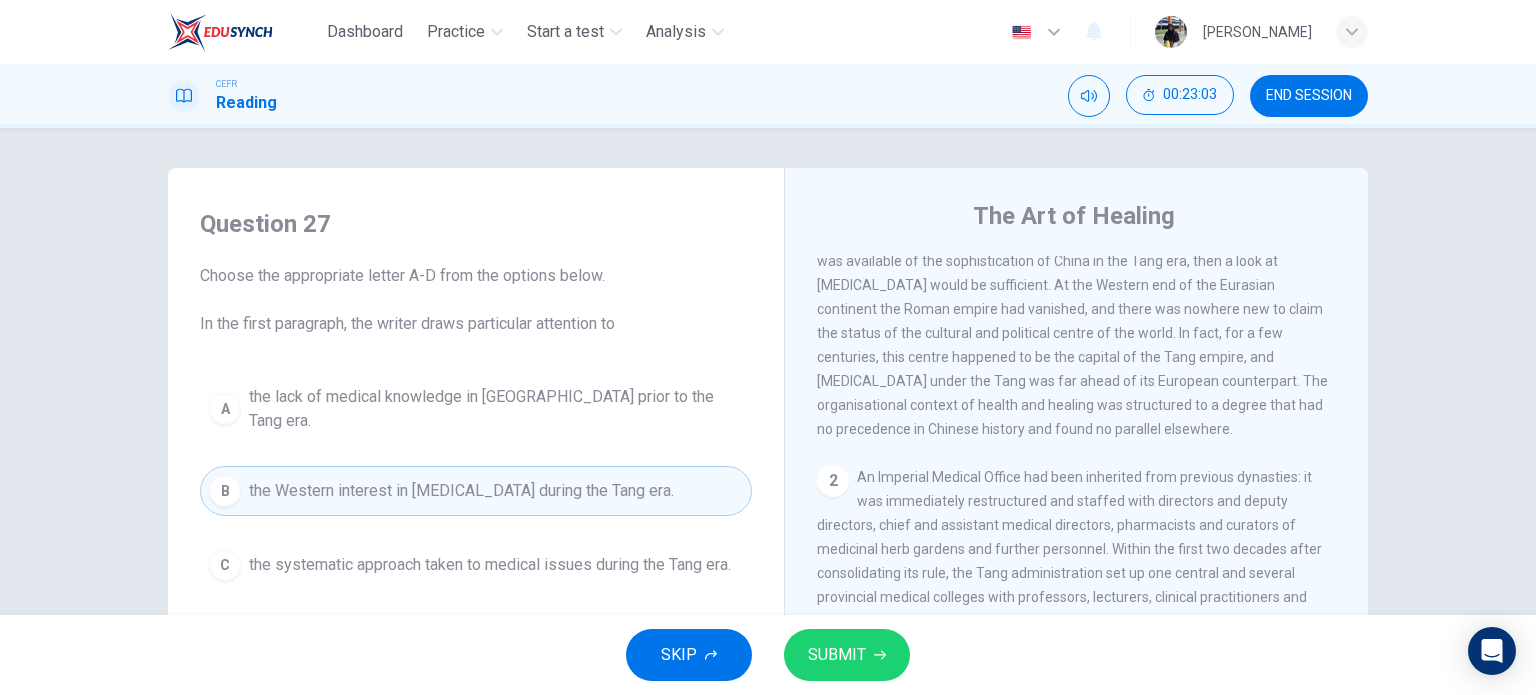 scroll, scrollTop: 333, scrollLeft: 0, axis: vertical 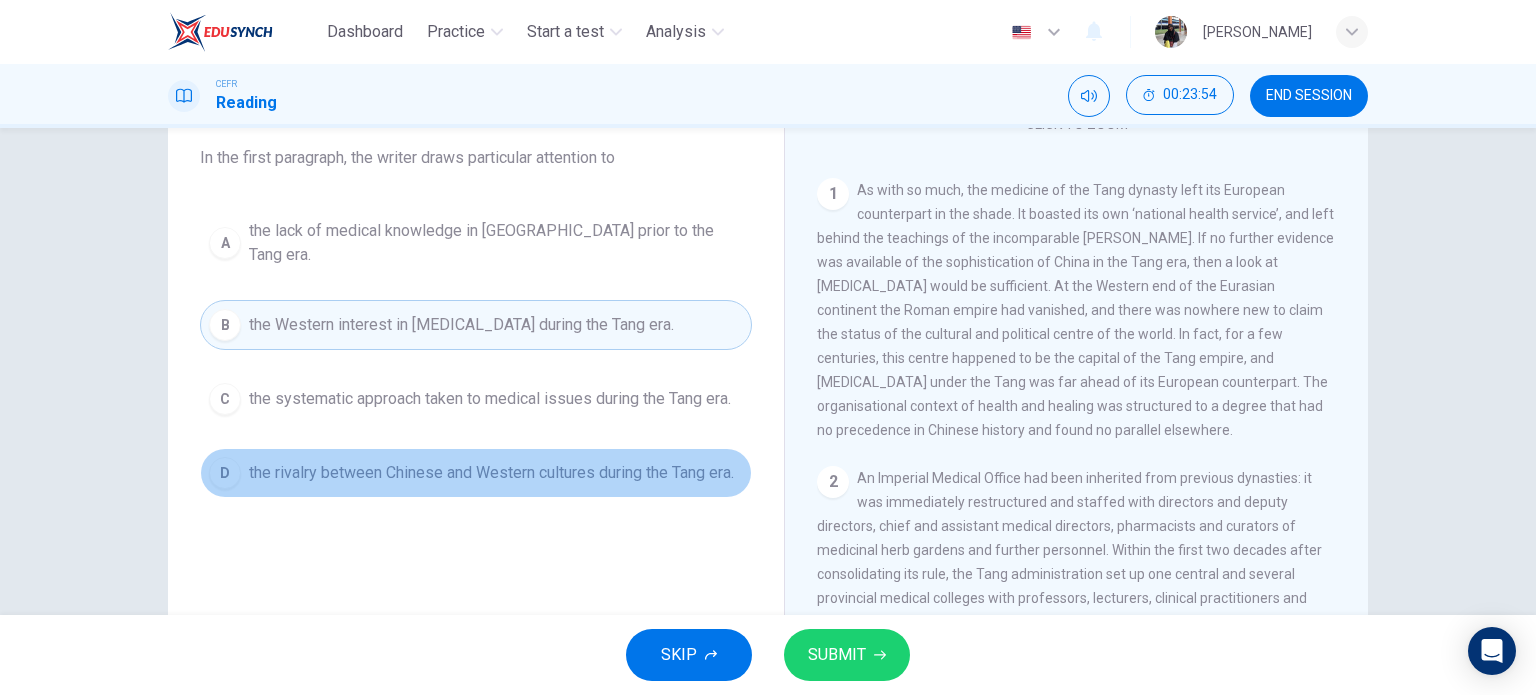 click on "the rivalry between Chinese and Western cultures during the Tang era." at bounding box center [491, 473] 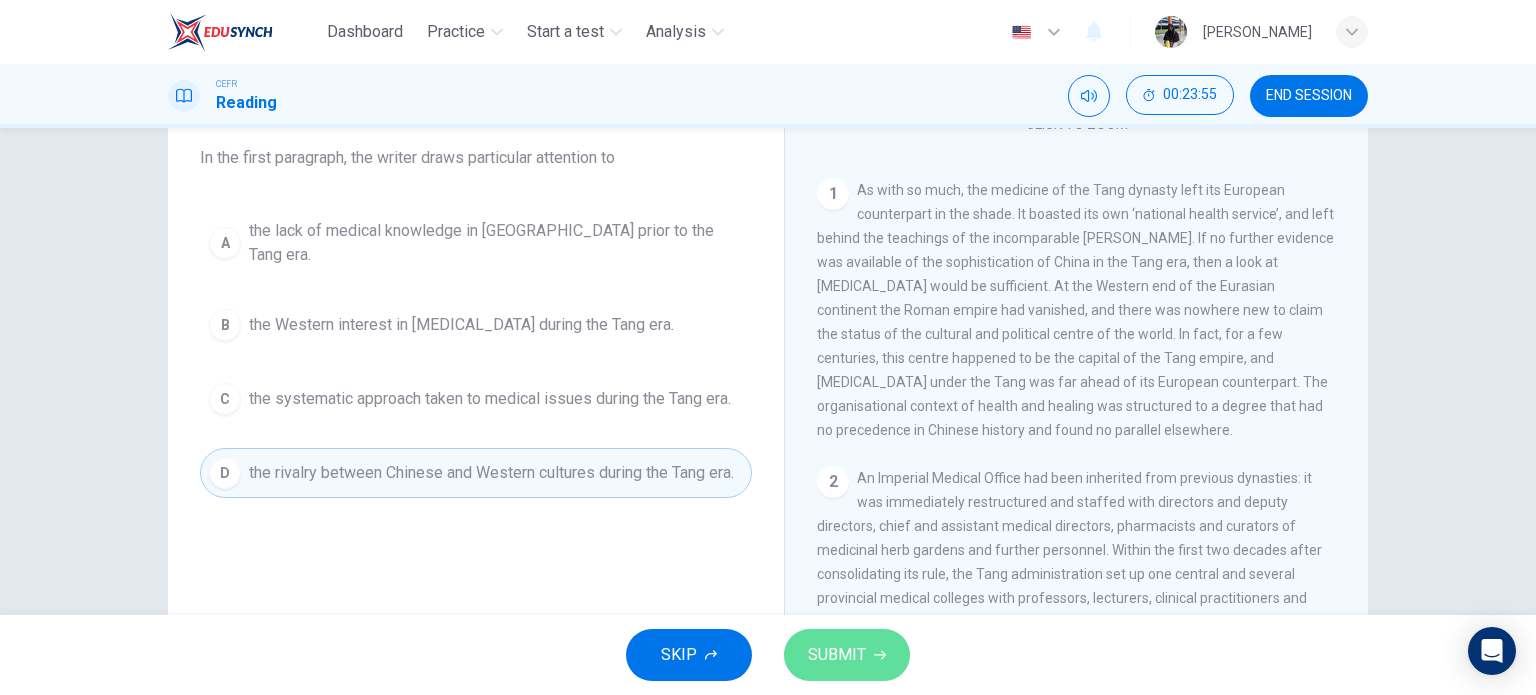 click on "SUBMIT" at bounding box center [847, 655] 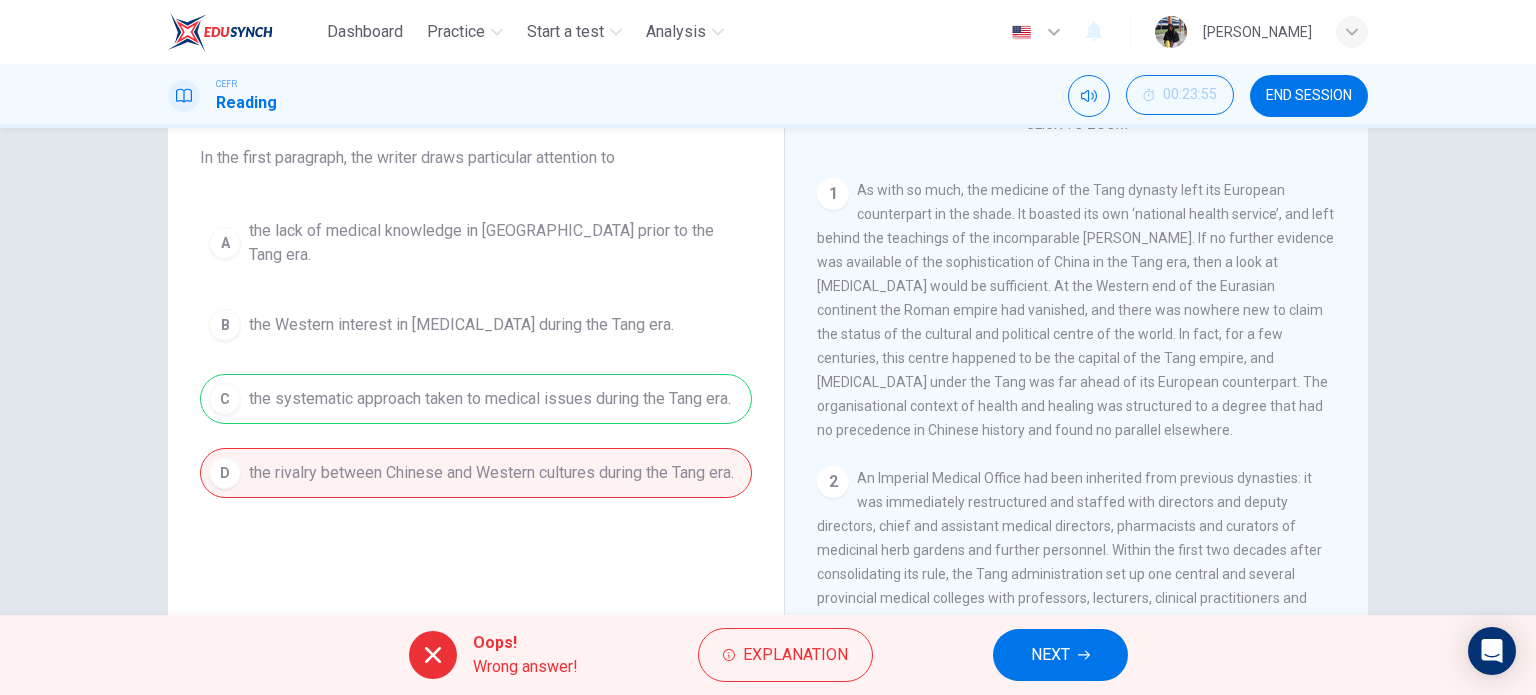 click on "NEXT" at bounding box center (1050, 655) 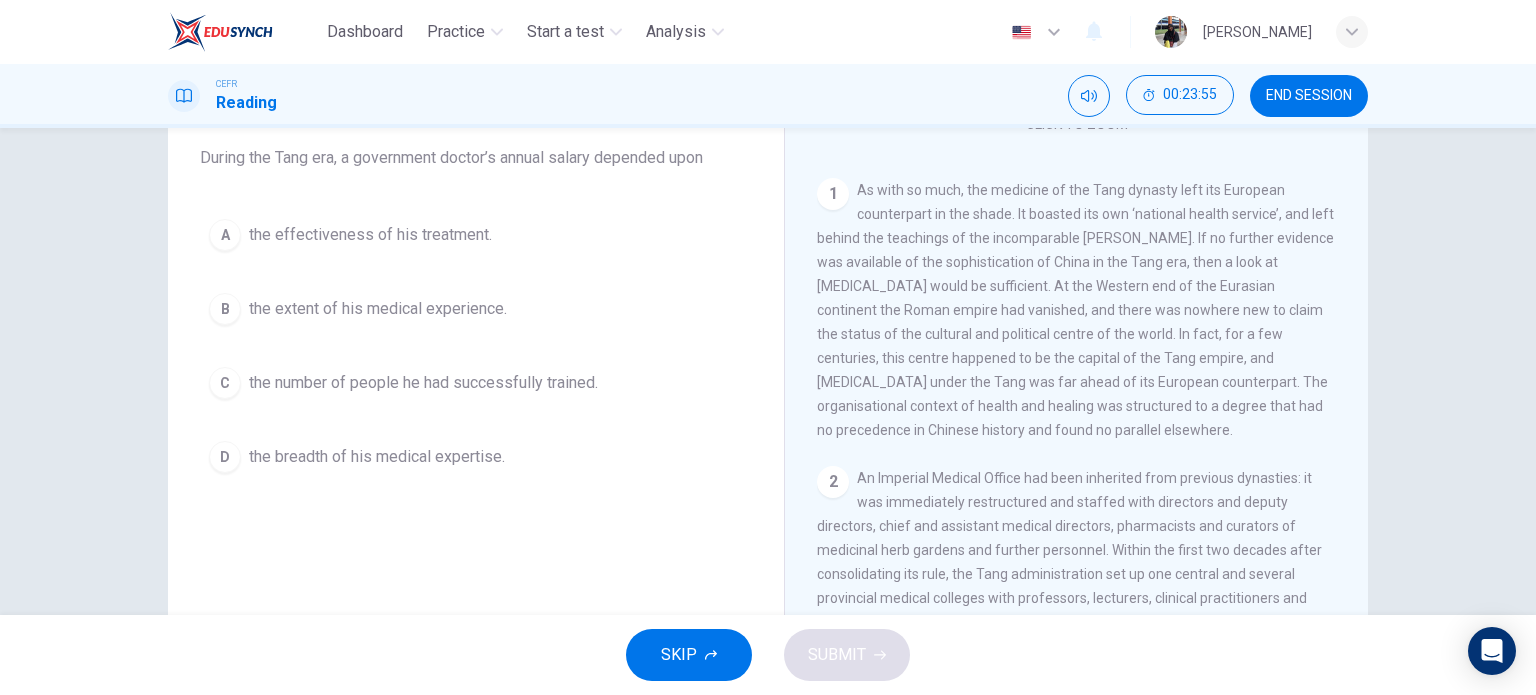 scroll, scrollTop: 0, scrollLeft: 0, axis: both 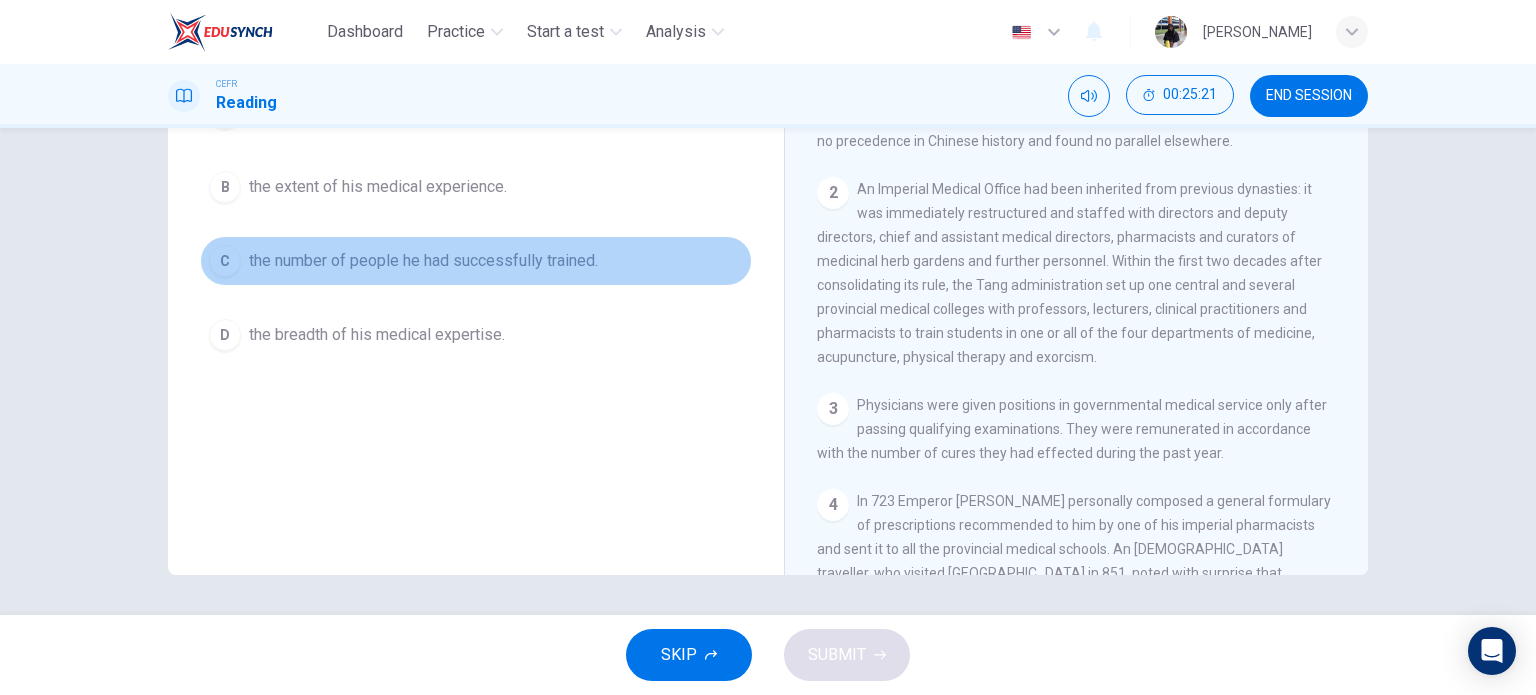 click on "C" at bounding box center (225, 261) 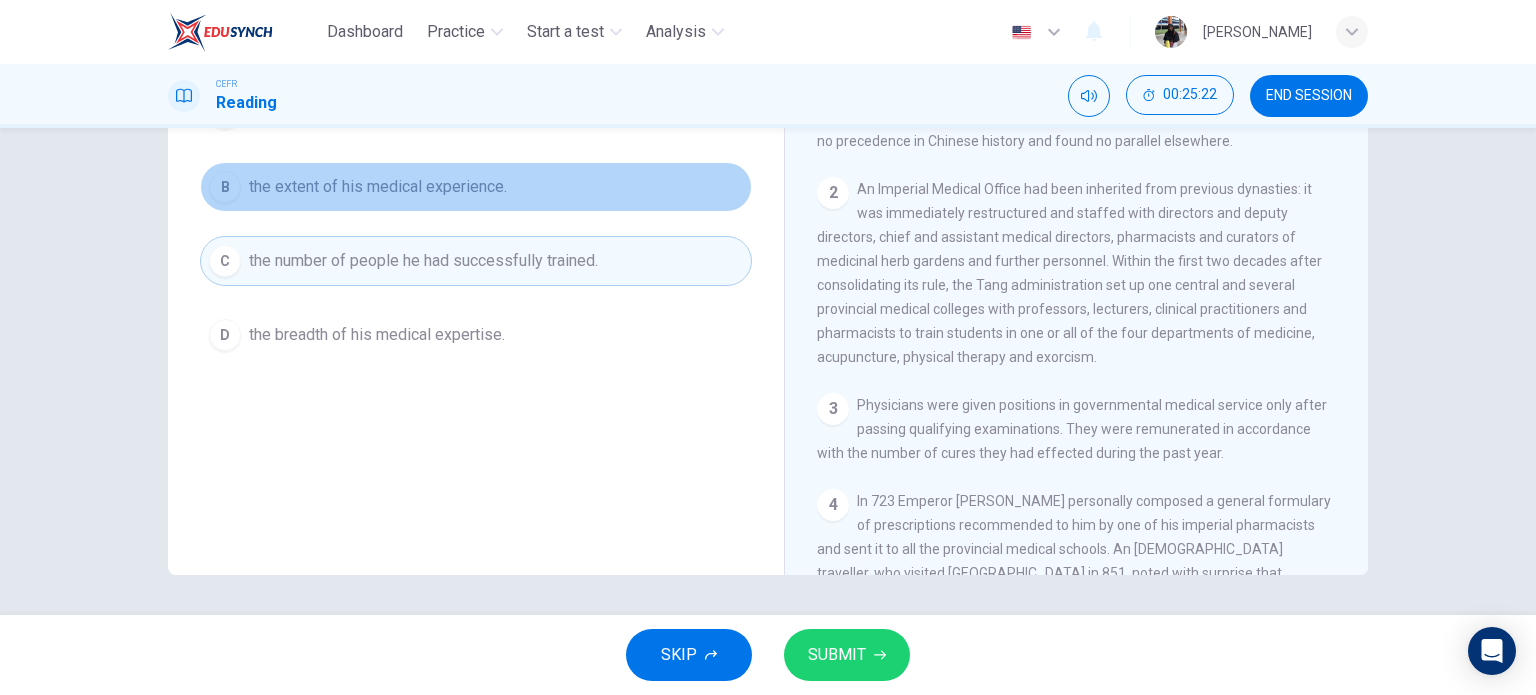 click on "the extent of his medical experience." at bounding box center [378, 187] 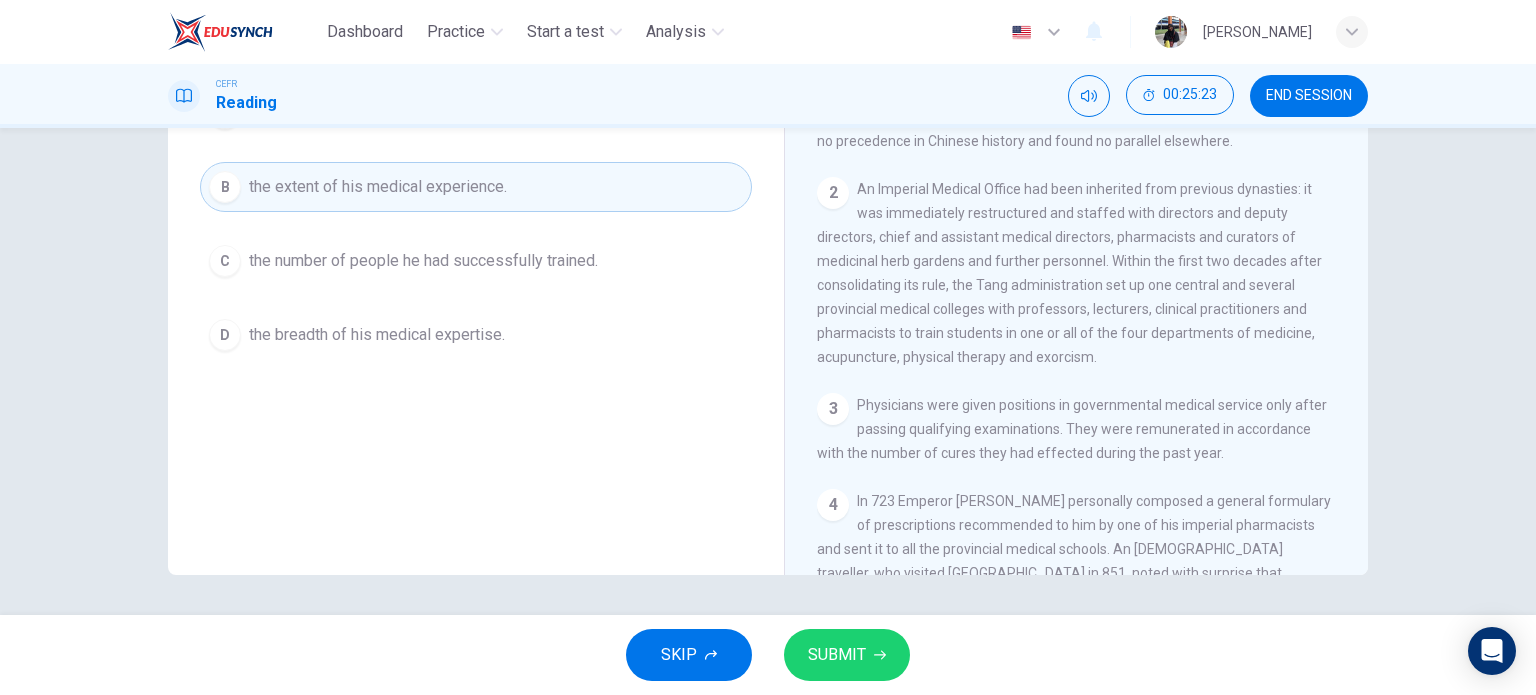 click on "the breadth of his medical expertise." at bounding box center [377, 335] 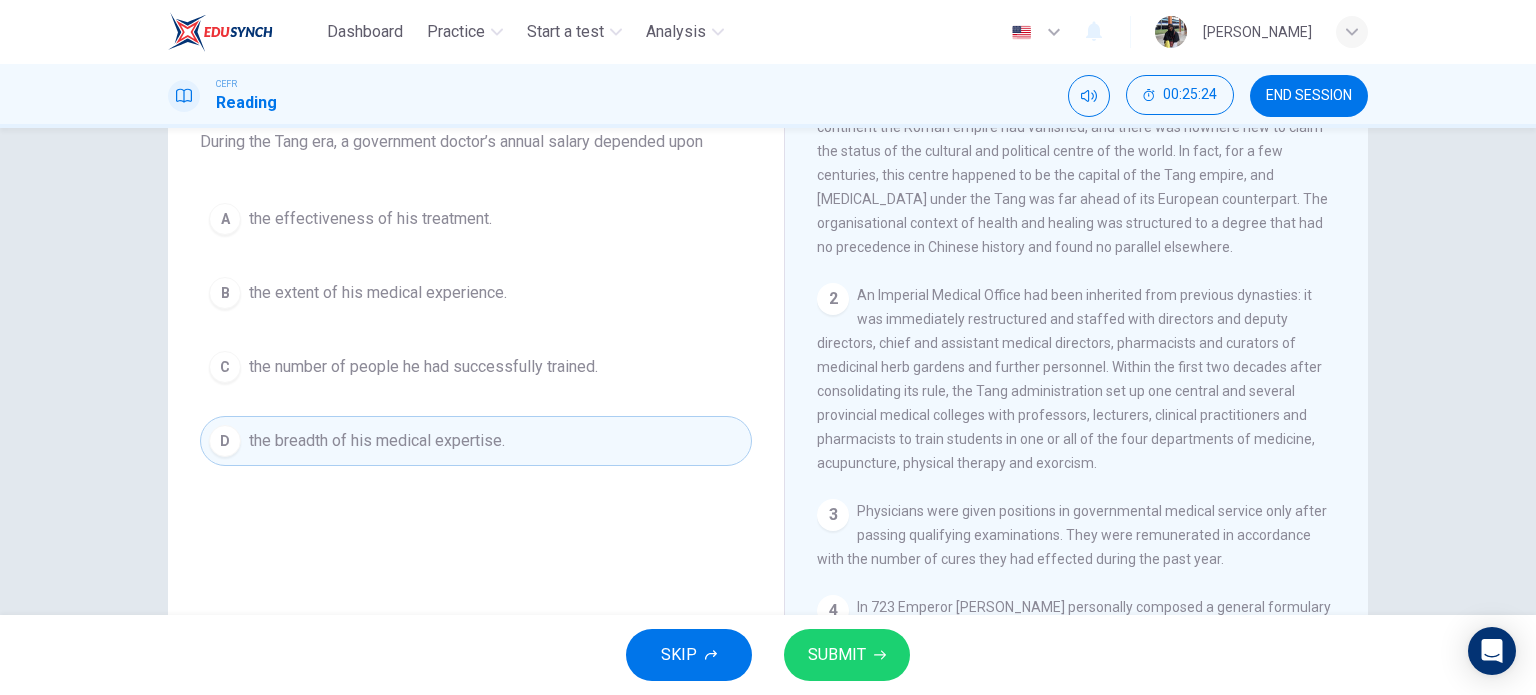 scroll, scrollTop: 121, scrollLeft: 0, axis: vertical 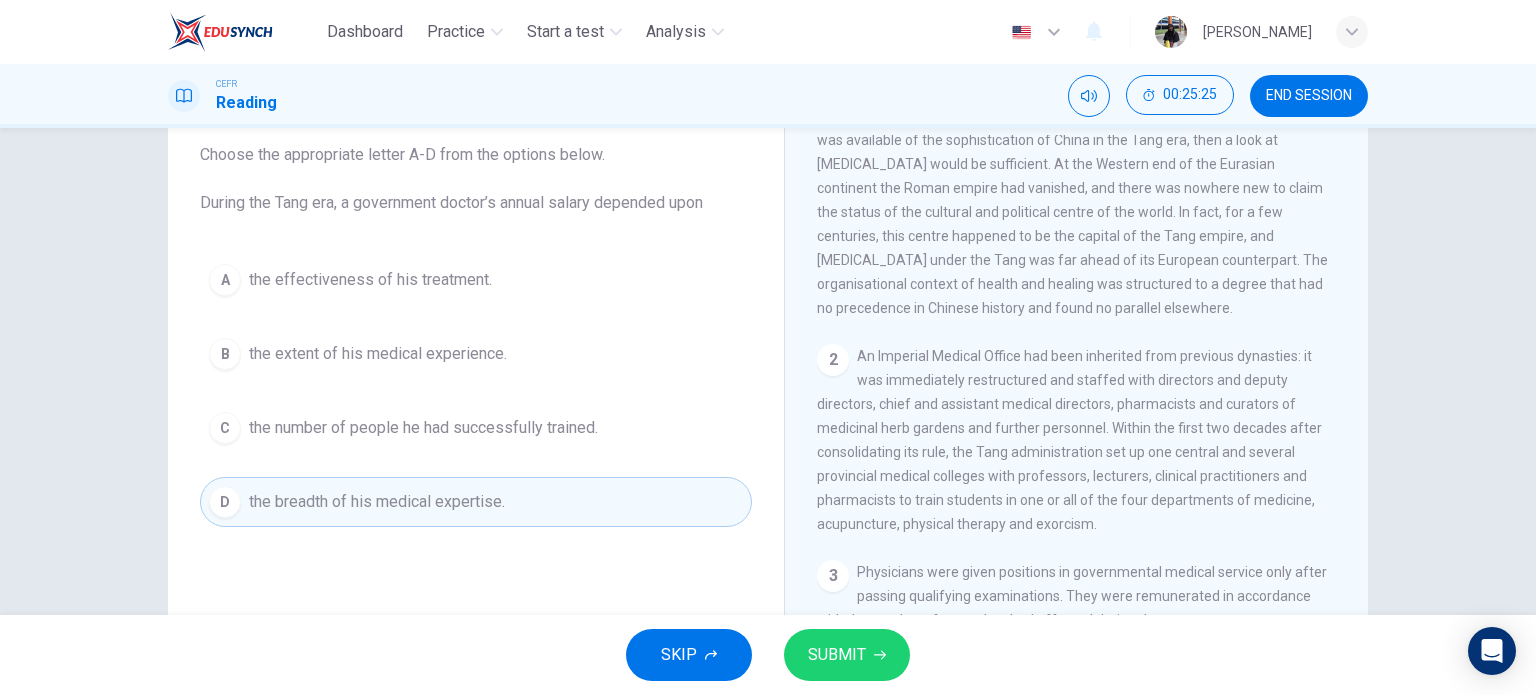 click on "the effectiveness of his treatment." at bounding box center (370, 280) 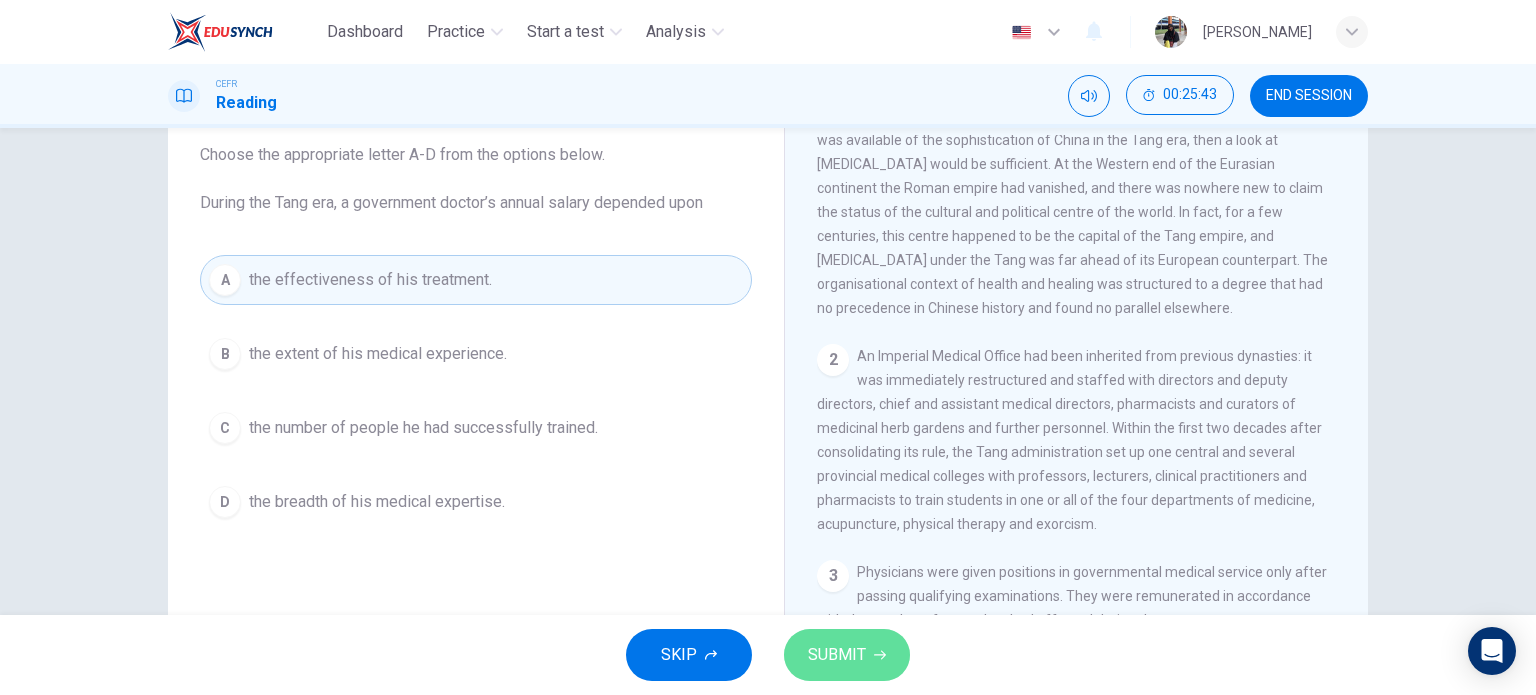 click on "SUBMIT" at bounding box center (837, 655) 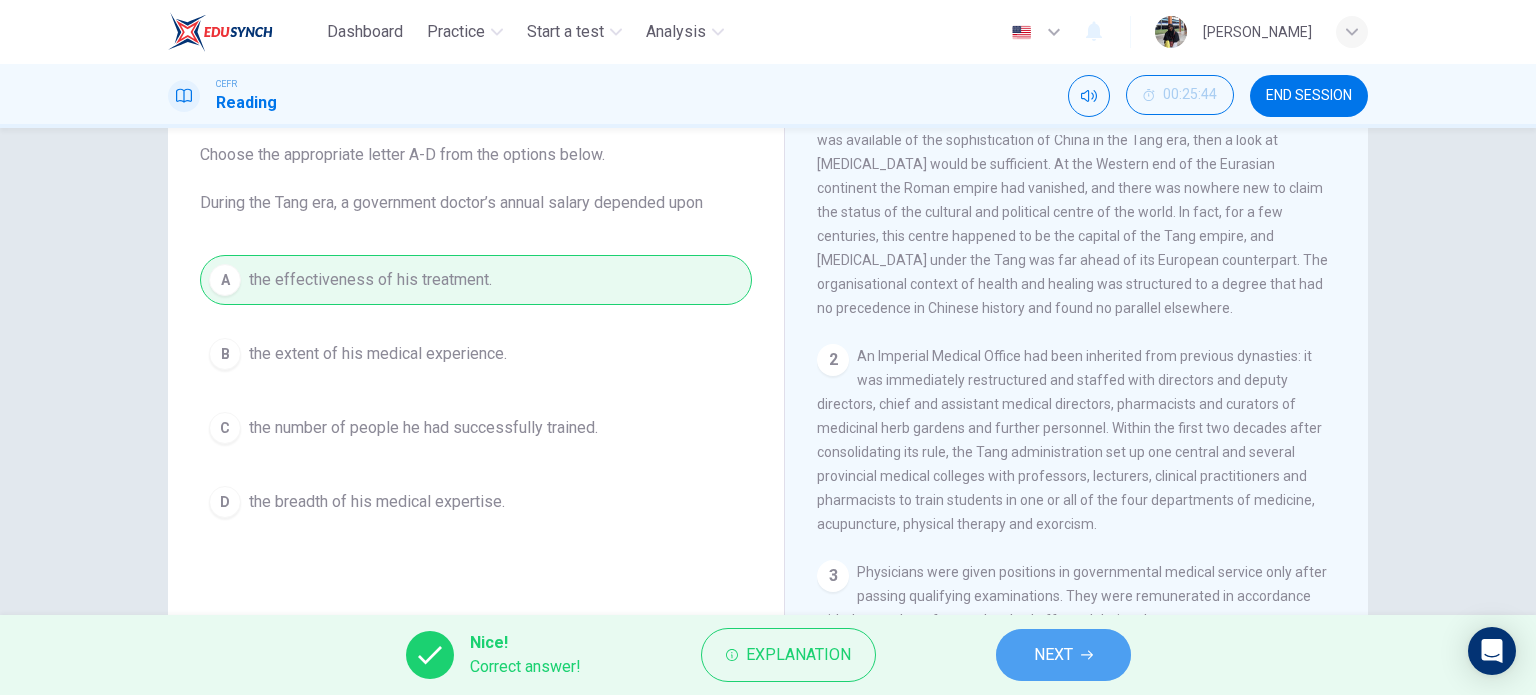 click on "NEXT" at bounding box center (1063, 655) 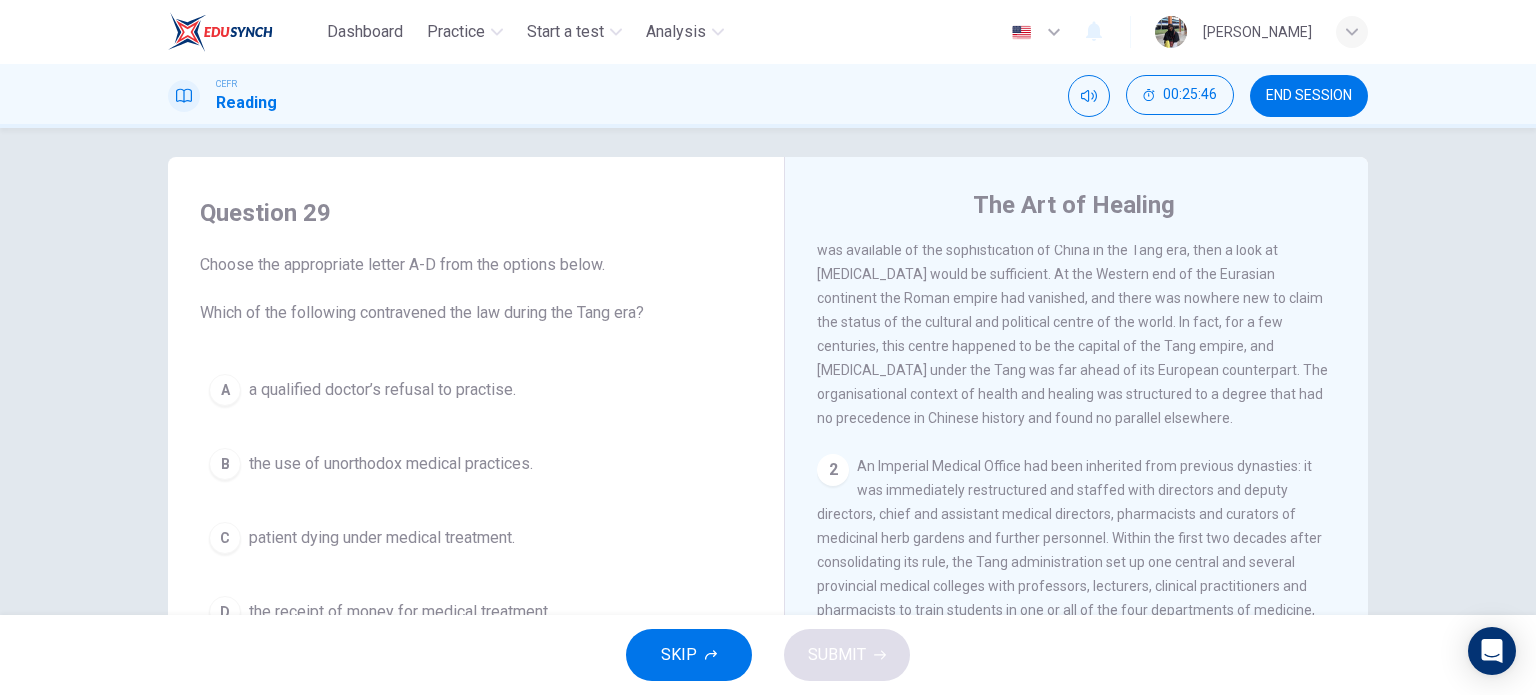 scroll, scrollTop: 0, scrollLeft: 0, axis: both 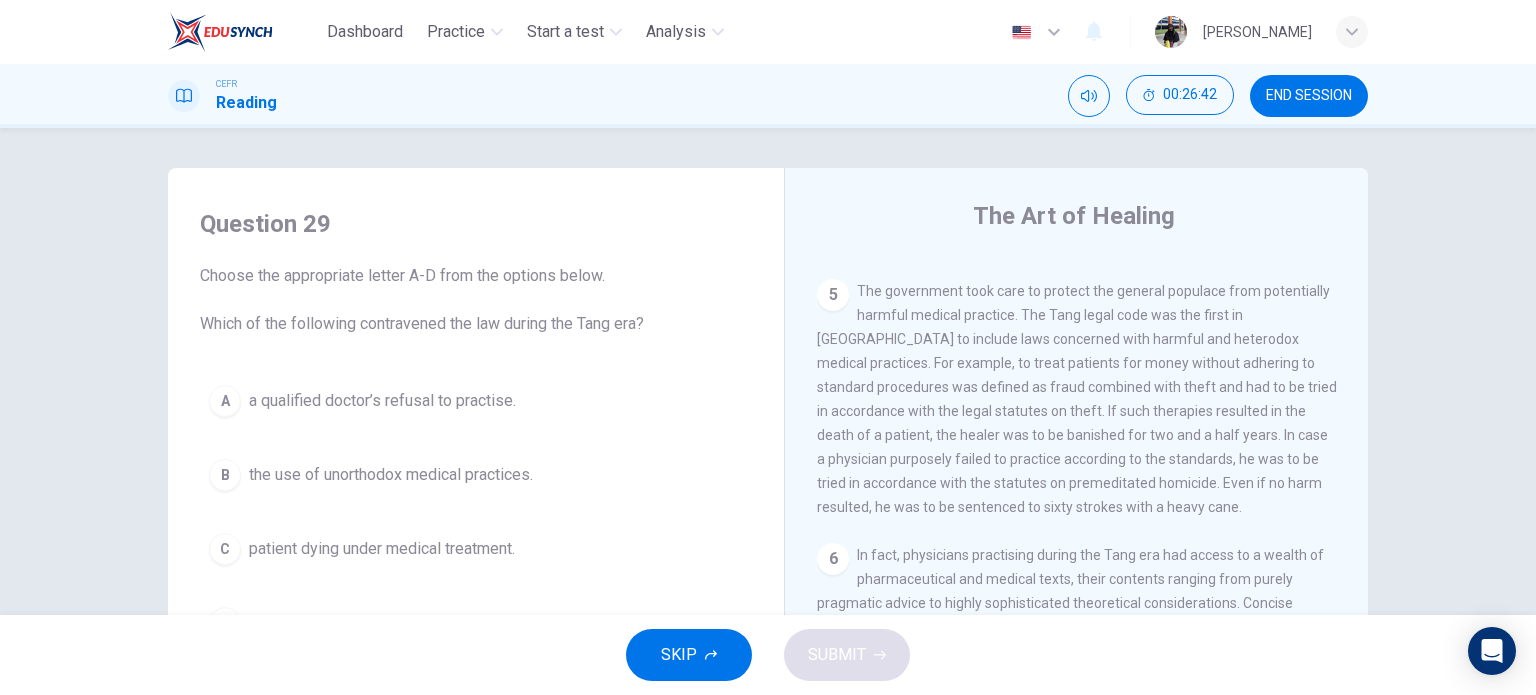click on "B the use of unorthodox medical practices." at bounding box center (476, 475) 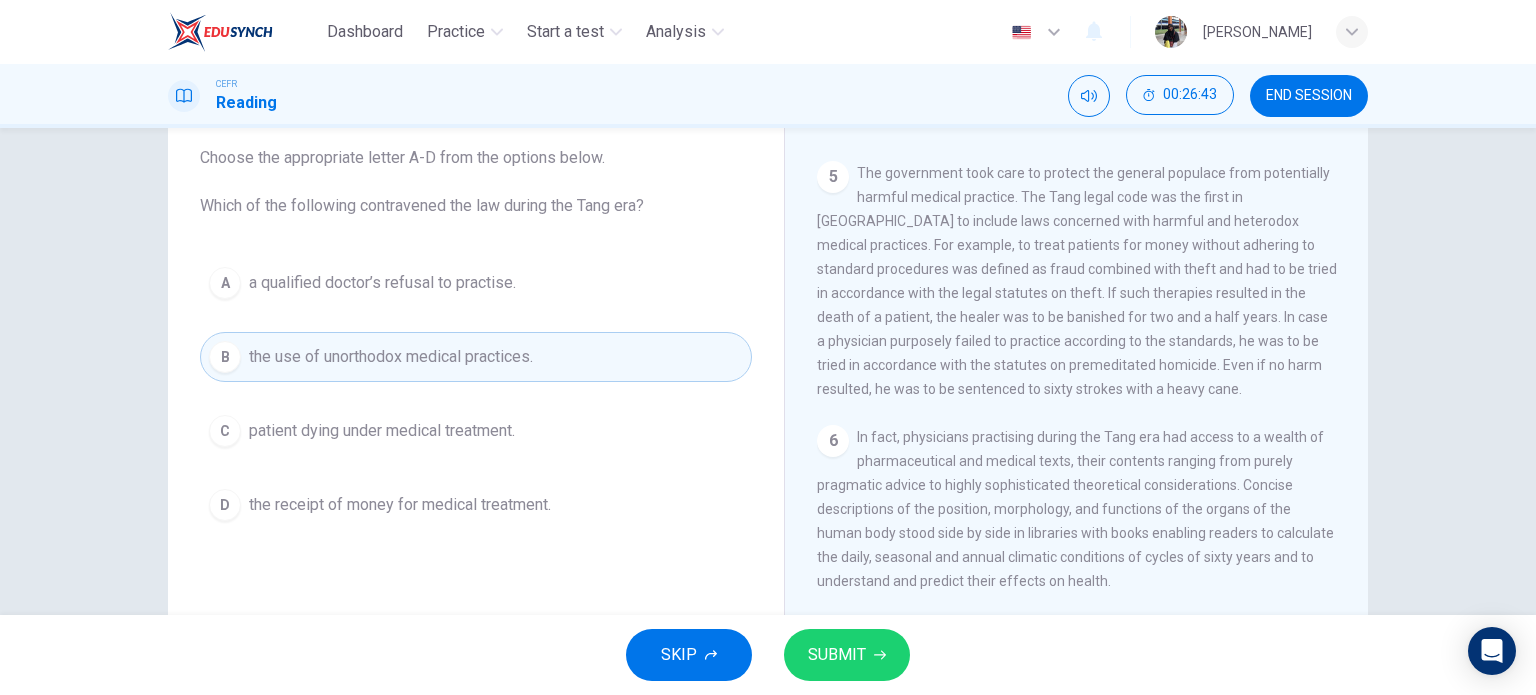 scroll, scrollTop: 288, scrollLeft: 0, axis: vertical 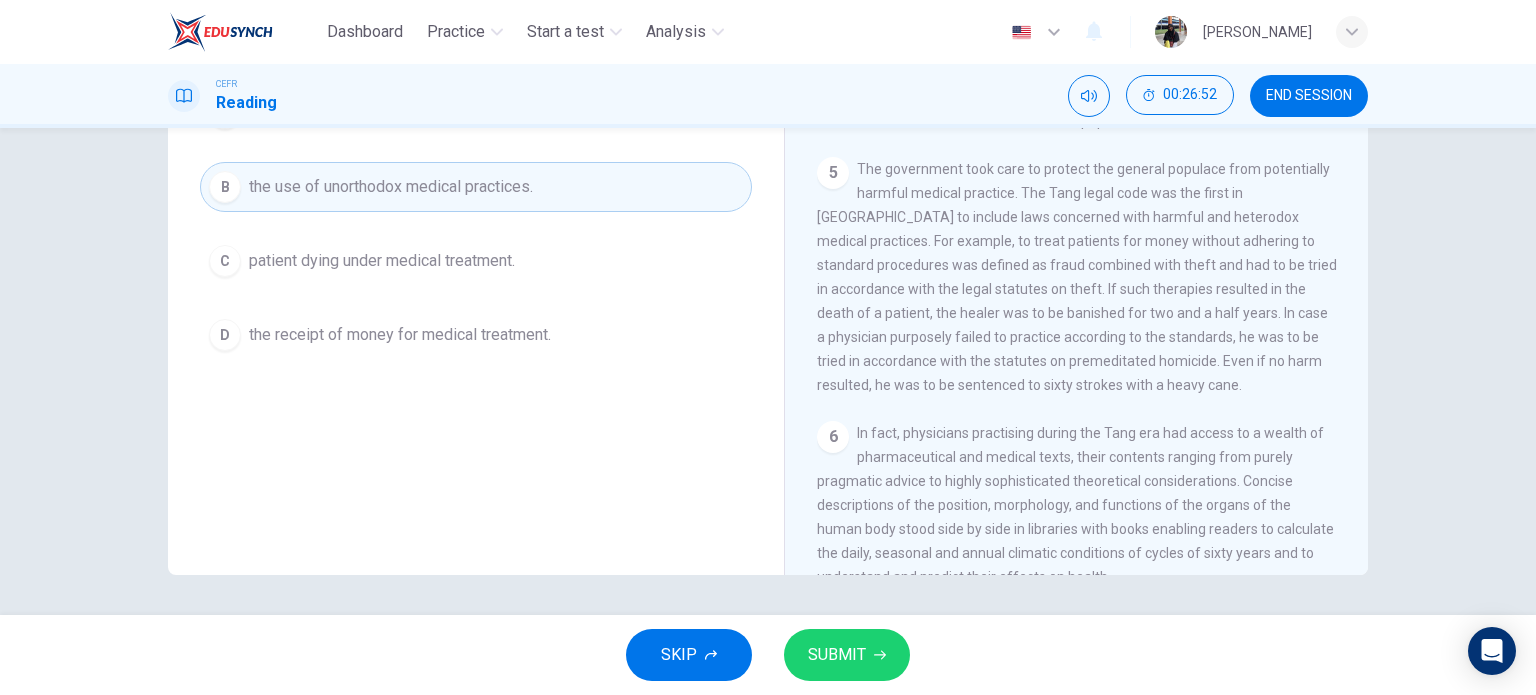 click on "Question 29 Choose the appropriate letter A-D from the options below.
Which of the following contravened the law during the Tang era? A a qualified doctor’s refusal to practise. B the use of unorthodox medical practices. C patient dying under medical treatment. D the receipt of money for medical treatment." at bounding box center (476, 140) 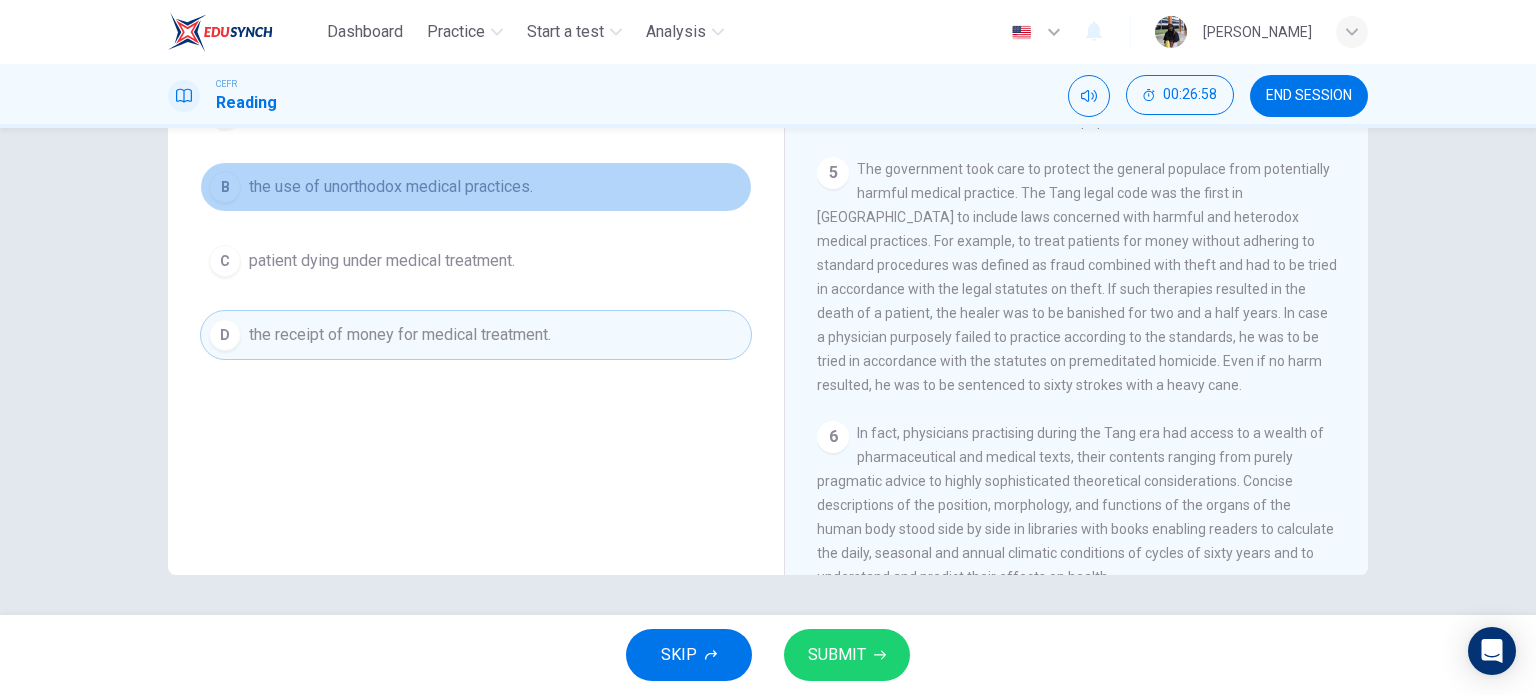 click on "the use of unorthodox medical practices." at bounding box center (391, 187) 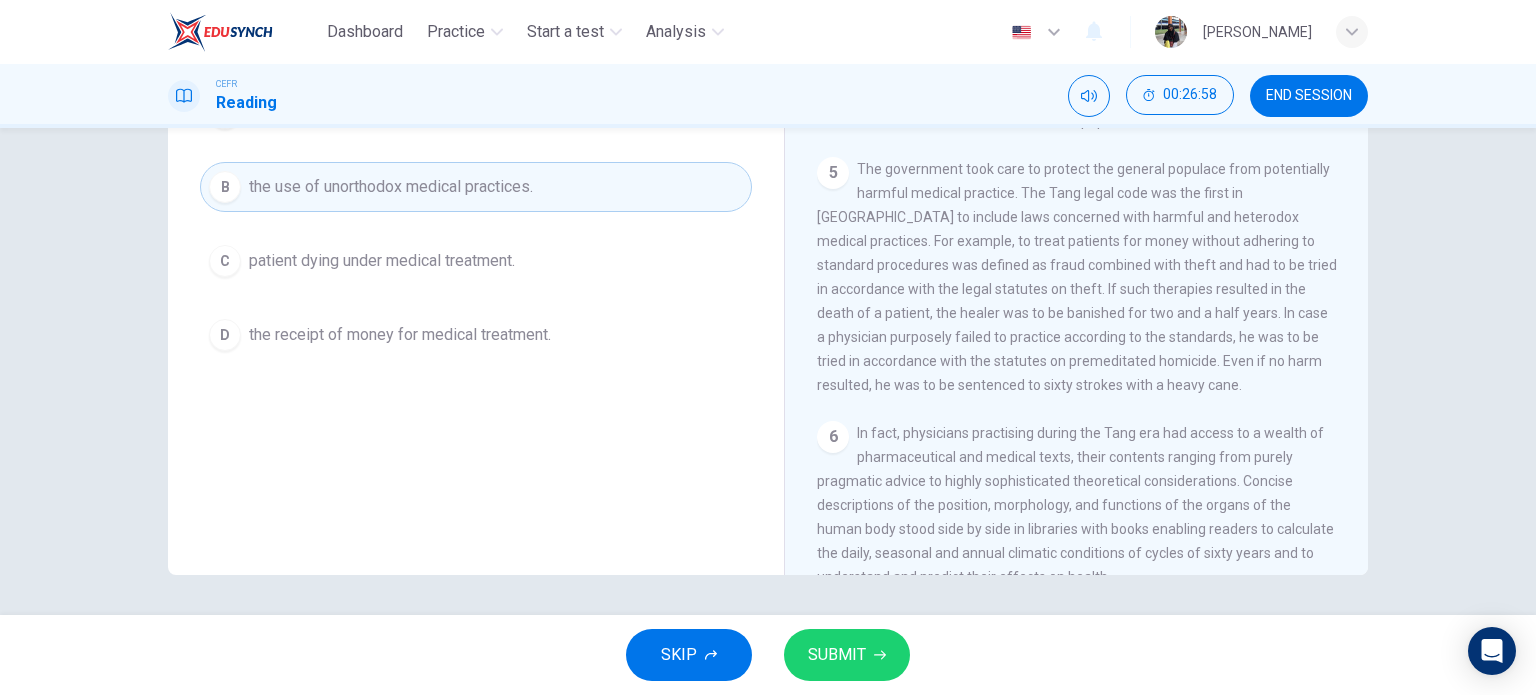 scroll, scrollTop: 121, scrollLeft: 0, axis: vertical 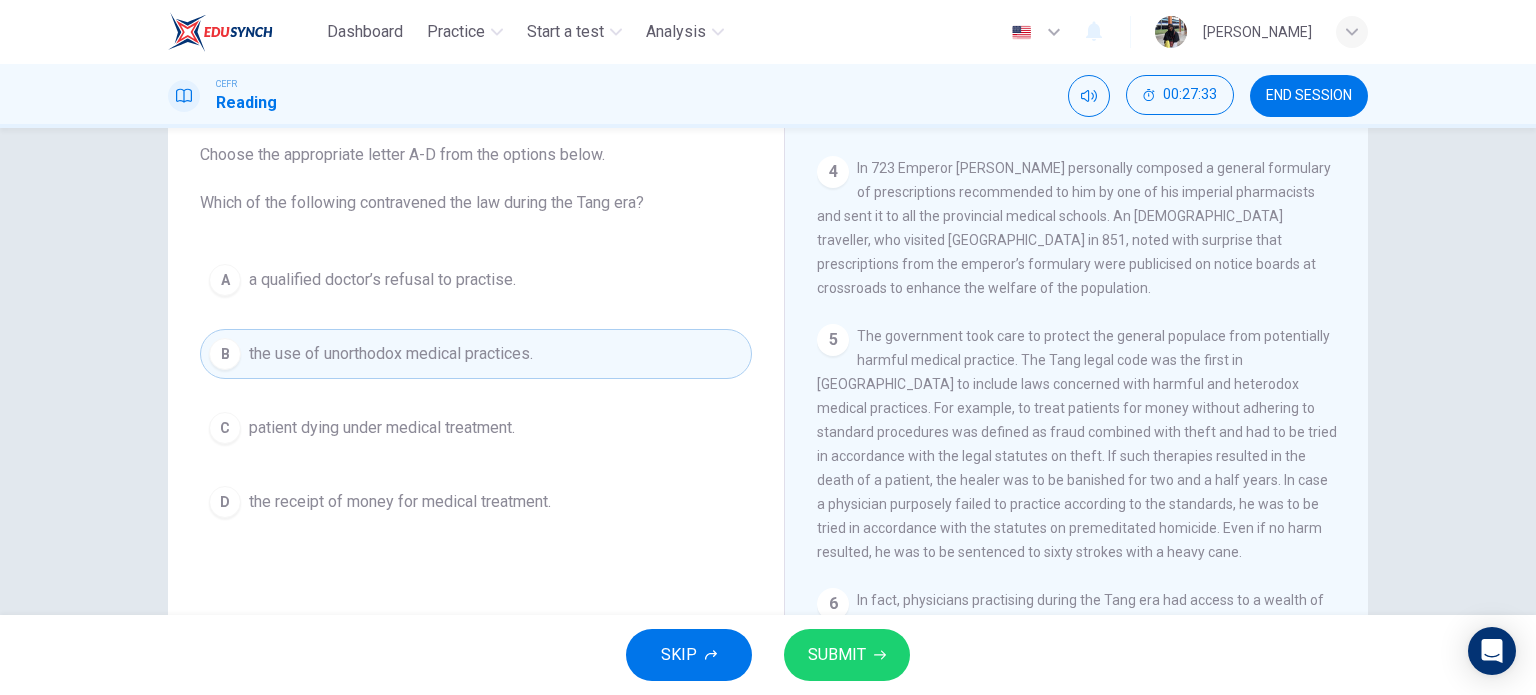 click on "D the receipt of money for medical treatment." at bounding box center (476, 502) 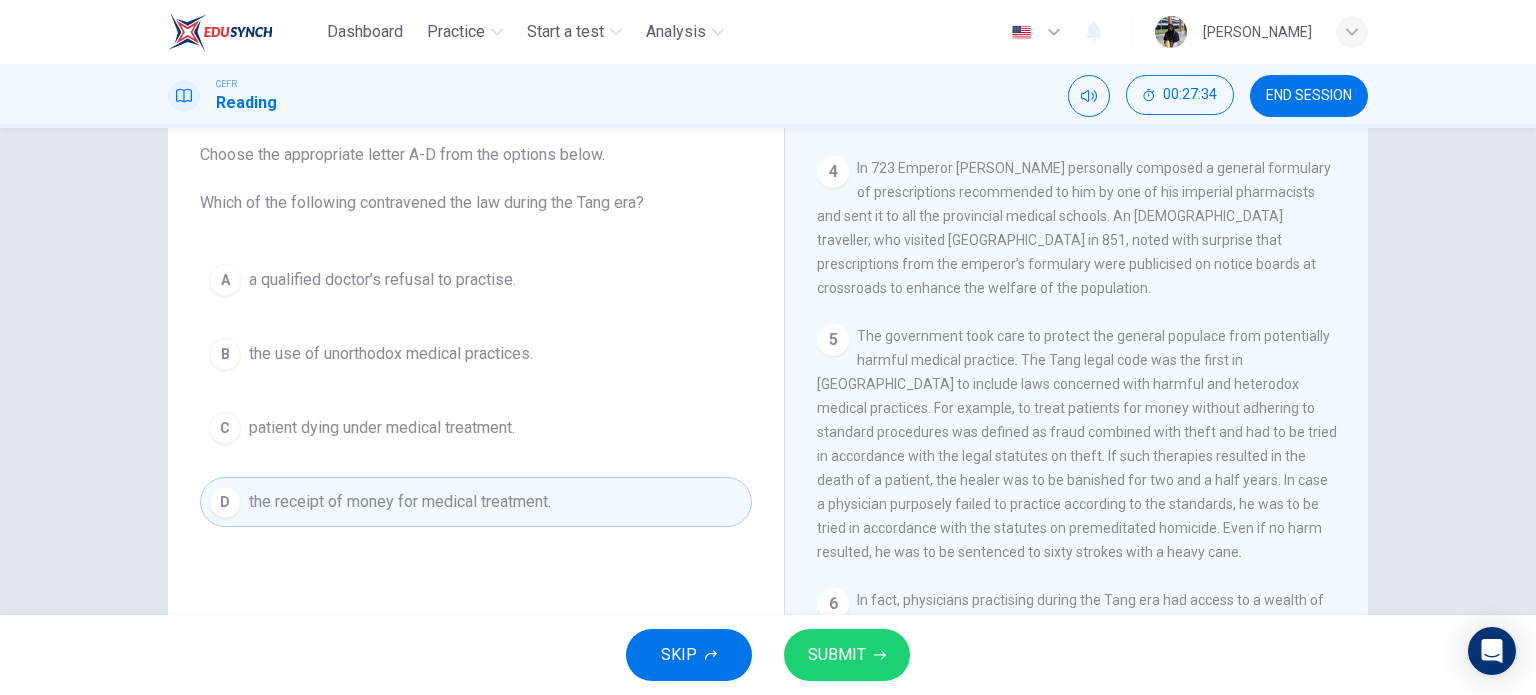 click on "patient dying under medical treatment." at bounding box center (382, 428) 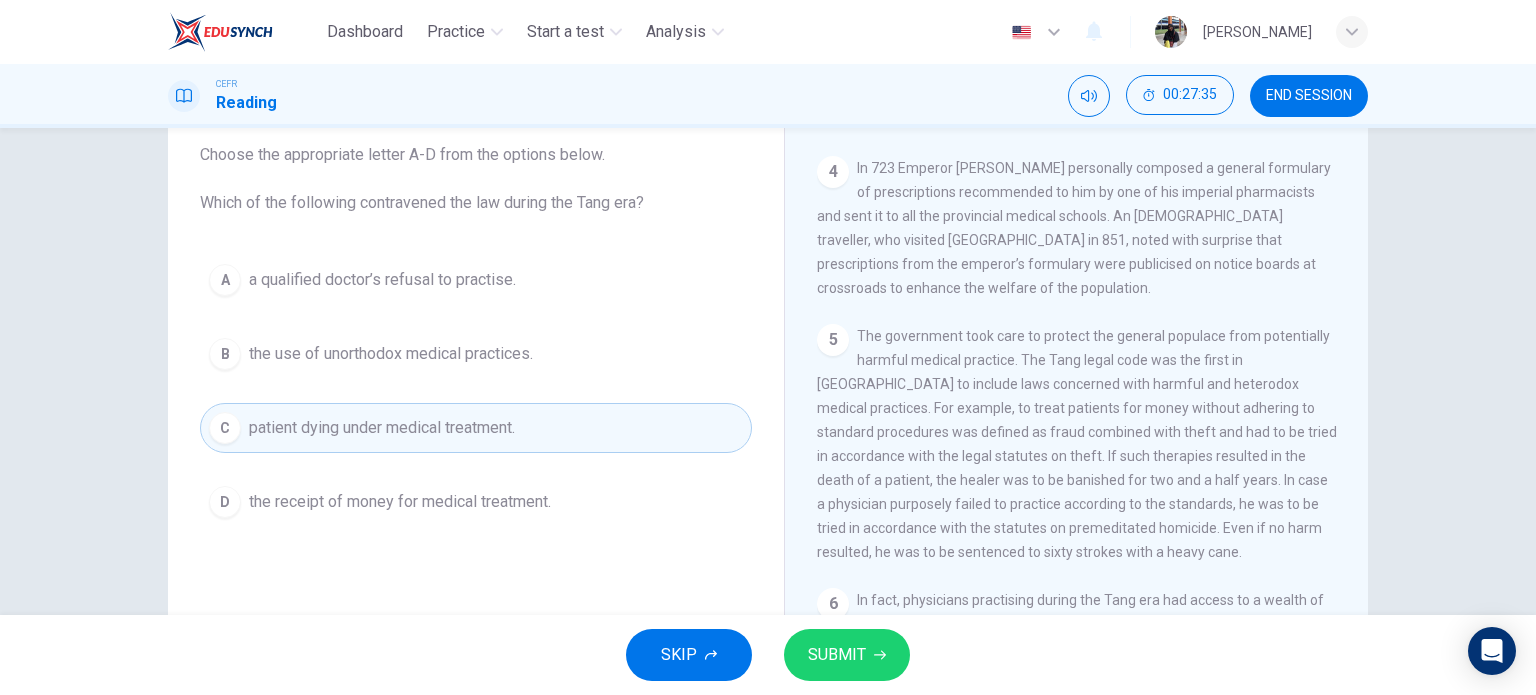 click on "a qualified doctor’s refusal to practise." at bounding box center [382, 280] 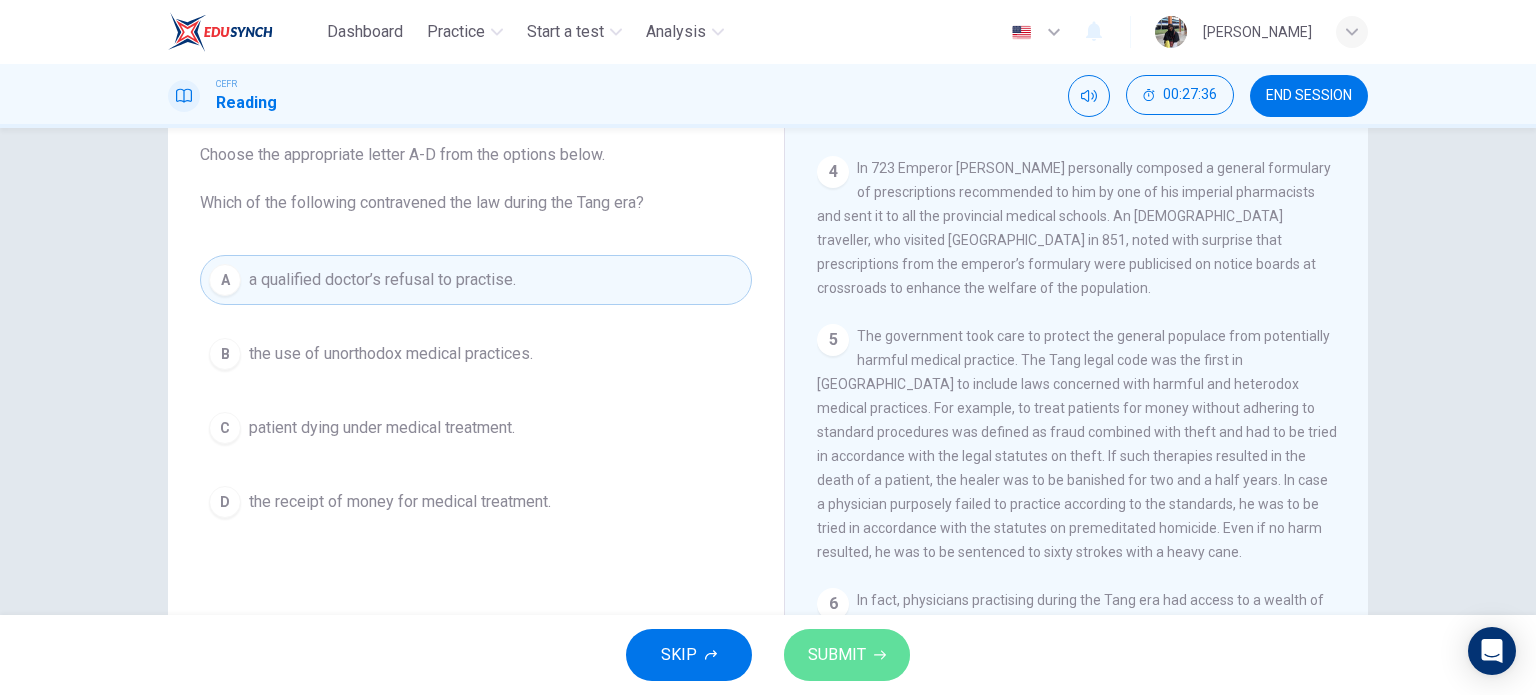click on "SUBMIT" at bounding box center [837, 655] 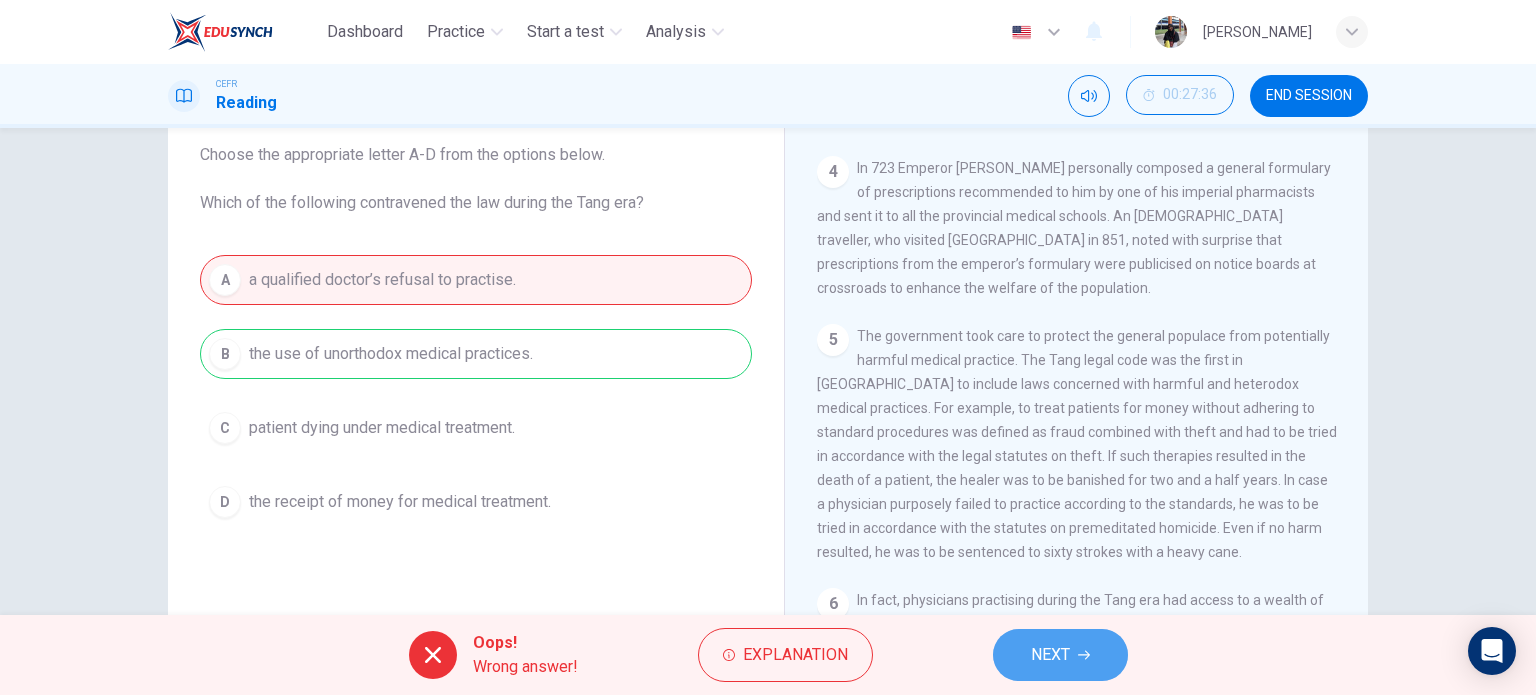 click on "NEXT" at bounding box center (1060, 655) 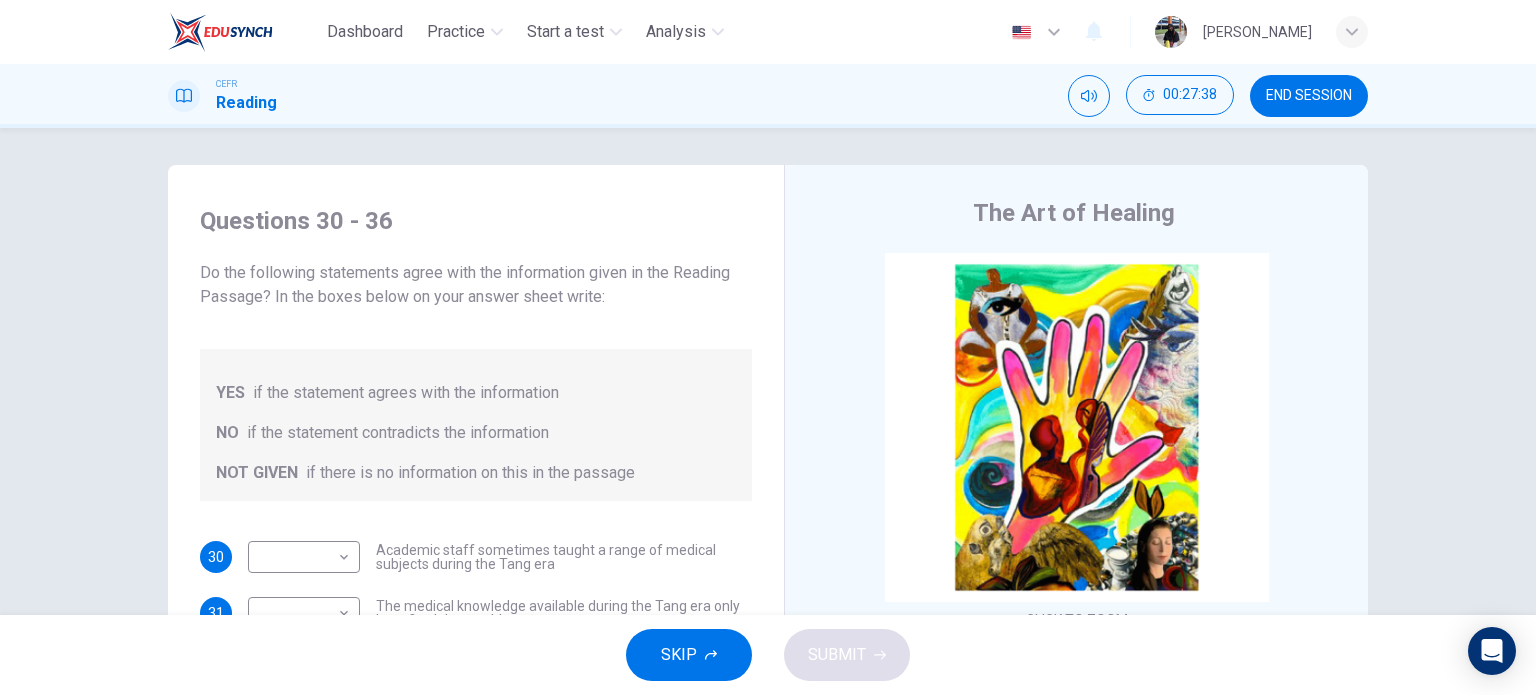 scroll, scrollTop: 0, scrollLeft: 0, axis: both 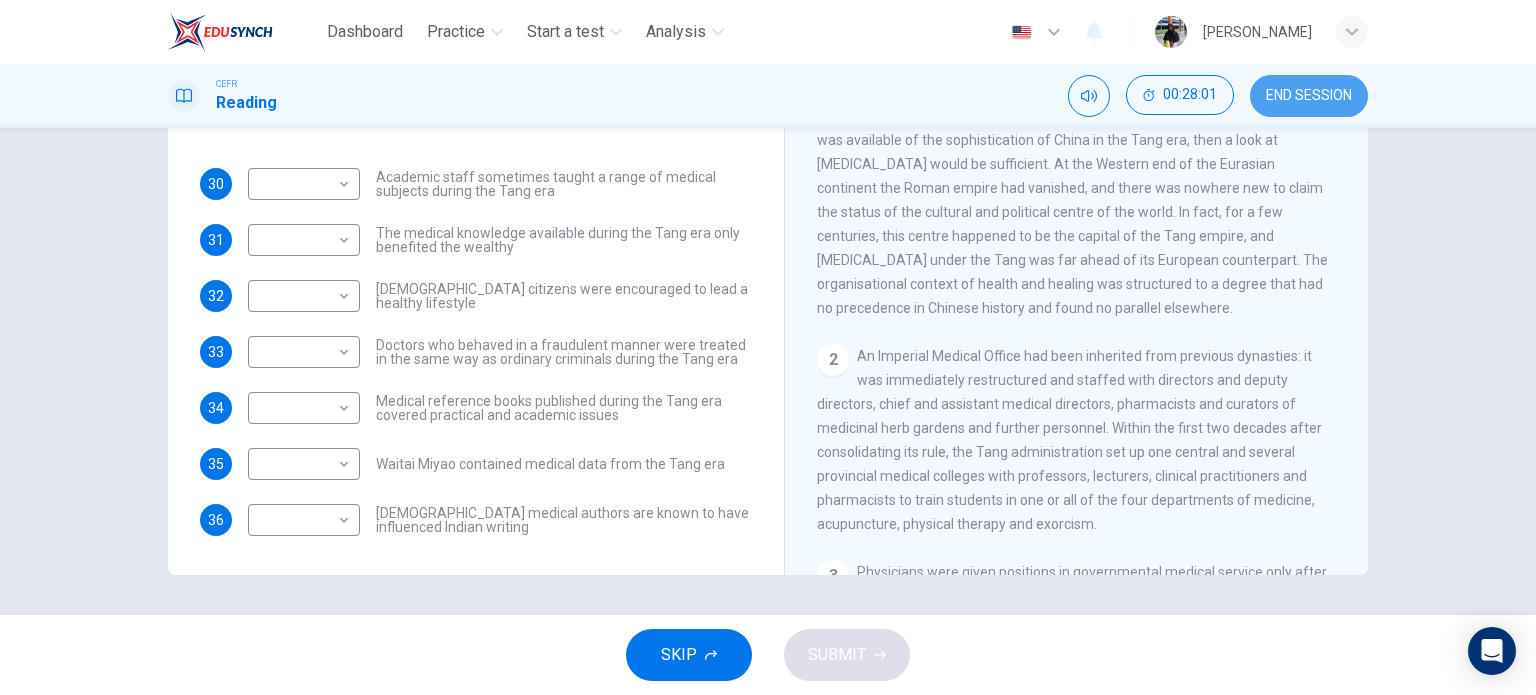 click on "END SESSION" at bounding box center (1309, 96) 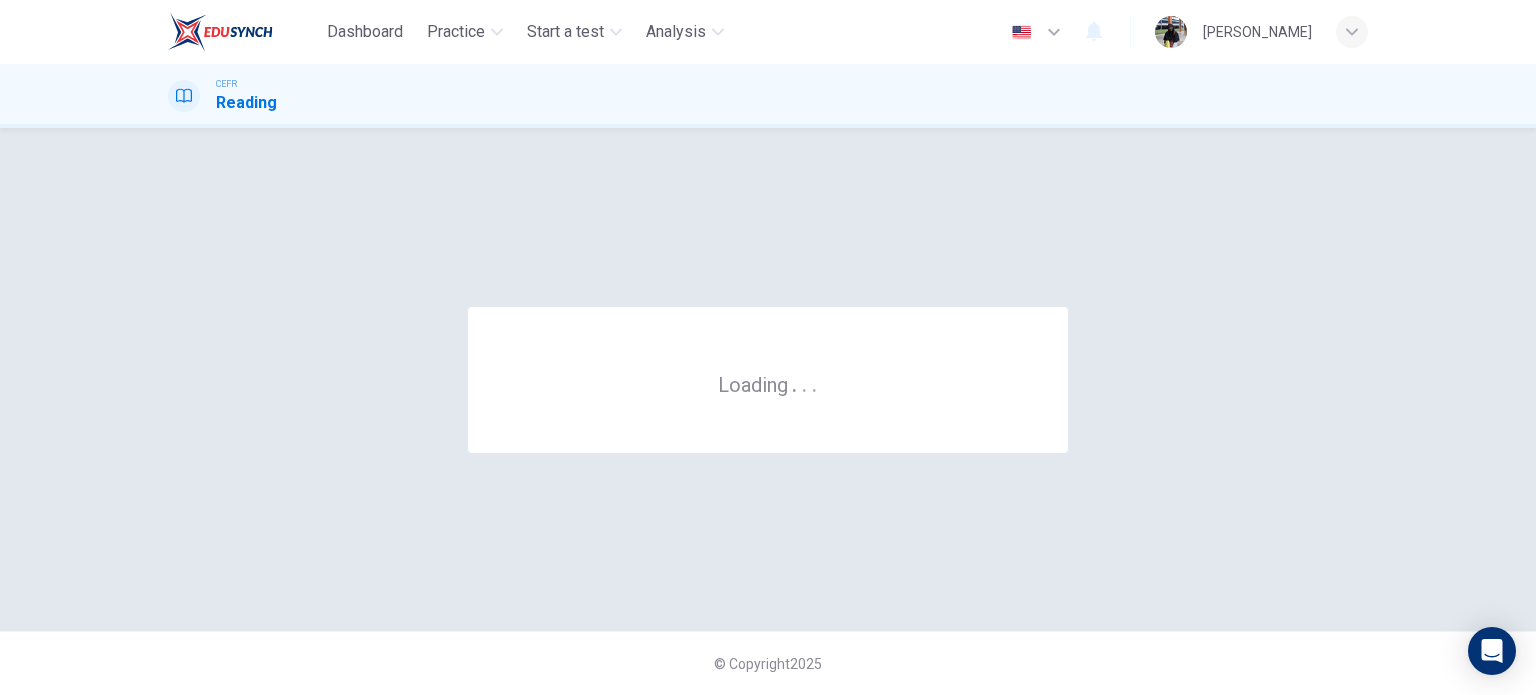 scroll, scrollTop: 0, scrollLeft: 0, axis: both 